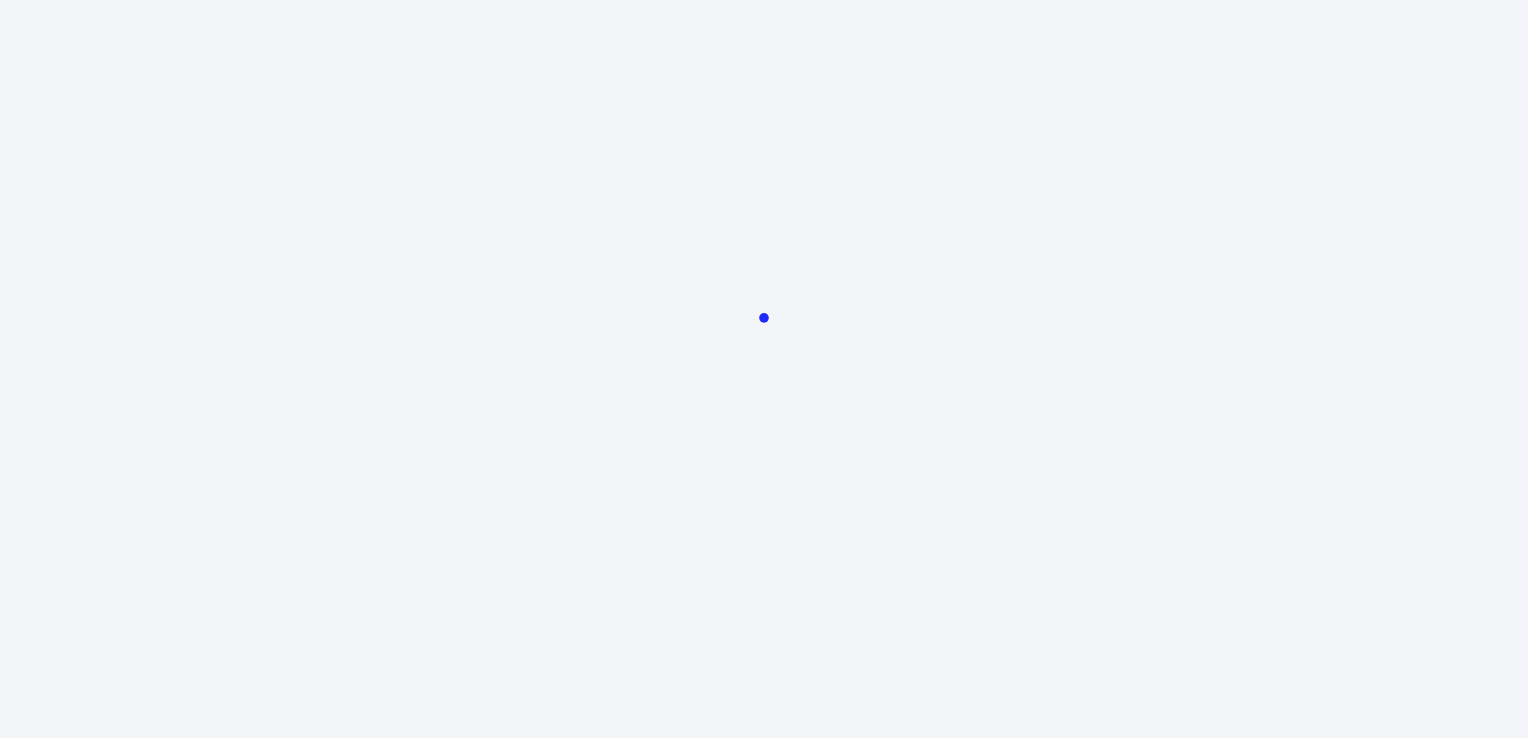 scroll, scrollTop: 0, scrollLeft: 0, axis: both 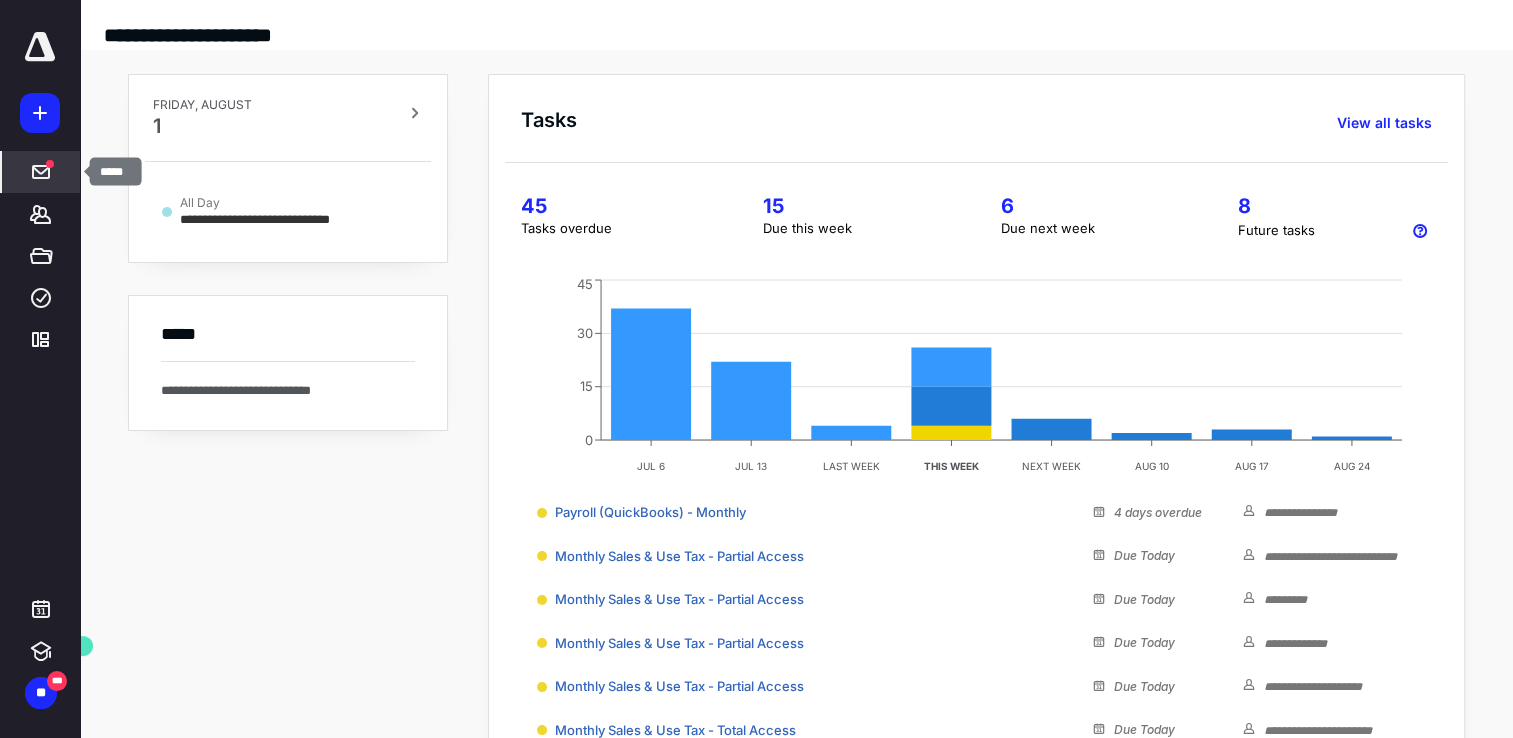click 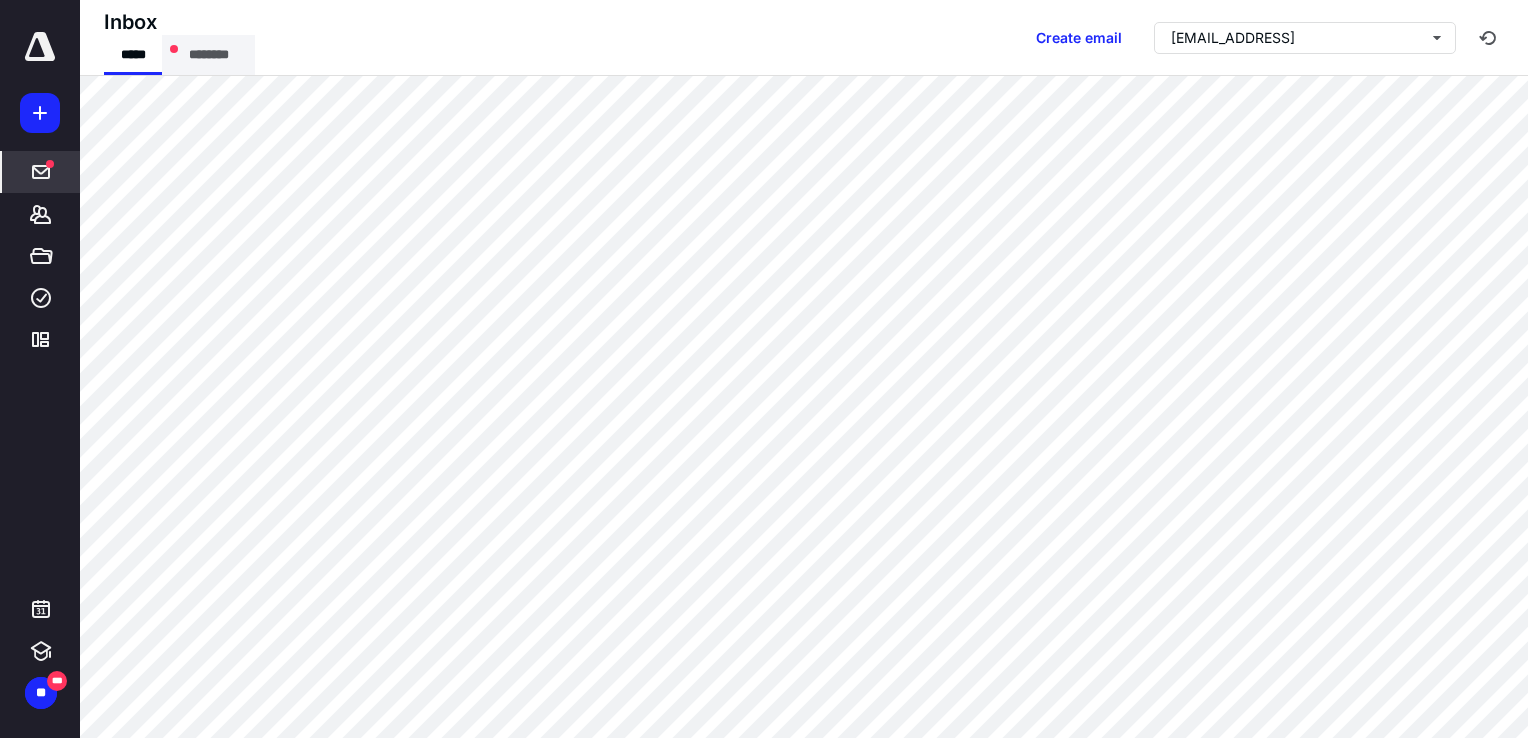 click on "********" at bounding box center (208, 55) 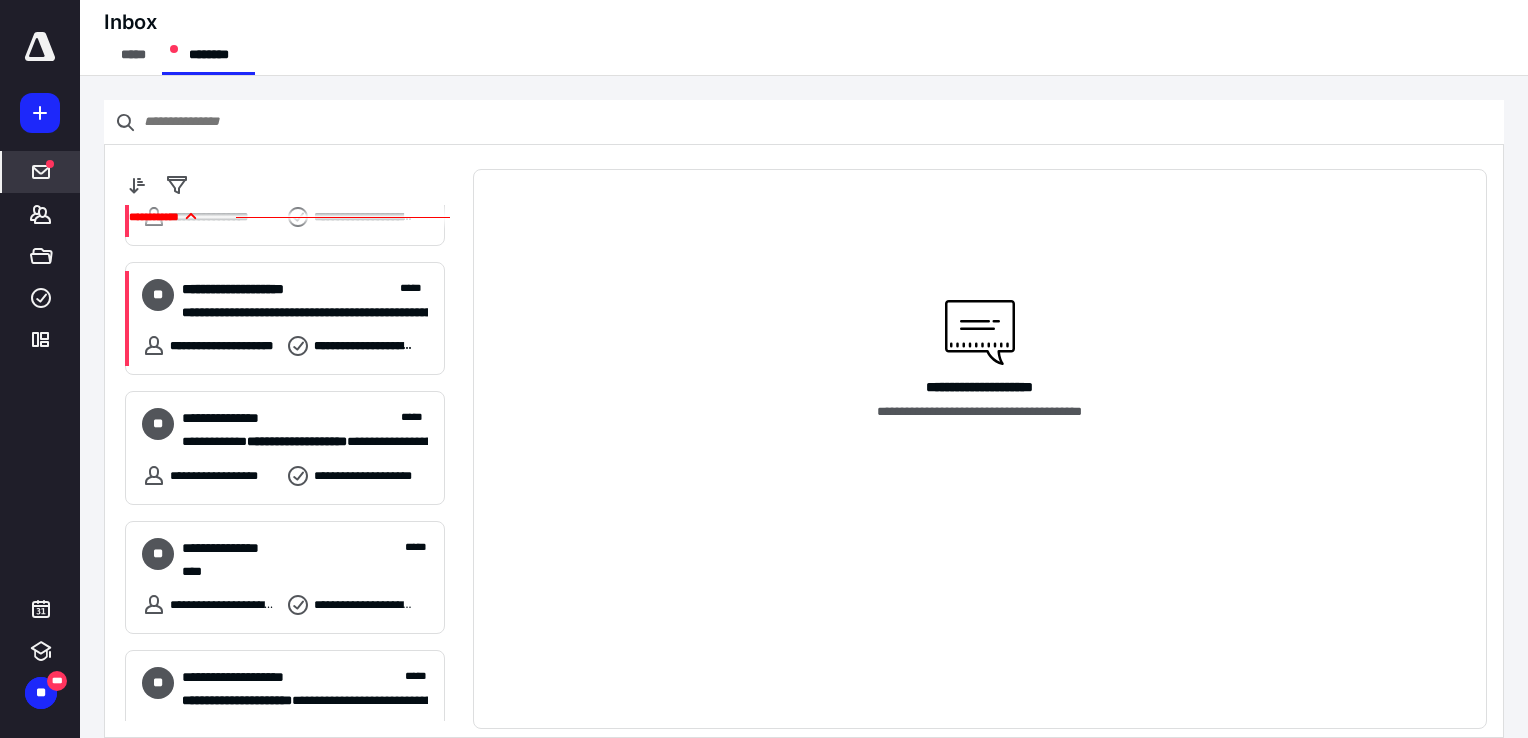 scroll, scrollTop: 323, scrollLeft: 0, axis: vertical 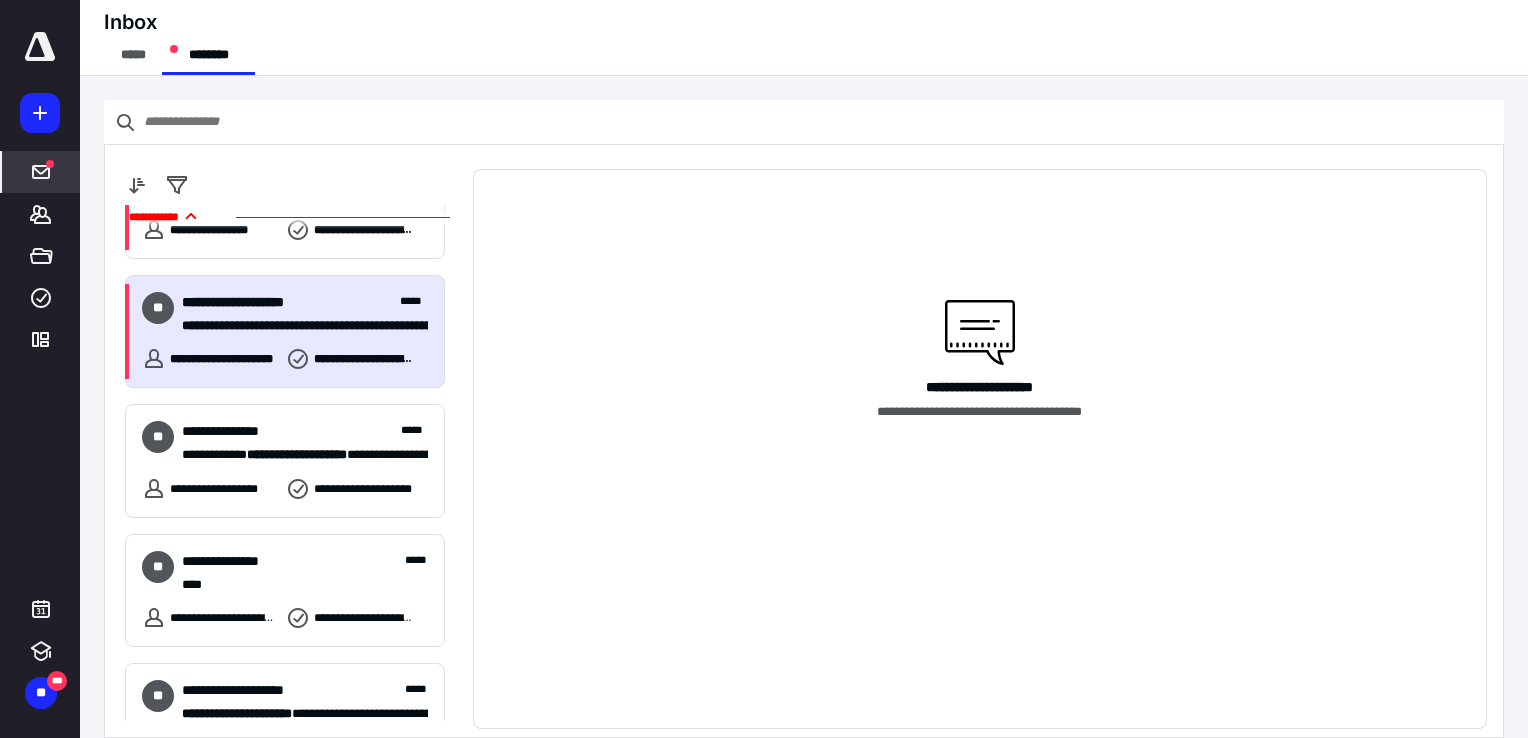 click on "**********" at bounding box center (305, 302) 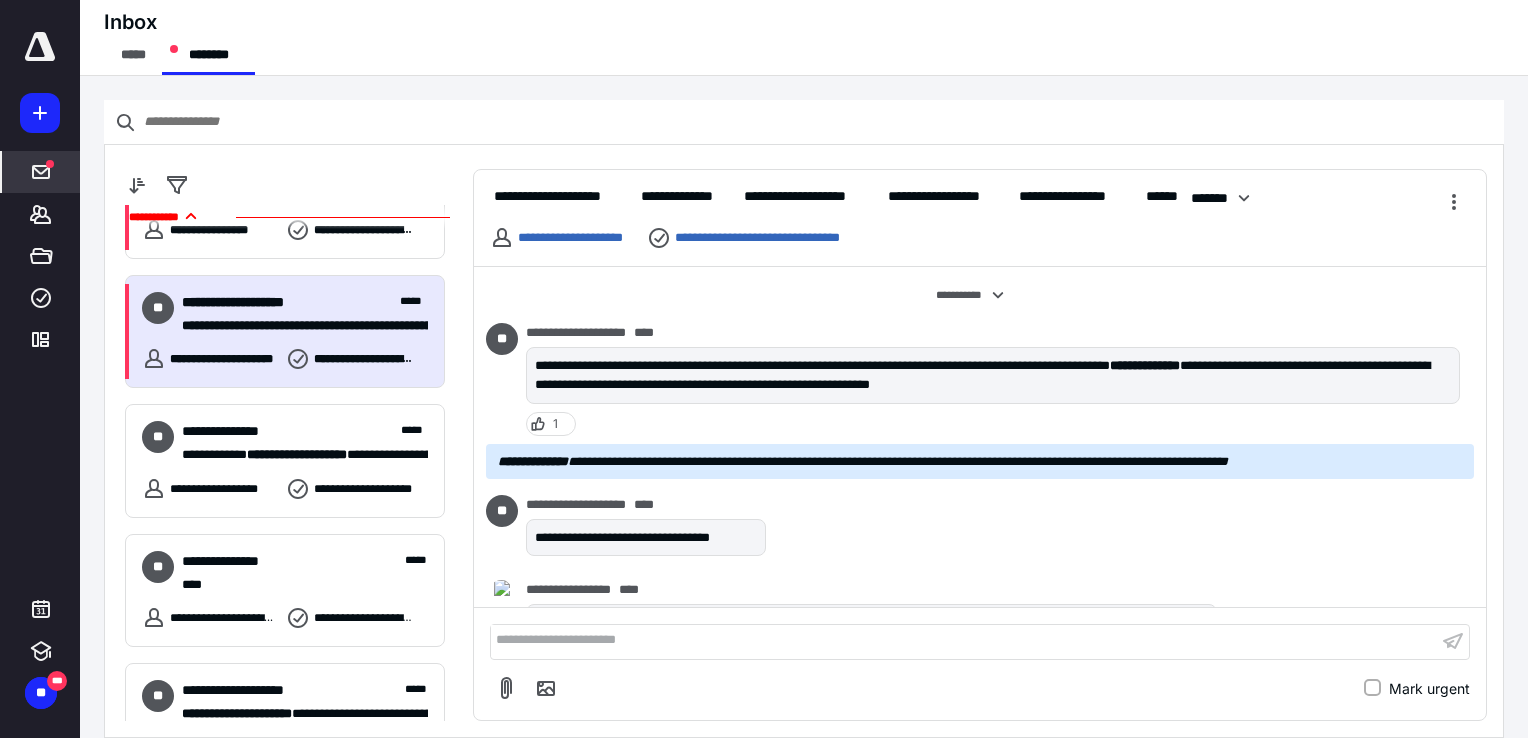 scroll, scrollTop: 1350, scrollLeft: 0, axis: vertical 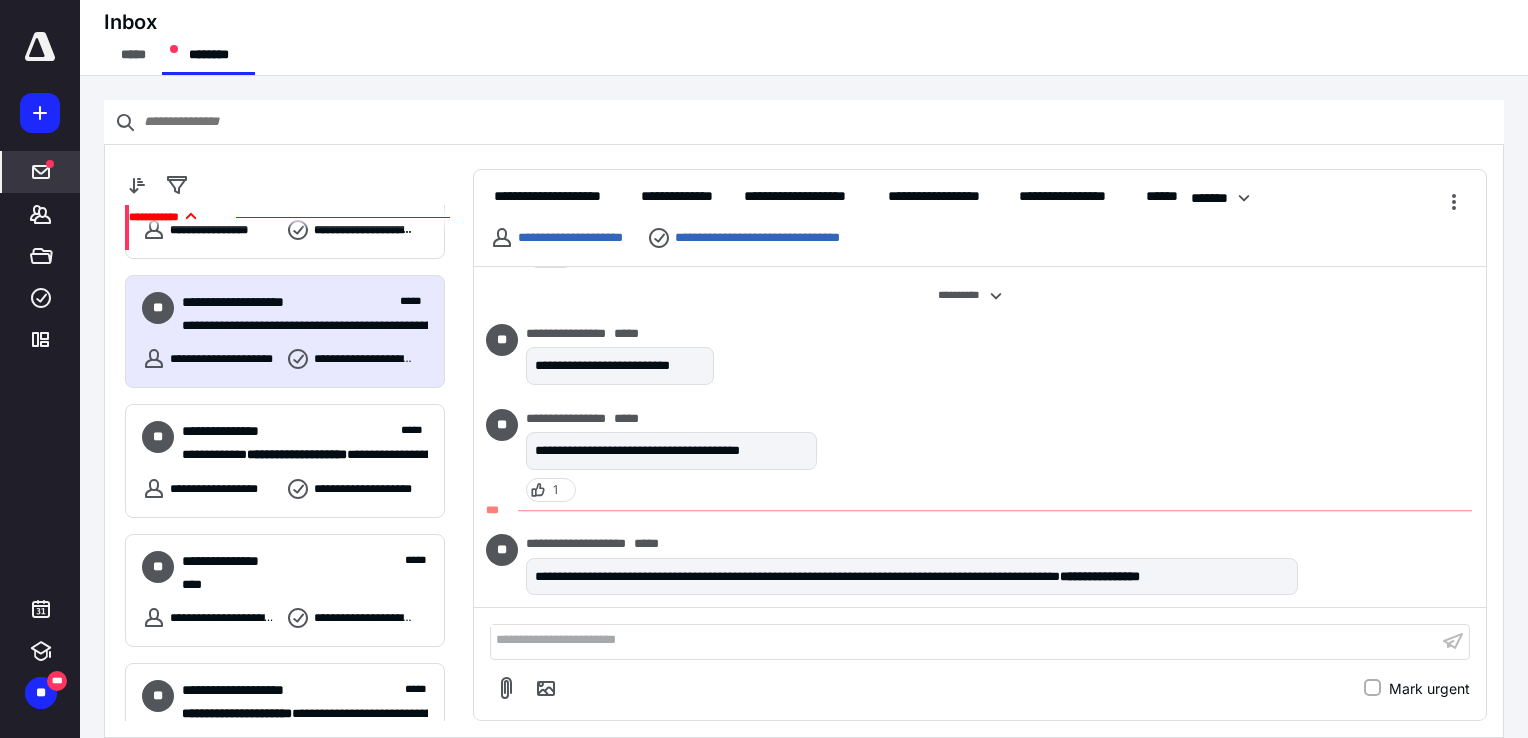 click at bounding box center (964, 641) 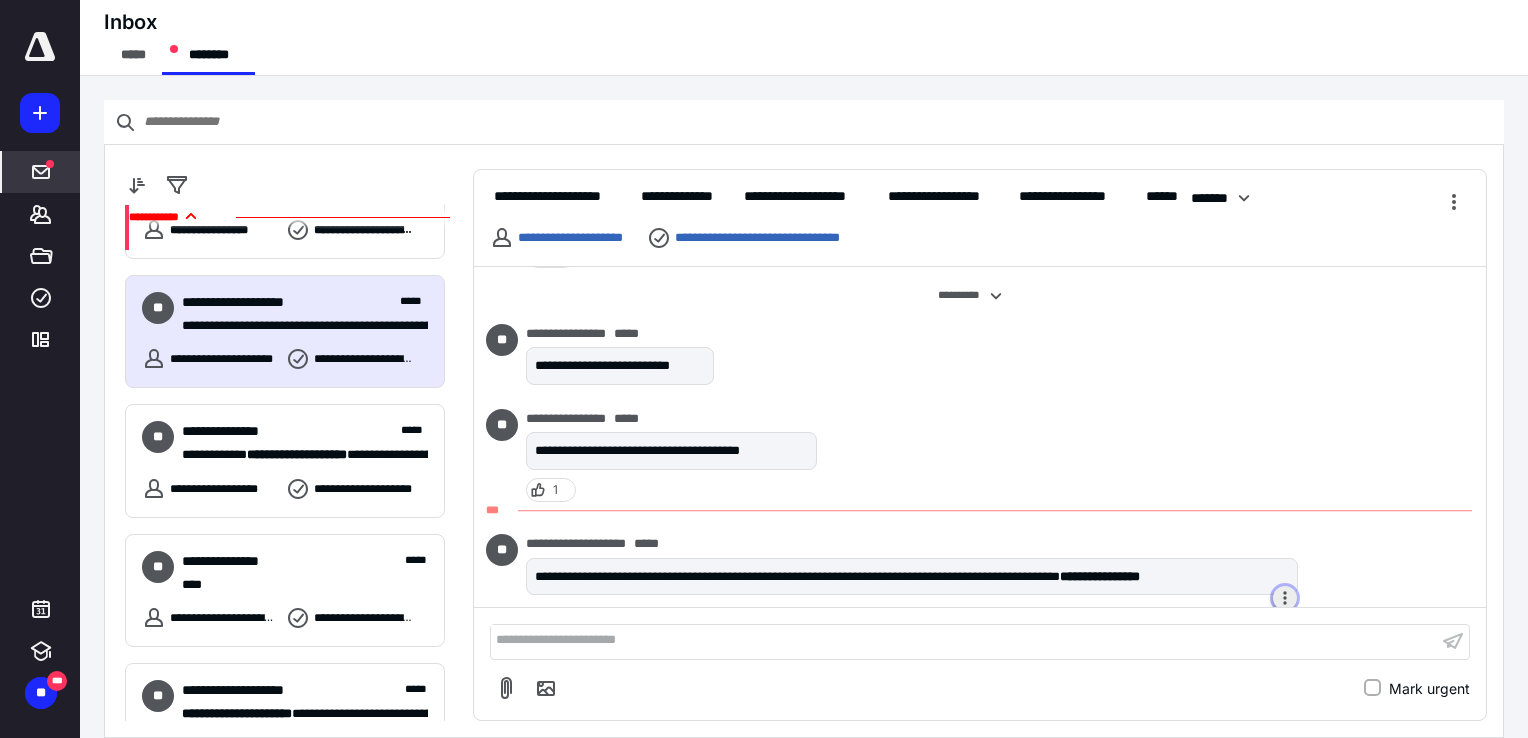 click at bounding box center [1285, 598] 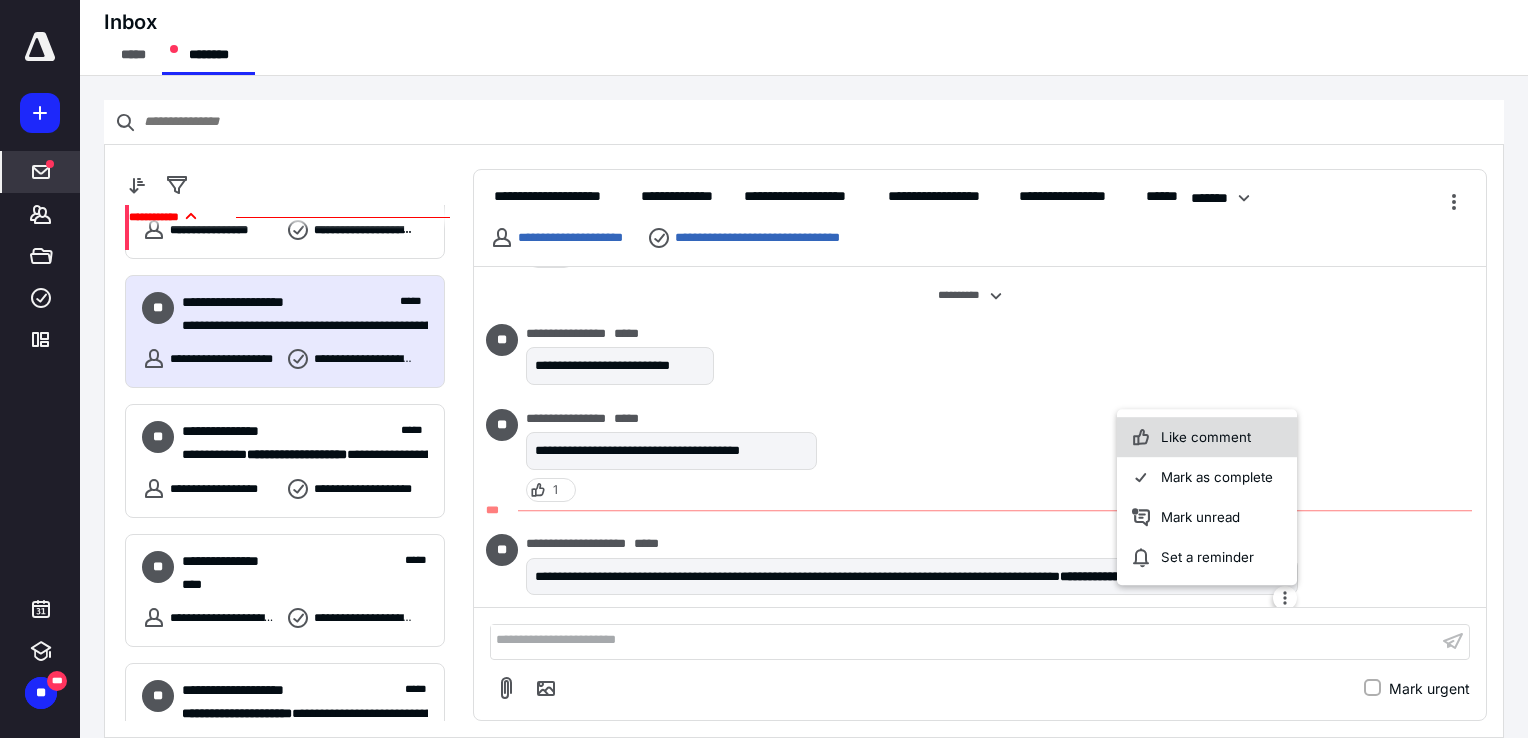 click on "Like comment" at bounding box center [1207, 437] 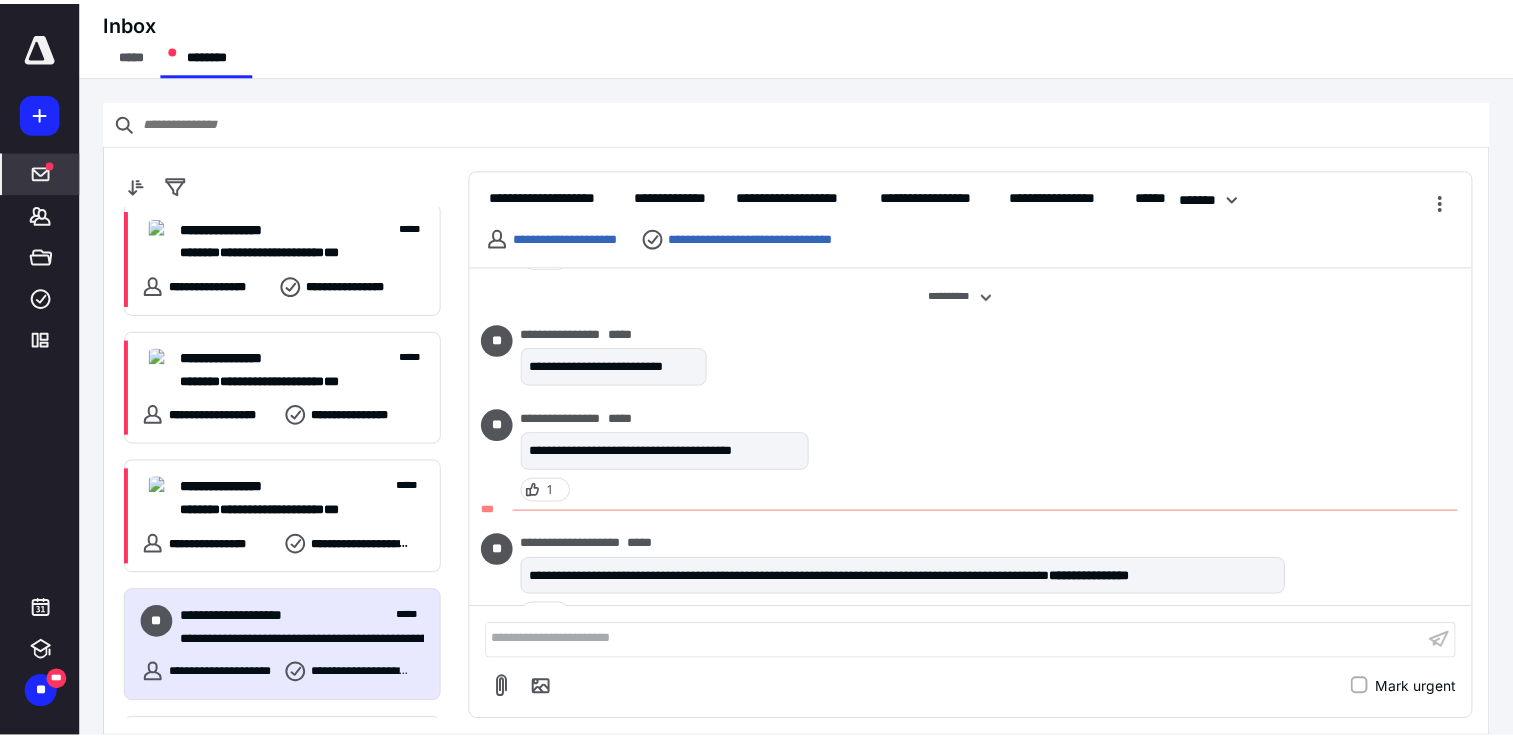 scroll, scrollTop: 0, scrollLeft: 0, axis: both 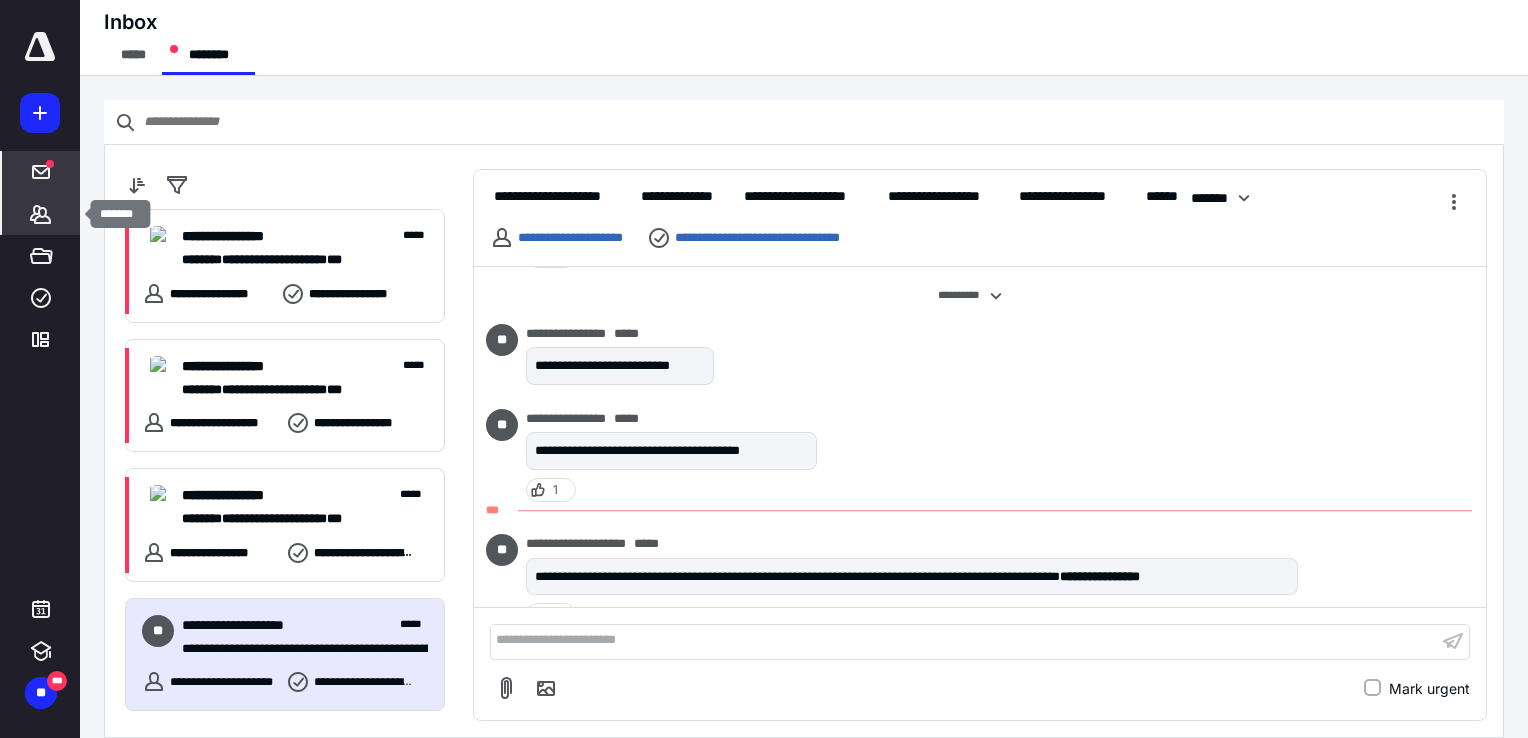 click on "*******" at bounding box center (41, 214) 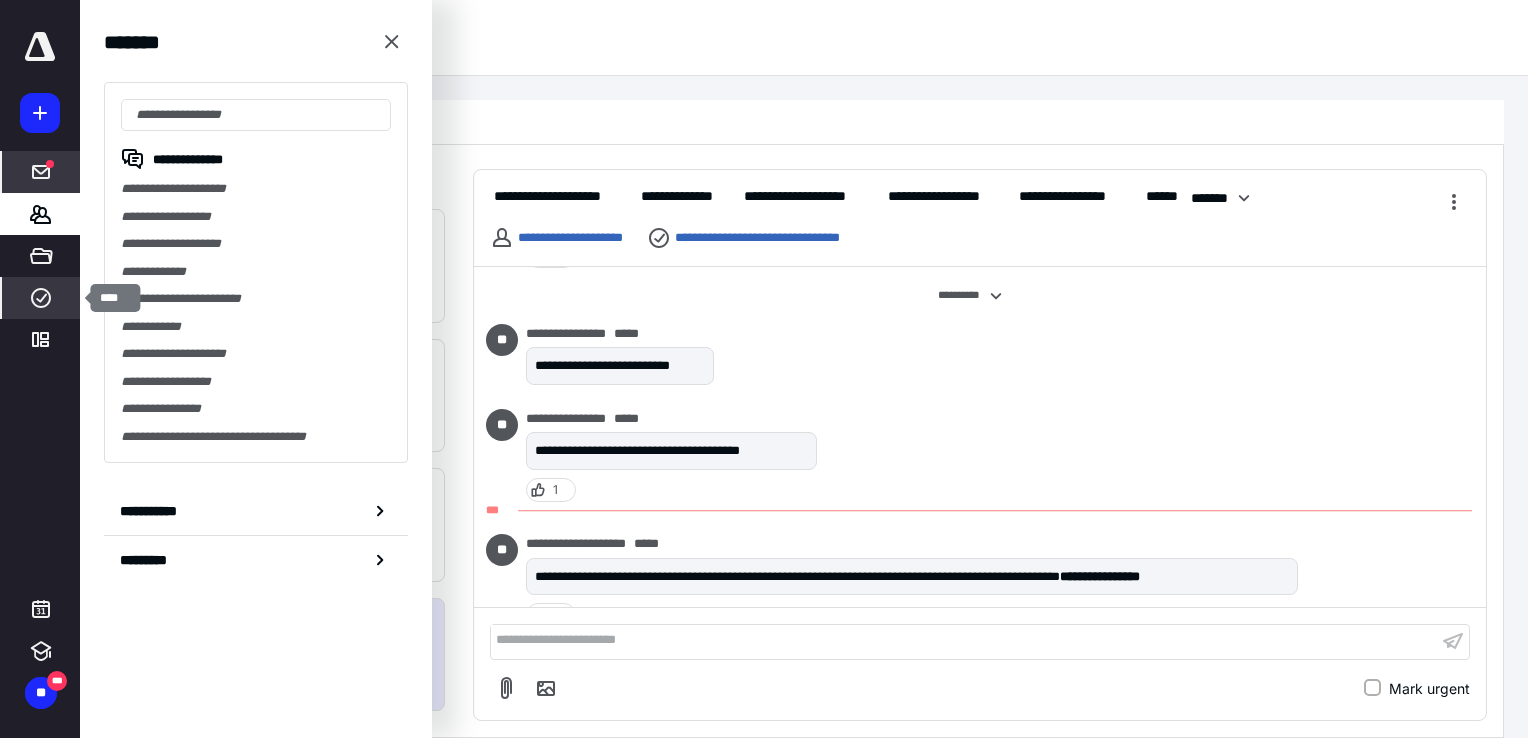 click 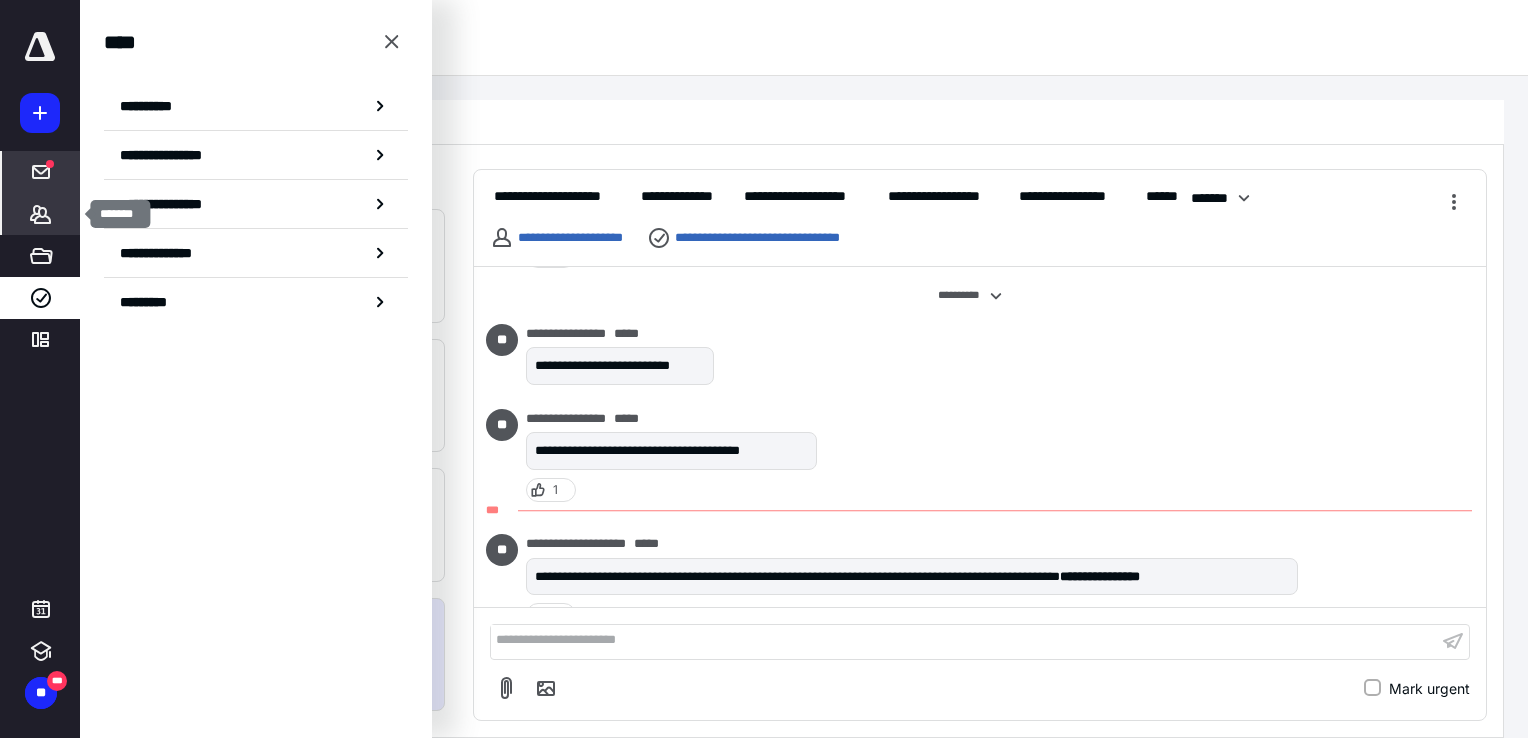click 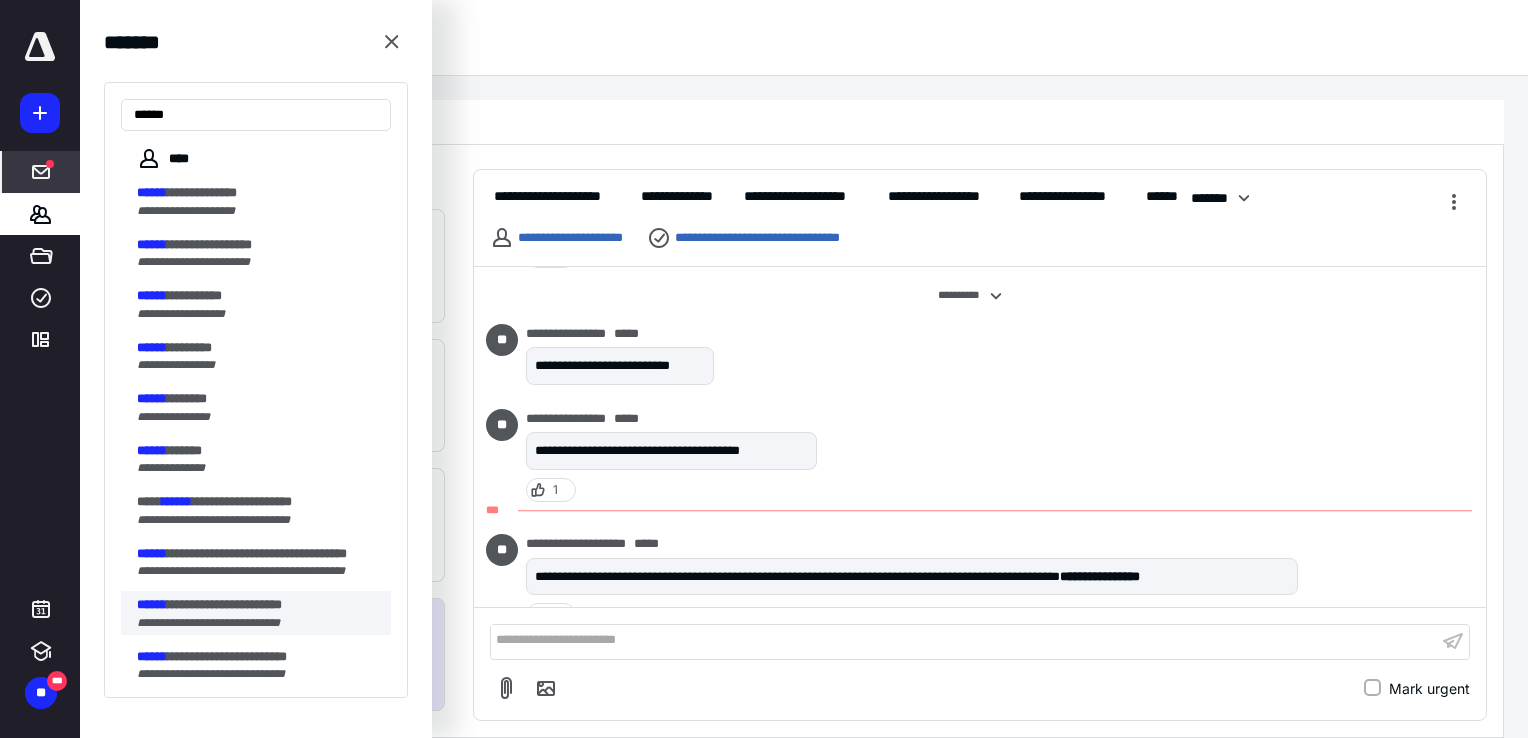 type on "******" 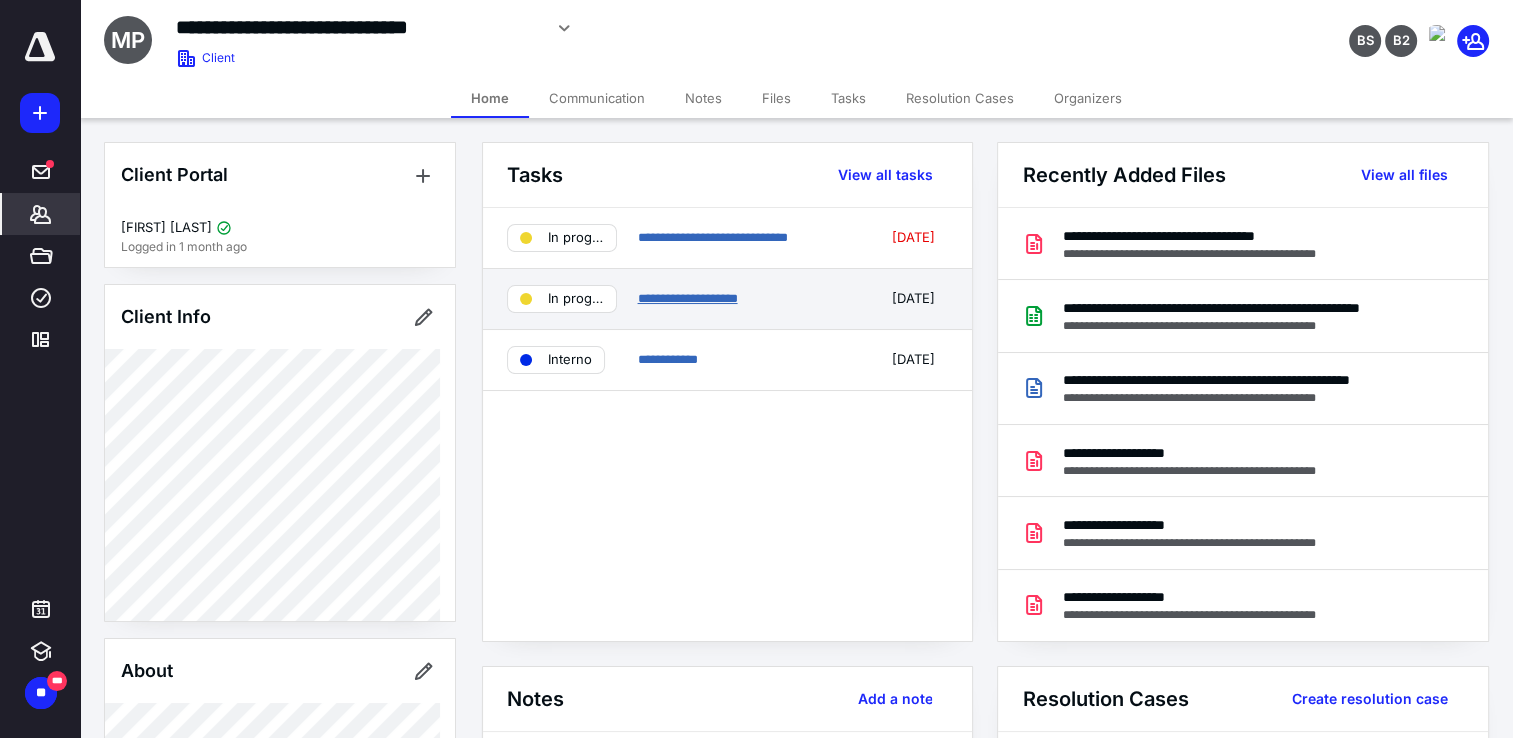 click on "**********" at bounding box center [687, 298] 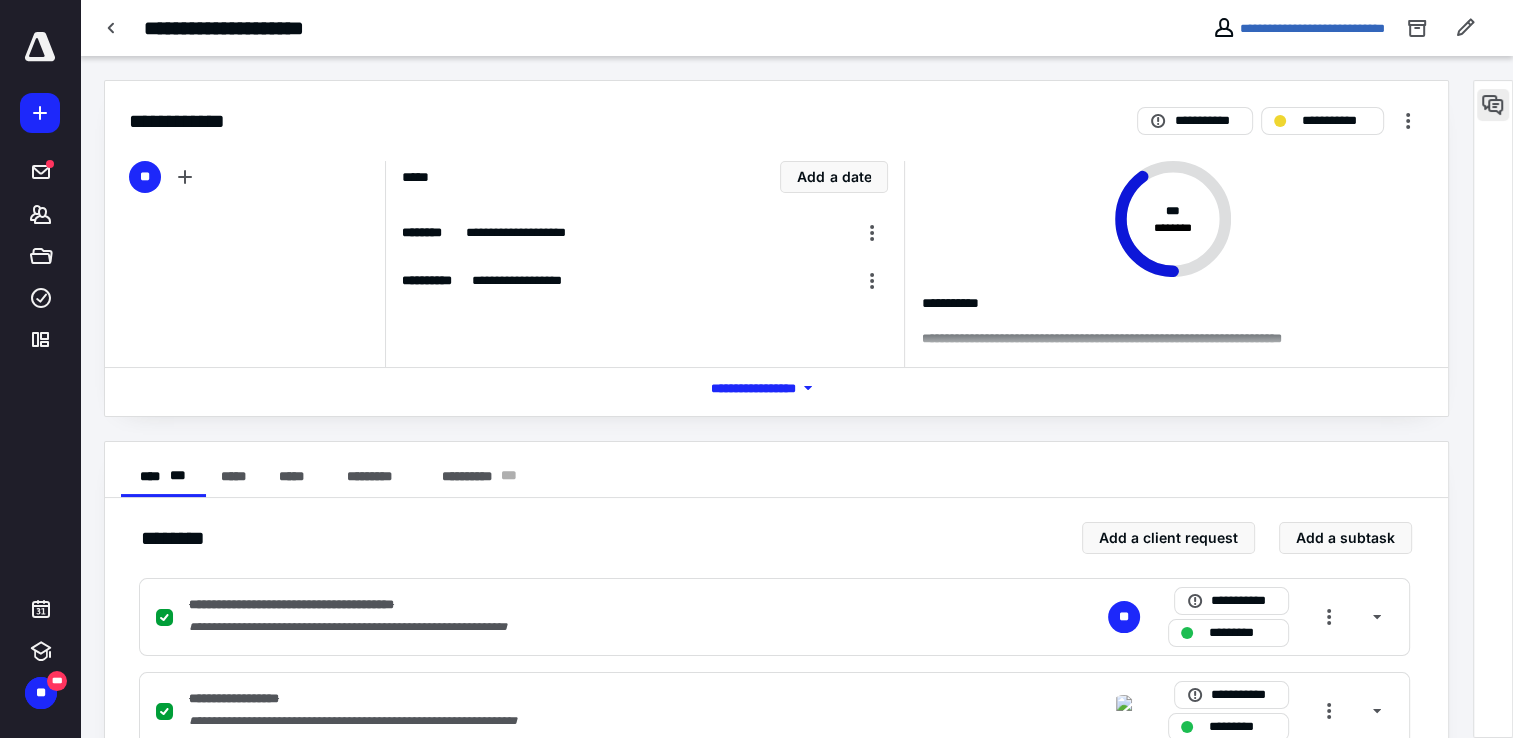 click at bounding box center (1493, 105) 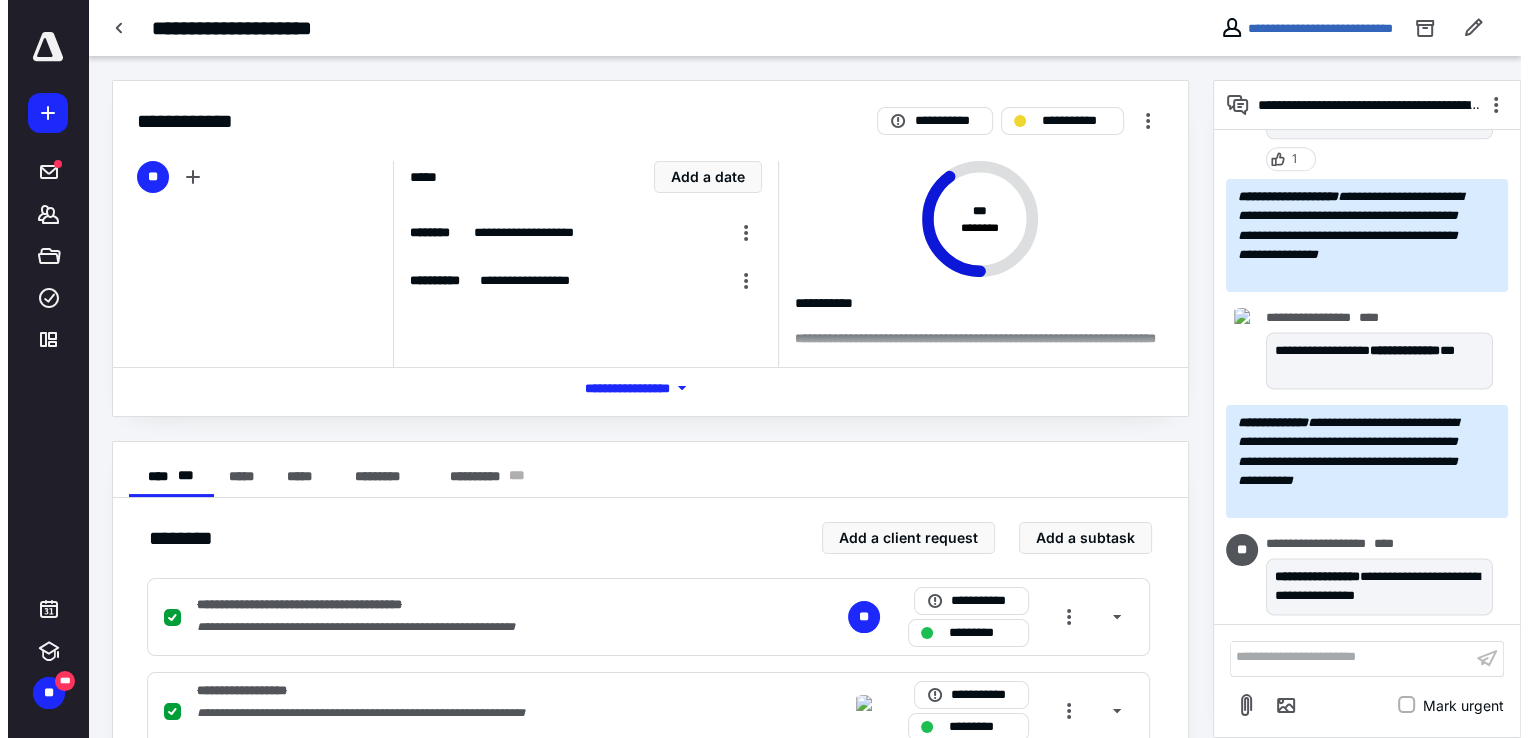 scroll, scrollTop: 2914, scrollLeft: 0, axis: vertical 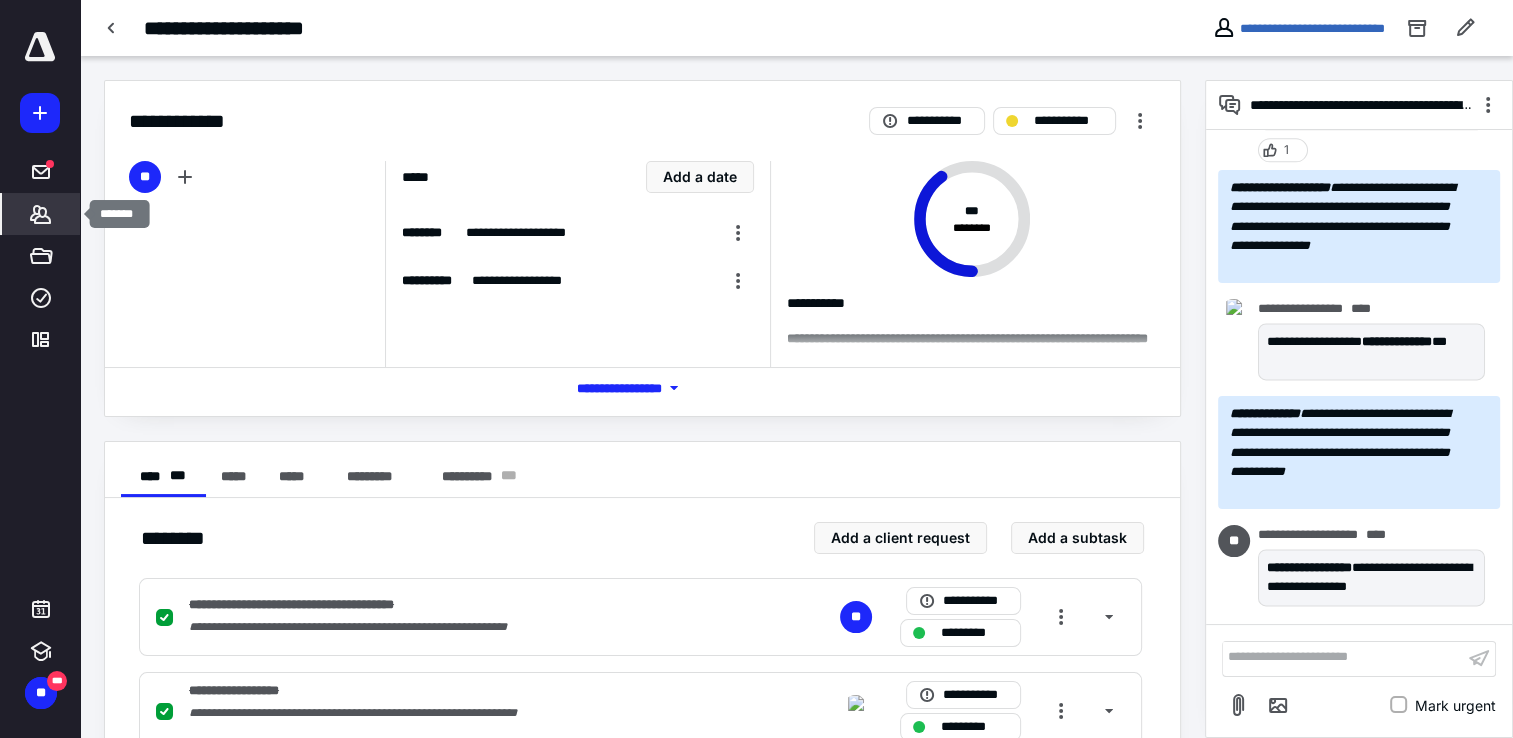 click on "*******" at bounding box center (41, 214) 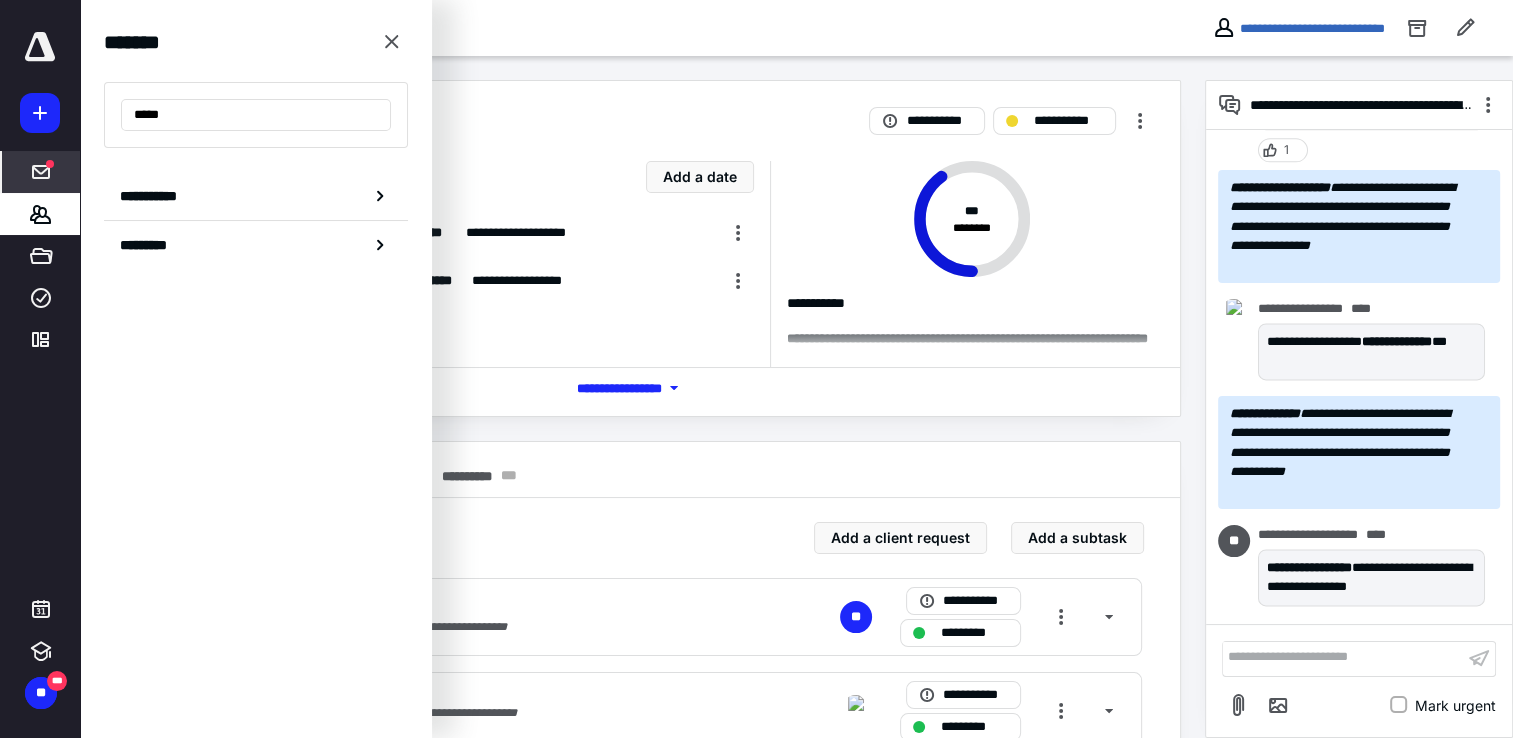 type on "*****" 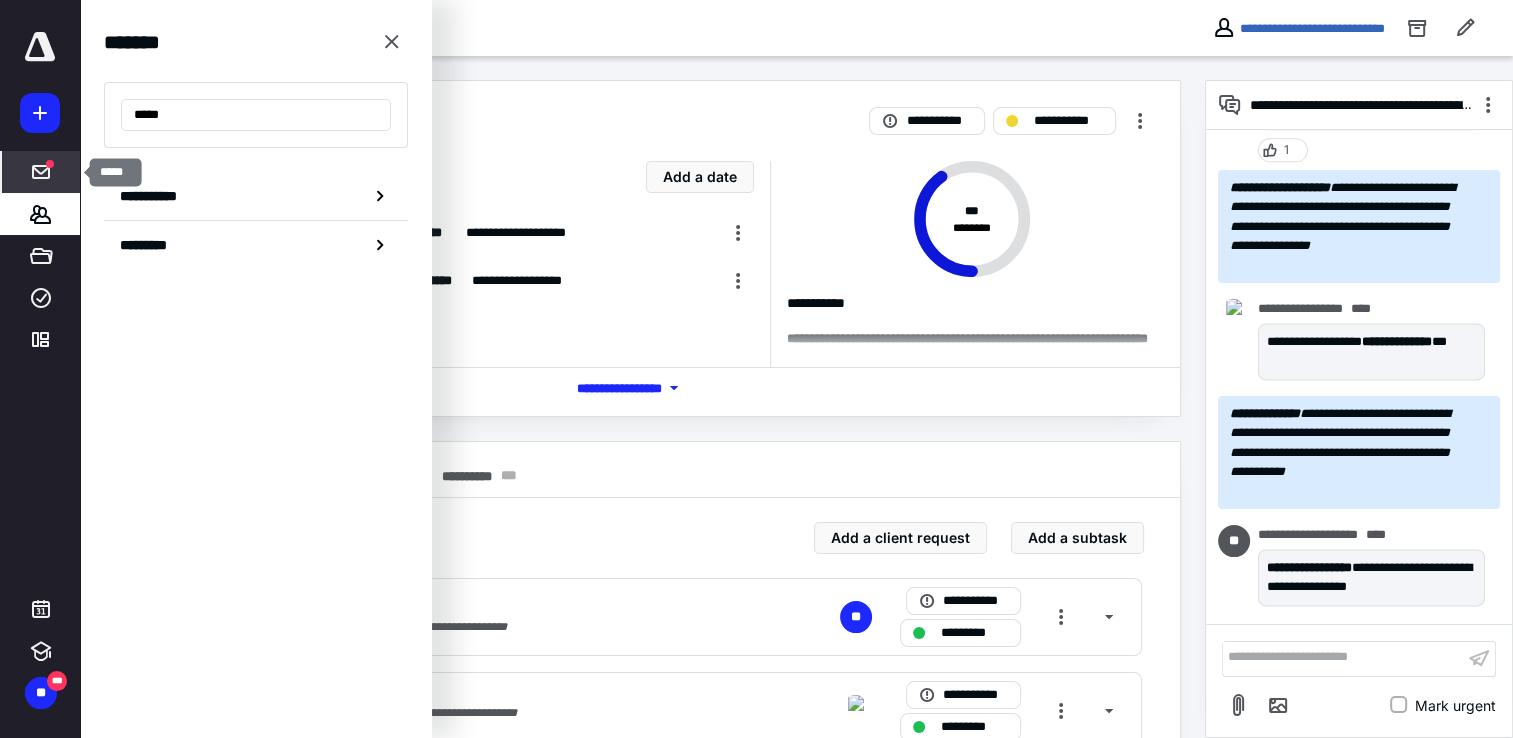 click 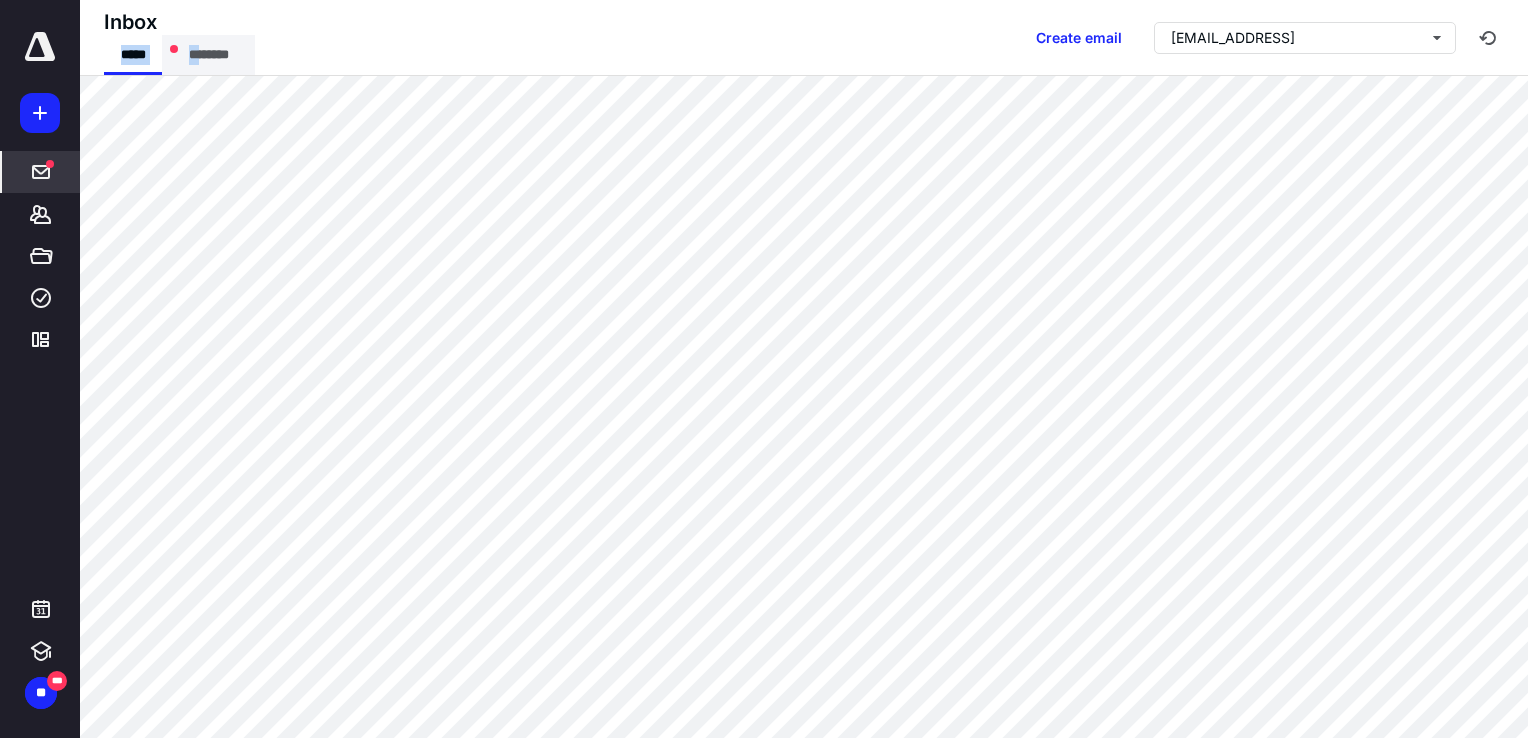 drag, startPoint x: 208, startPoint y: 34, endPoint x: 194, endPoint y: 49, distance: 20.518284 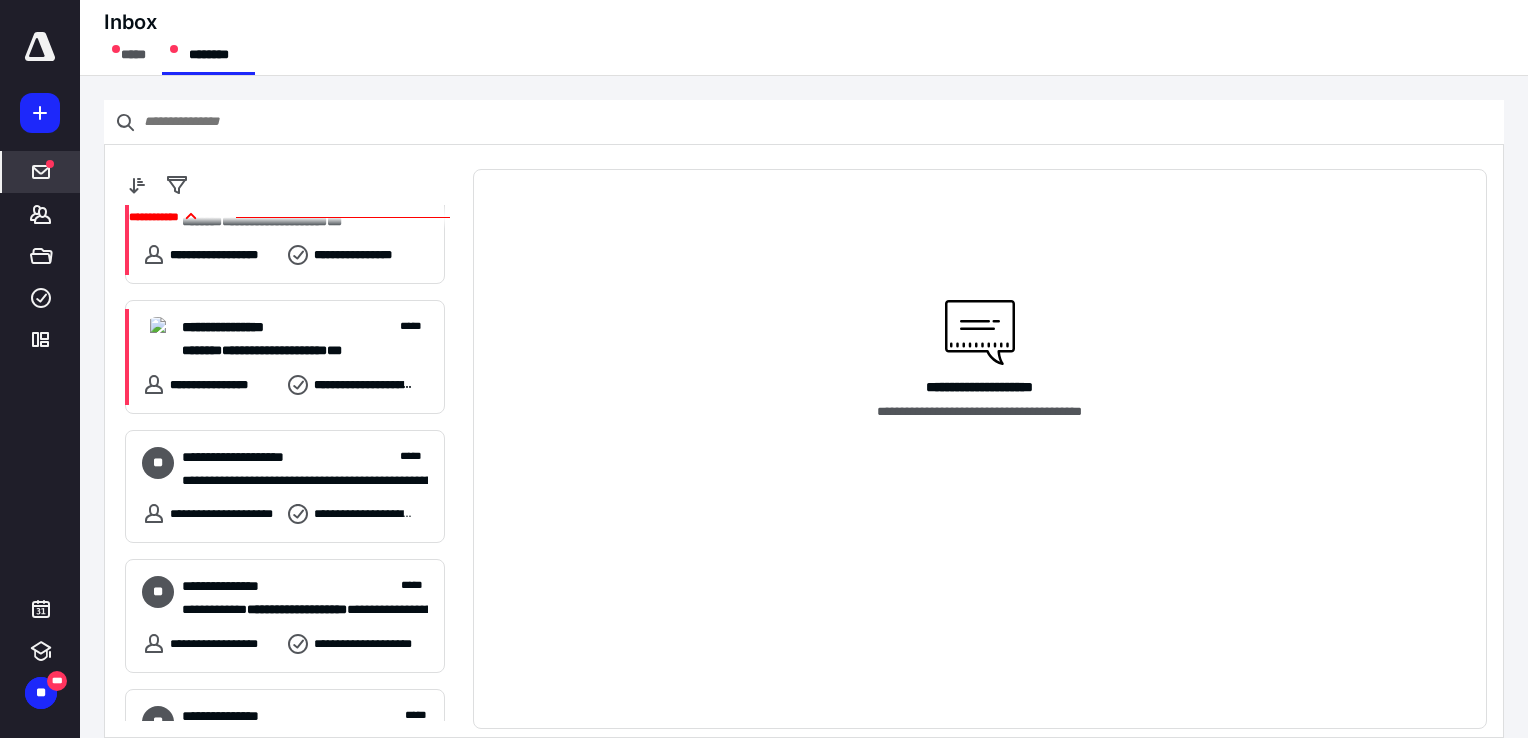 scroll, scrollTop: 283, scrollLeft: 0, axis: vertical 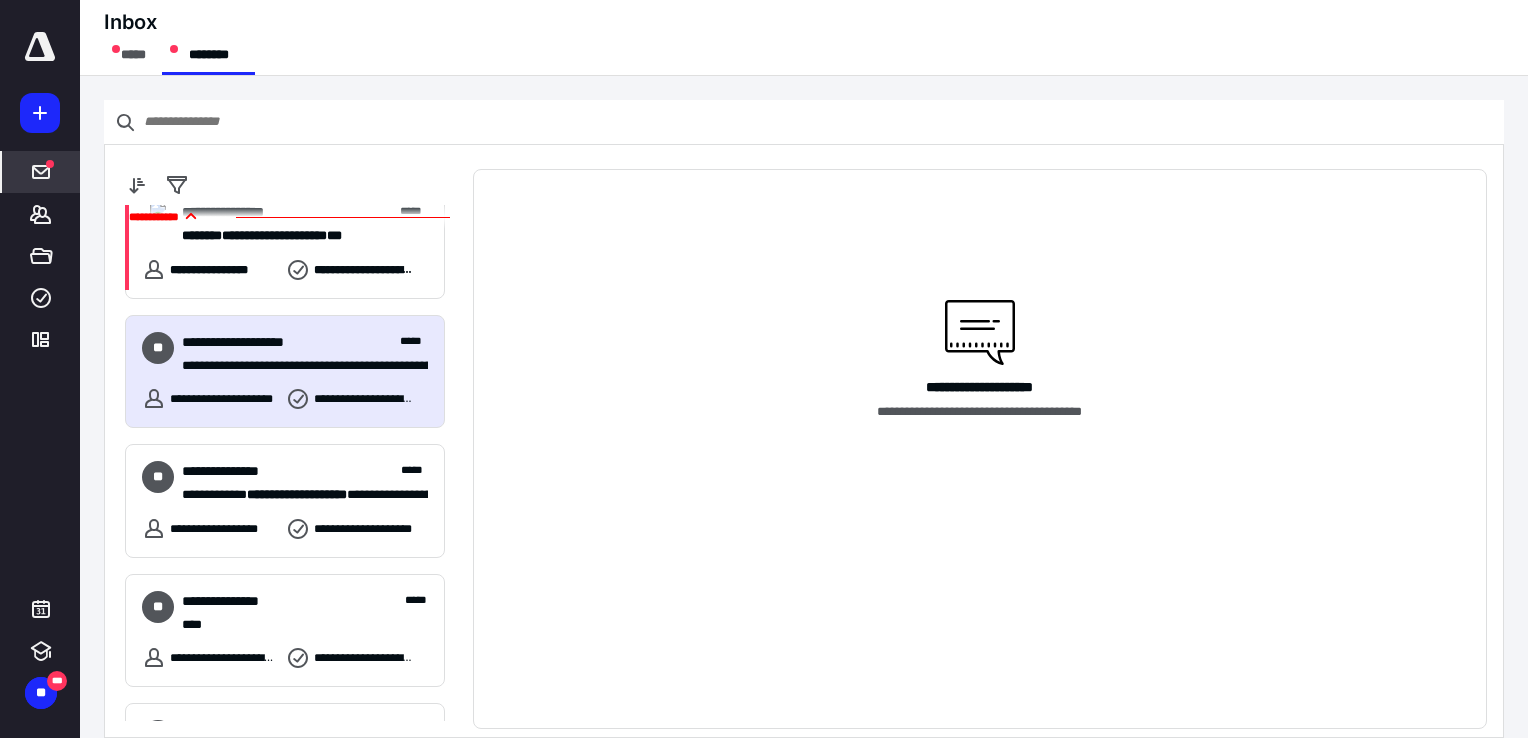 click on "**********" at bounding box center [285, 372] 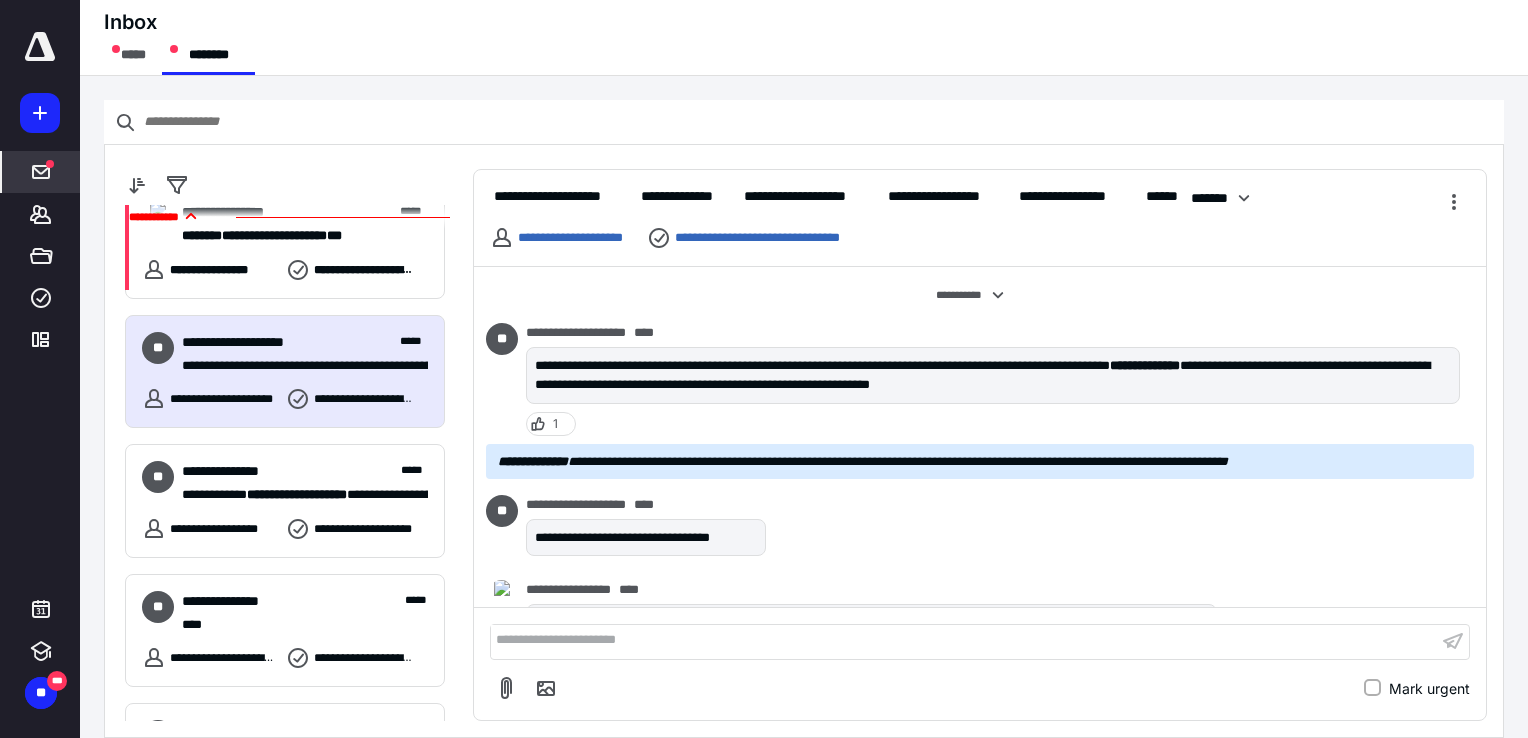 scroll, scrollTop: 1357, scrollLeft: 0, axis: vertical 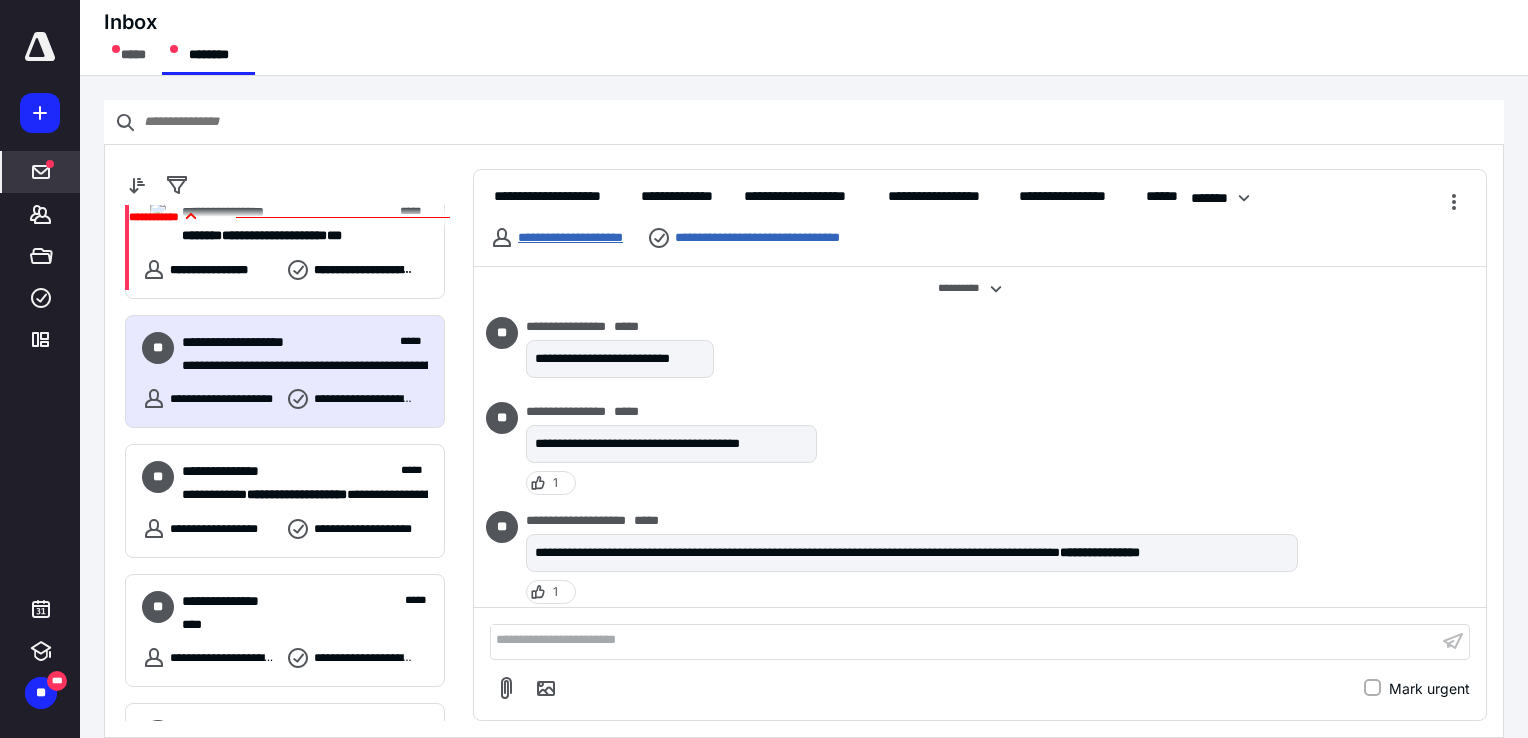 click on "**********" at bounding box center (570, 237) 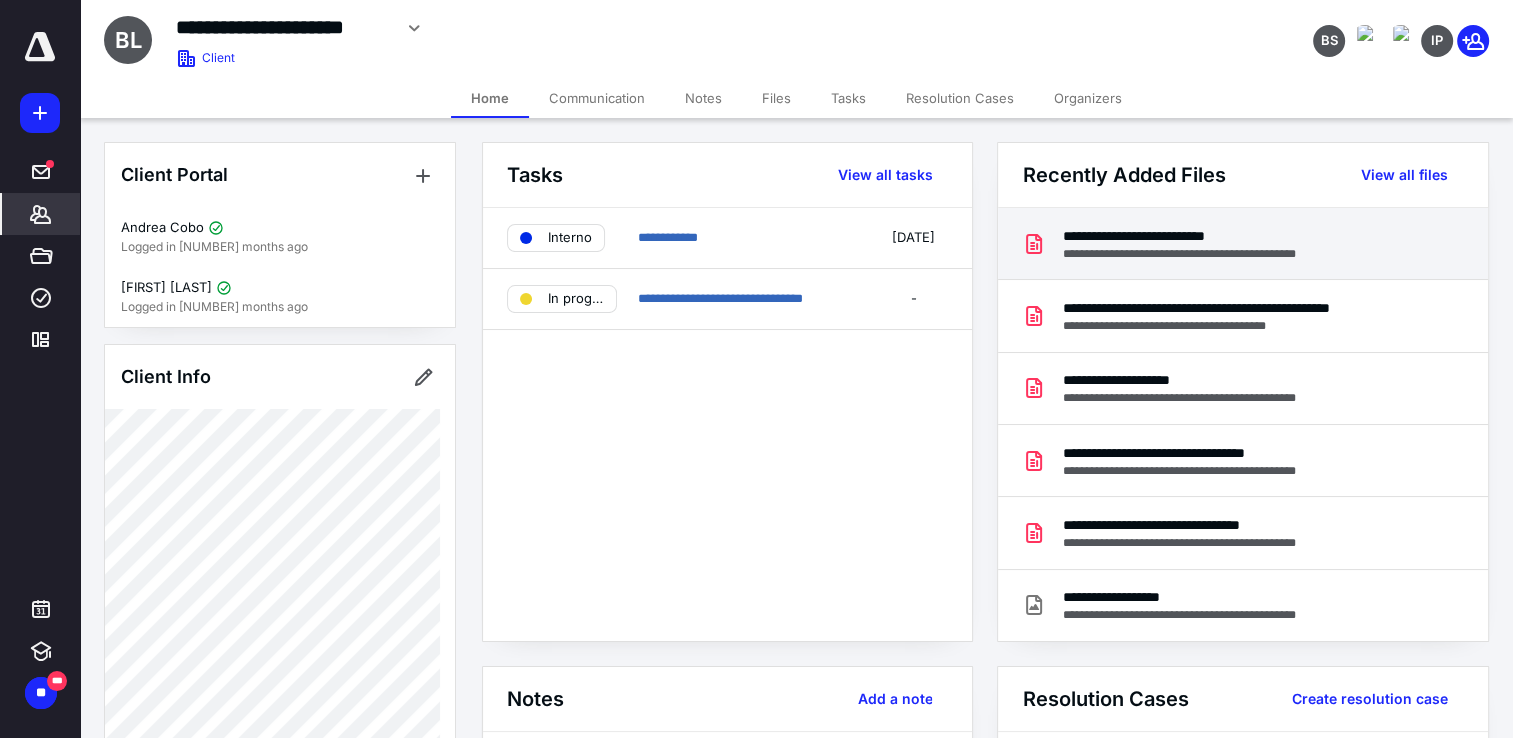 click on "**********" at bounding box center [1197, 254] 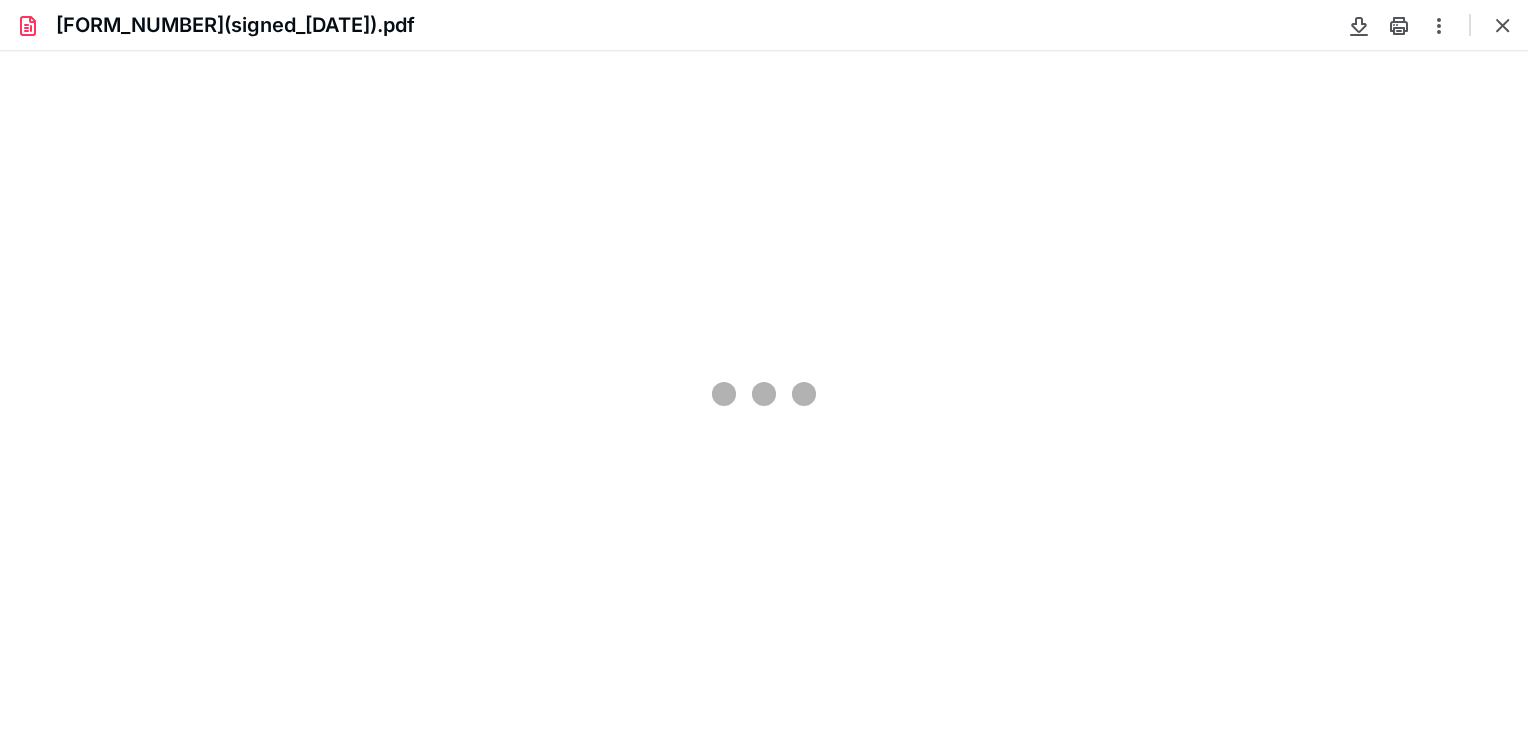 scroll, scrollTop: 0, scrollLeft: 0, axis: both 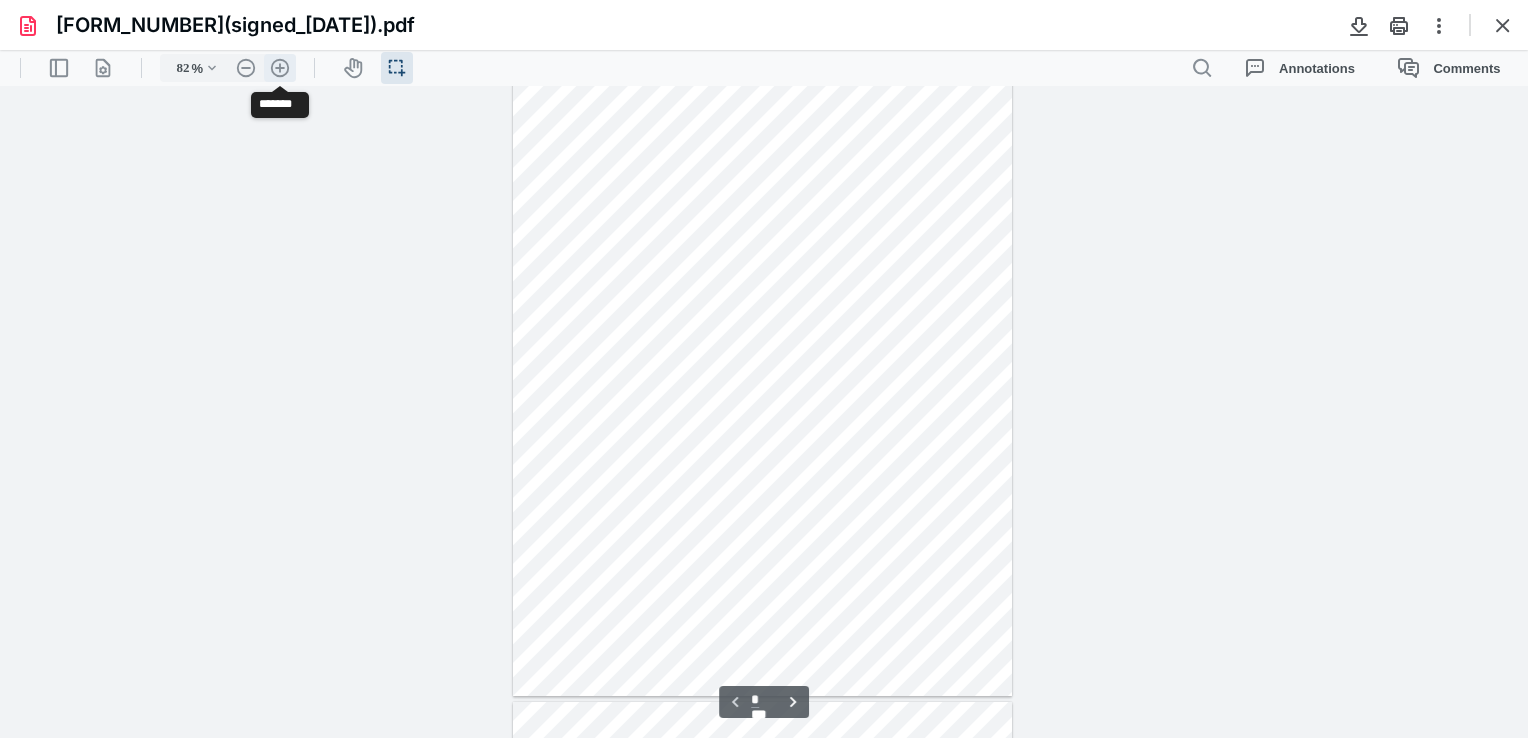 click on ".cls-1{fill:#abb0c4;} icon - header - zoom - in - line" at bounding box center (280, 68) 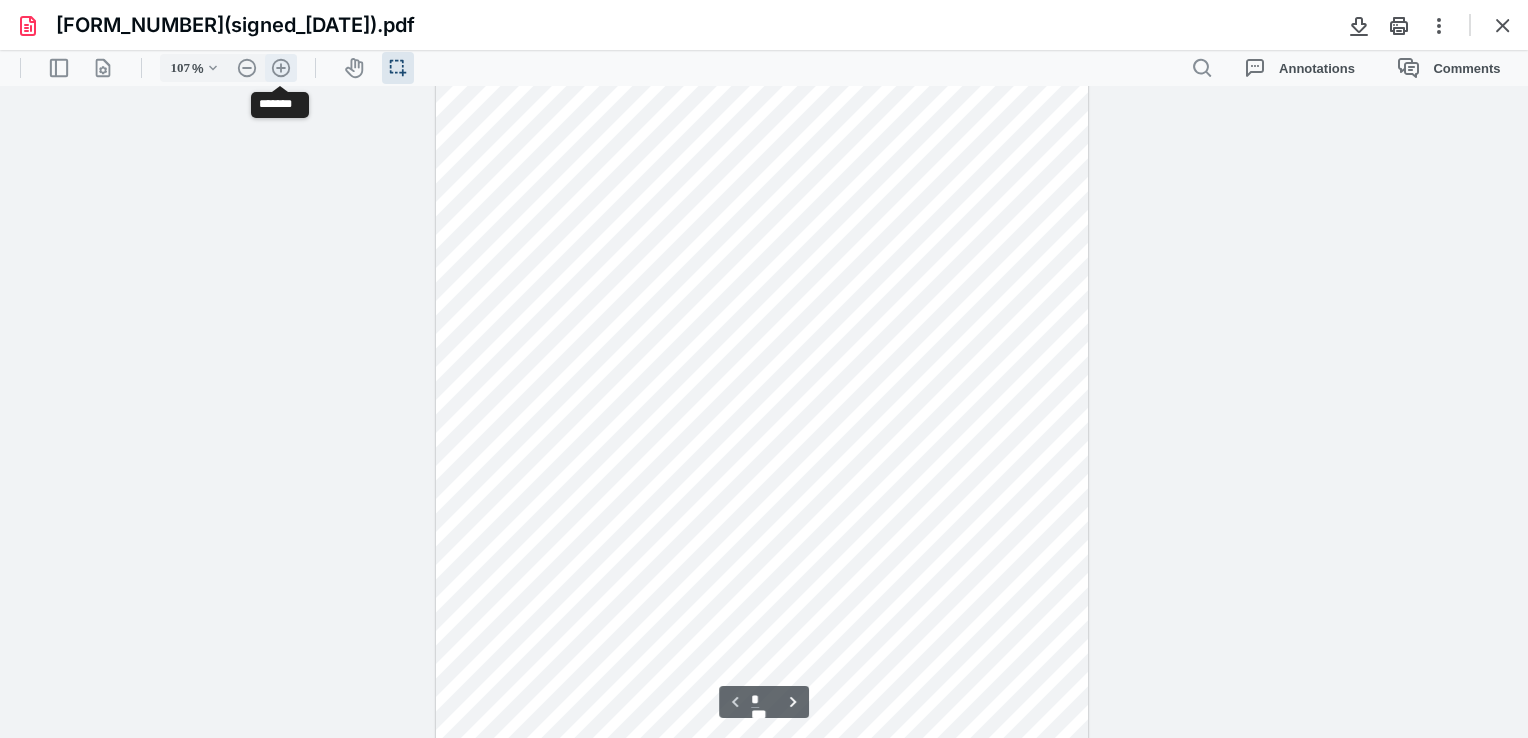 click on ".cls-1{fill:#abb0c4;} icon - header - zoom - in - line" at bounding box center [281, 68] 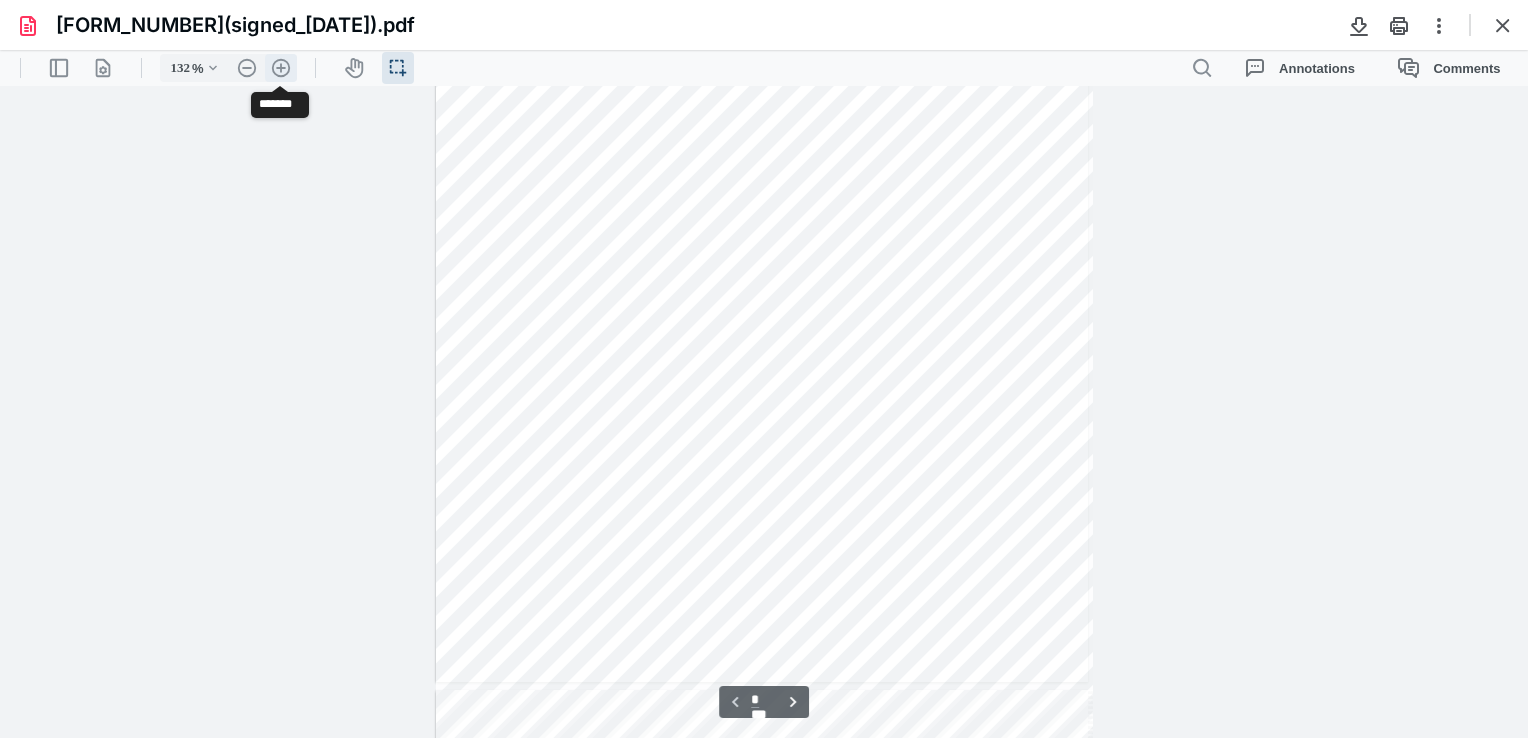 click on ".cls-1{fill:#abb0c4;} icon - header - zoom - in - line" at bounding box center [281, 68] 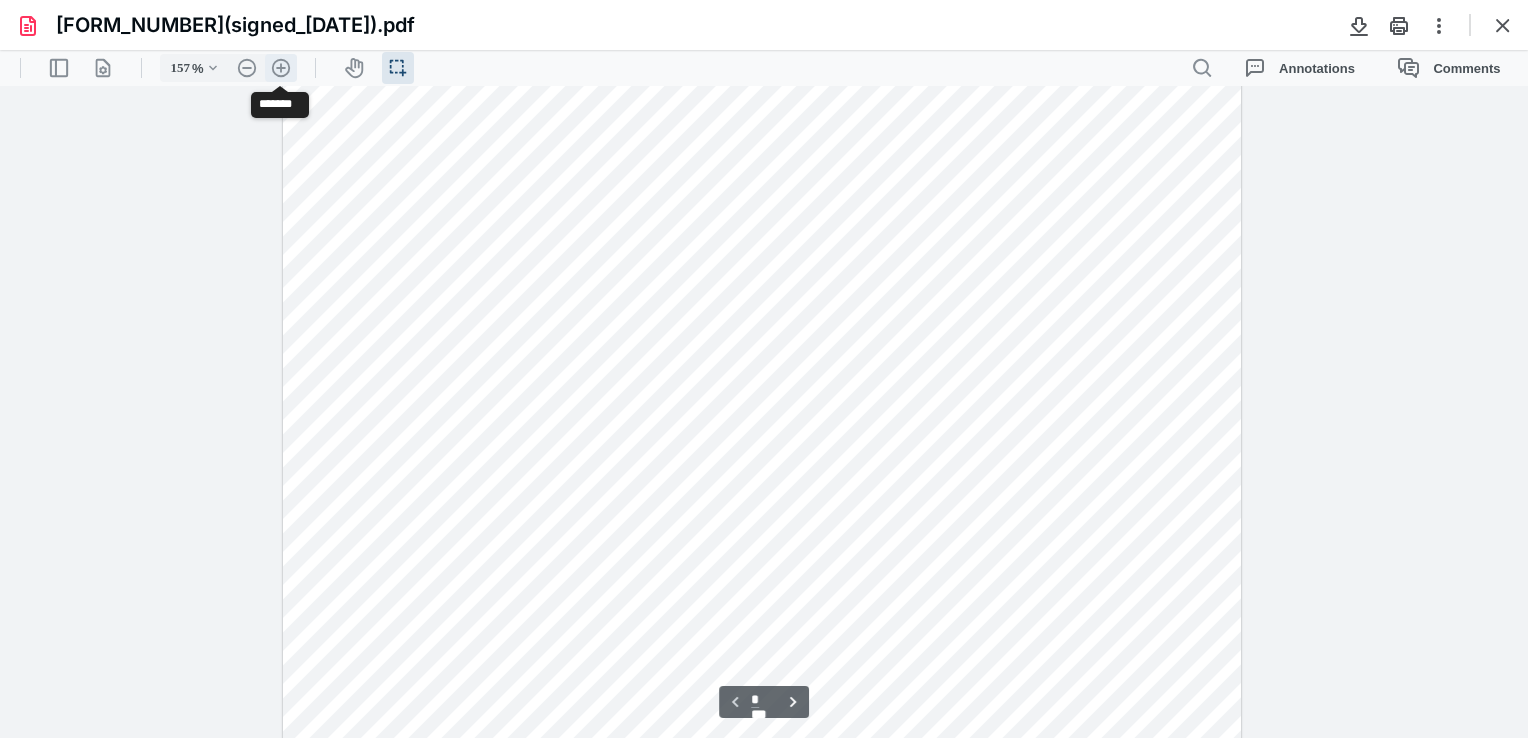 scroll, scrollTop: 358, scrollLeft: 0, axis: vertical 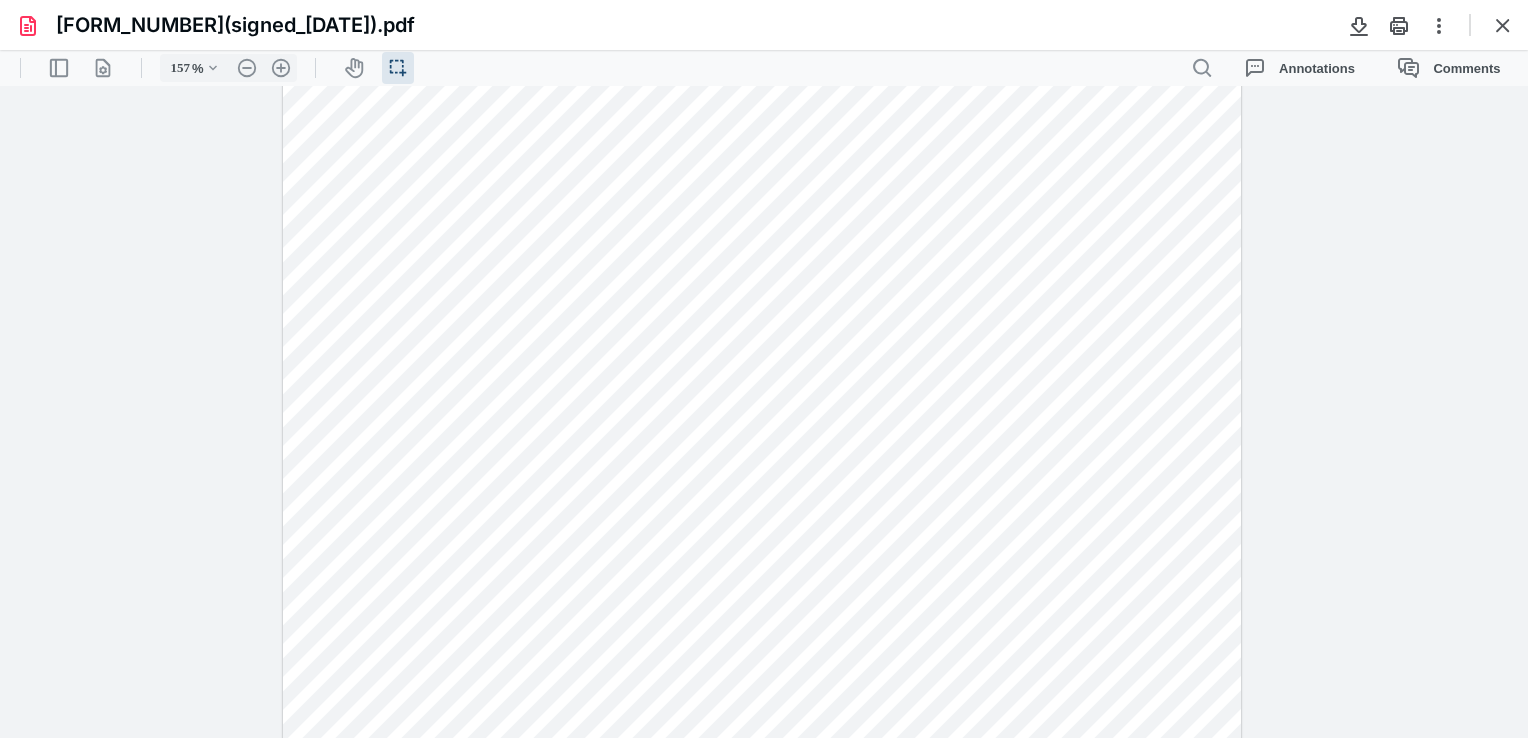 drag, startPoint x: 1527, startPoint y: 166, endPoint x: 1528, endPoint y: 133, distance: 33.01515 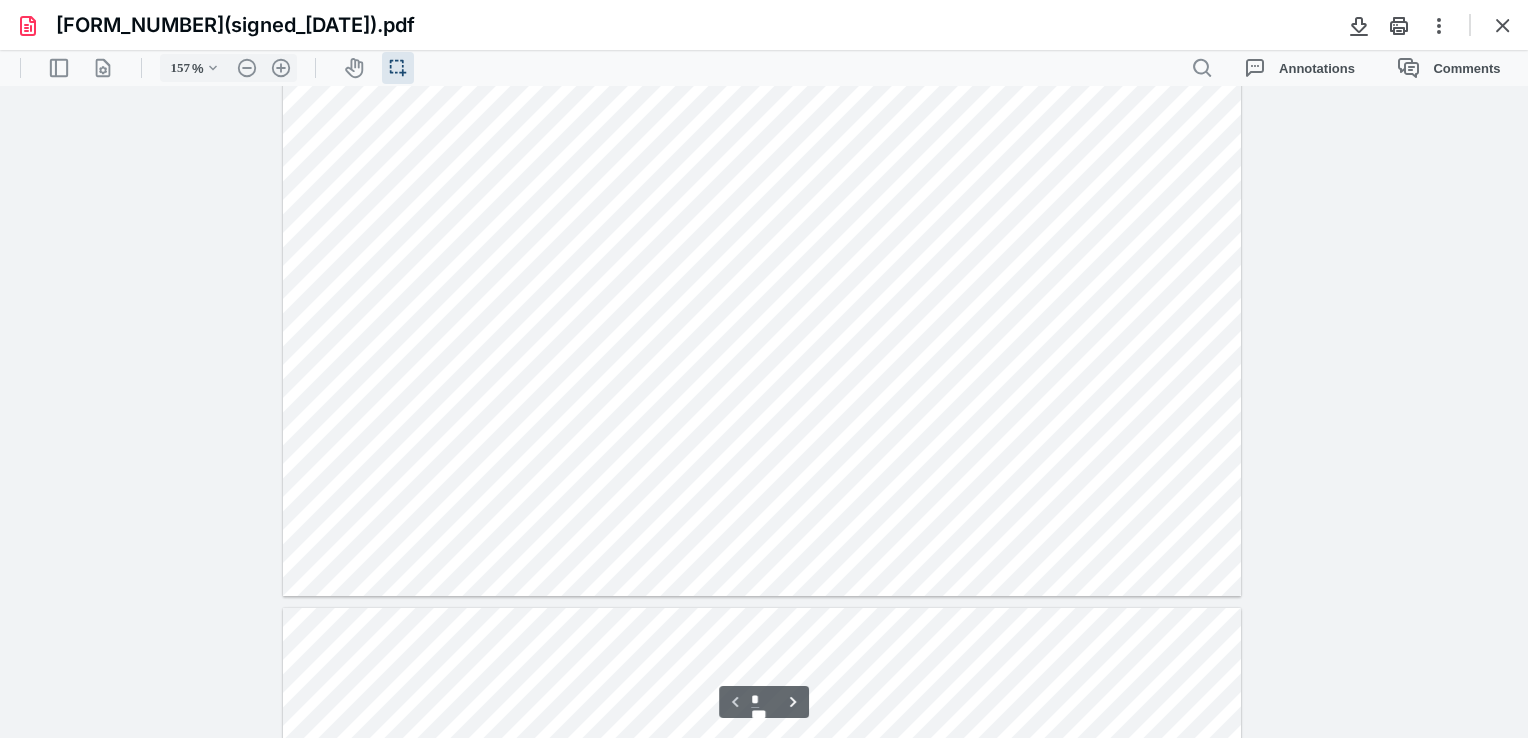 scroll, scrollTop: 744, scrollLeft: 0, axis: vertical 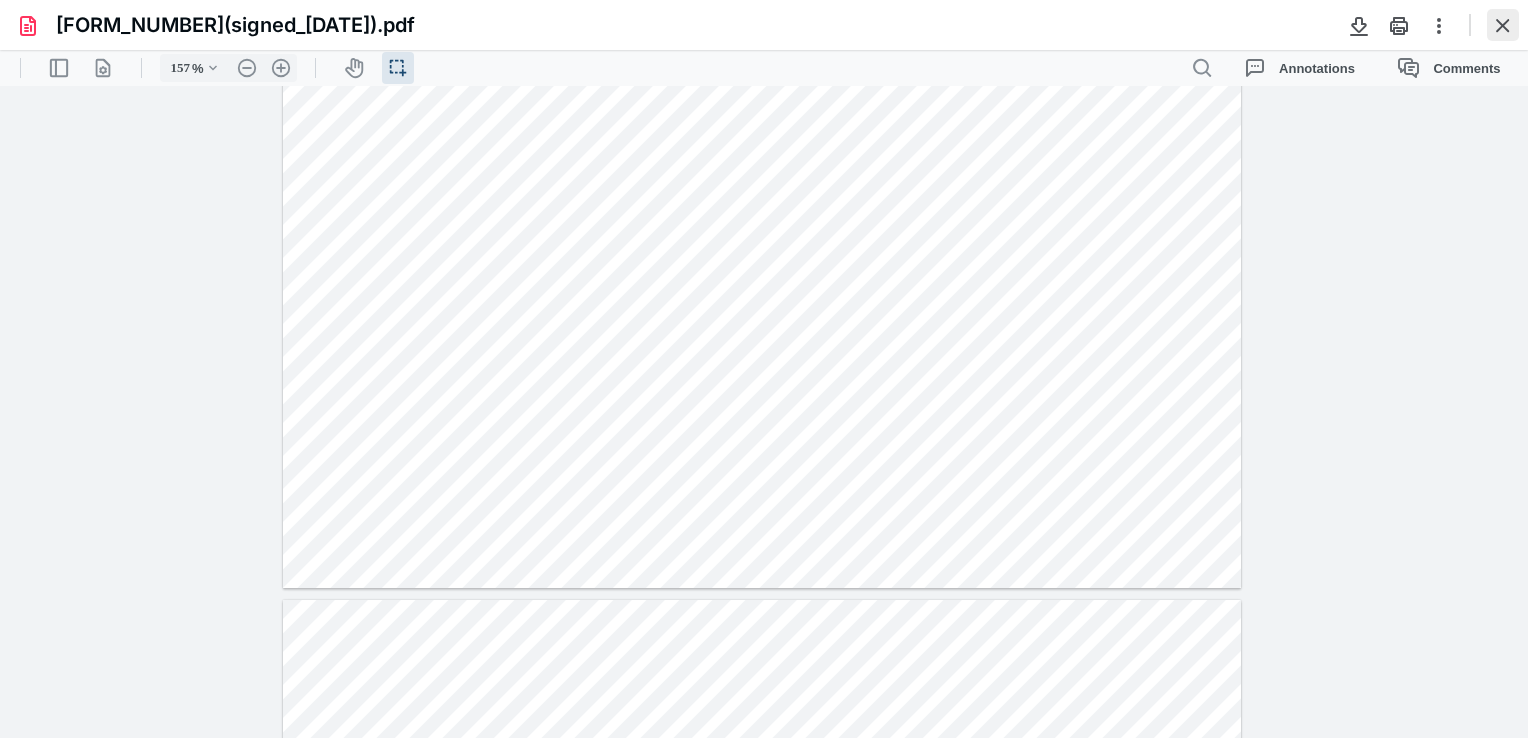 click at bounding box center [1503, 25] 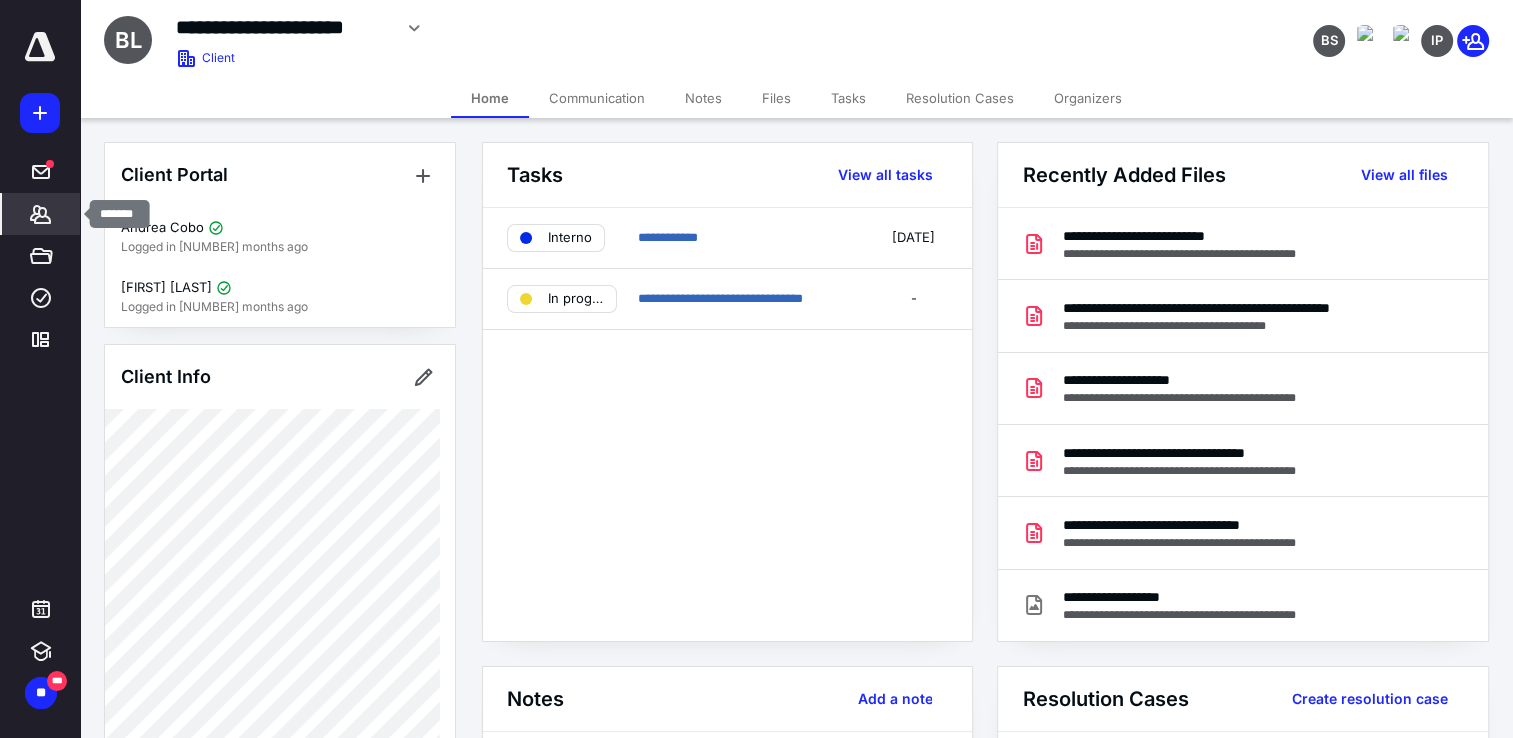 click 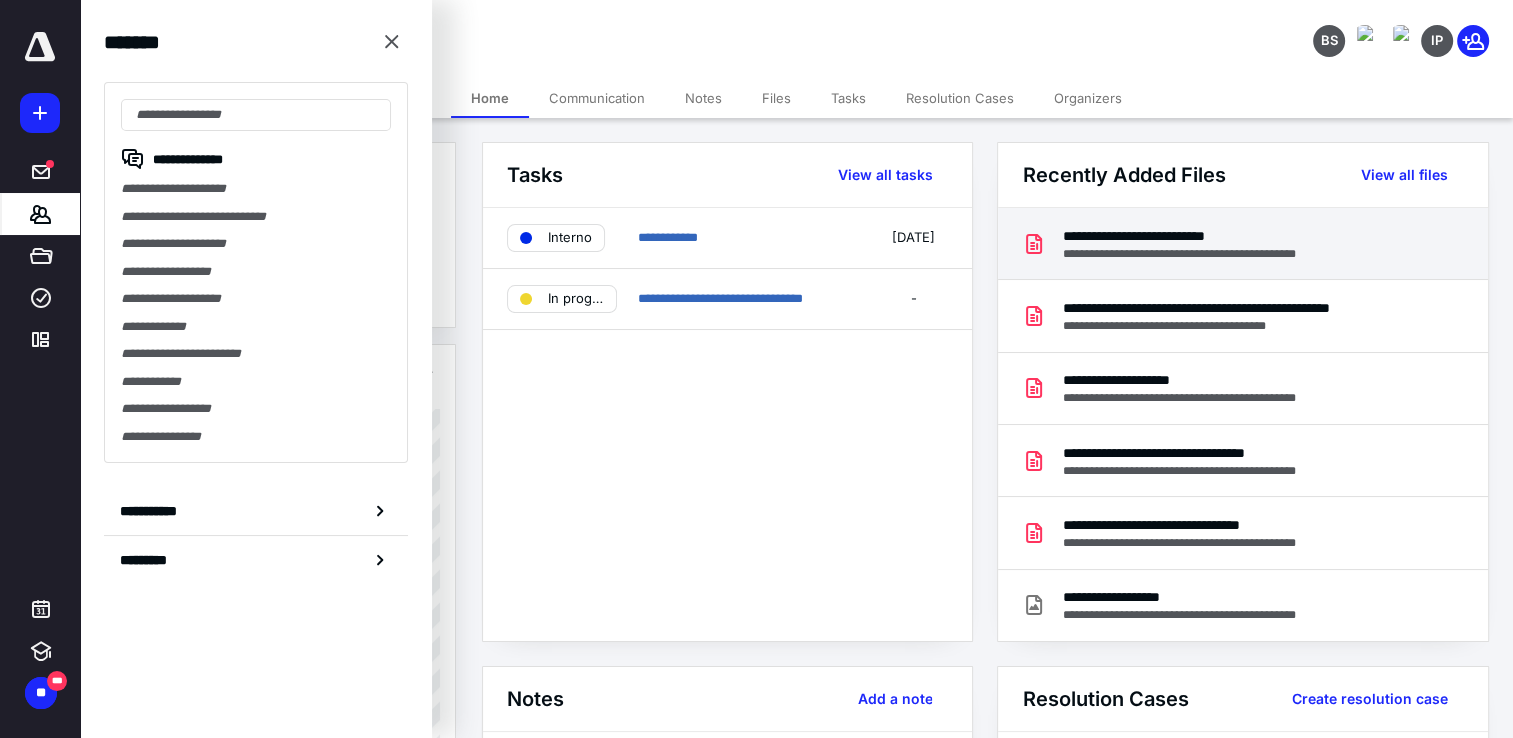click at bounding box center (1042, 244) 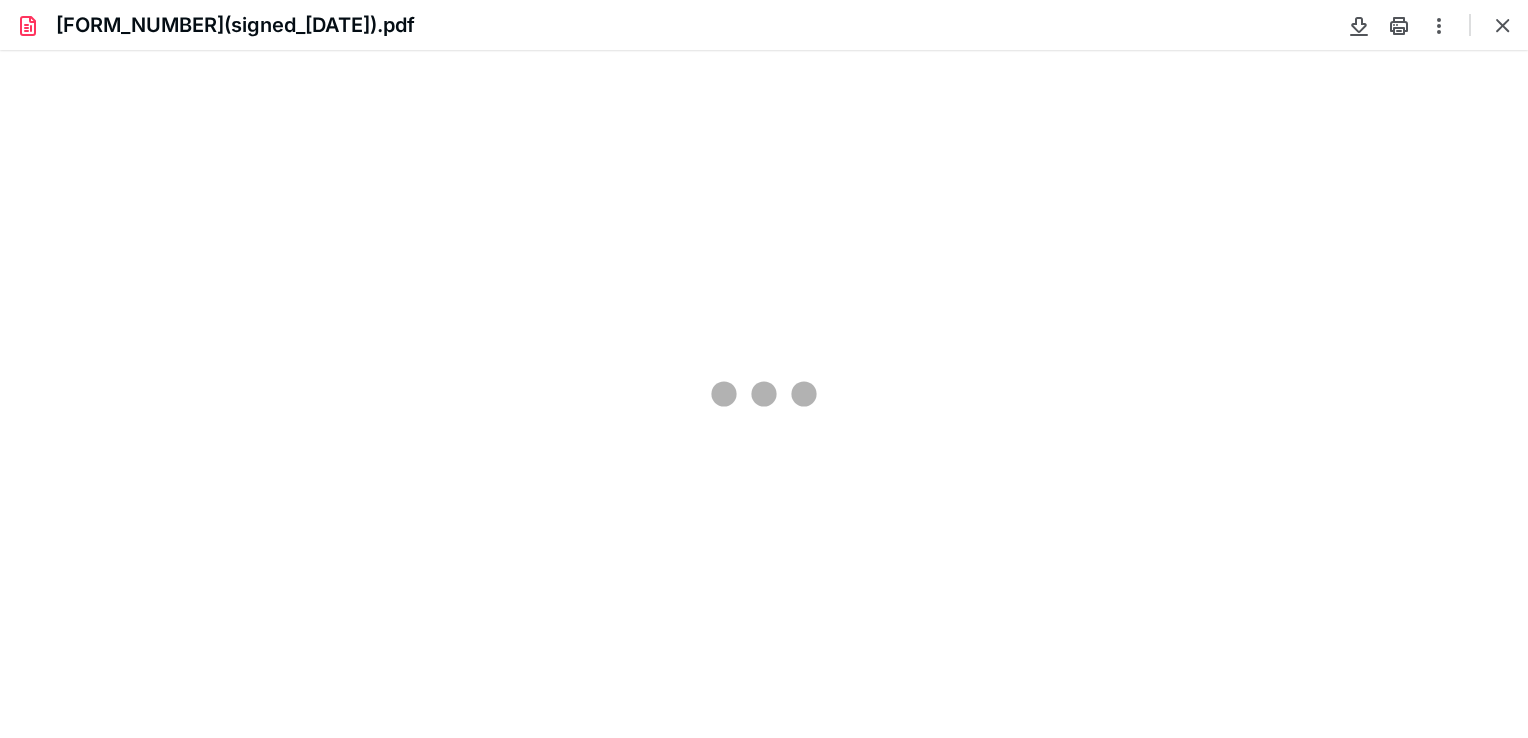 scroll, scrollTop: 0, scrollLeft: 0, axis: both 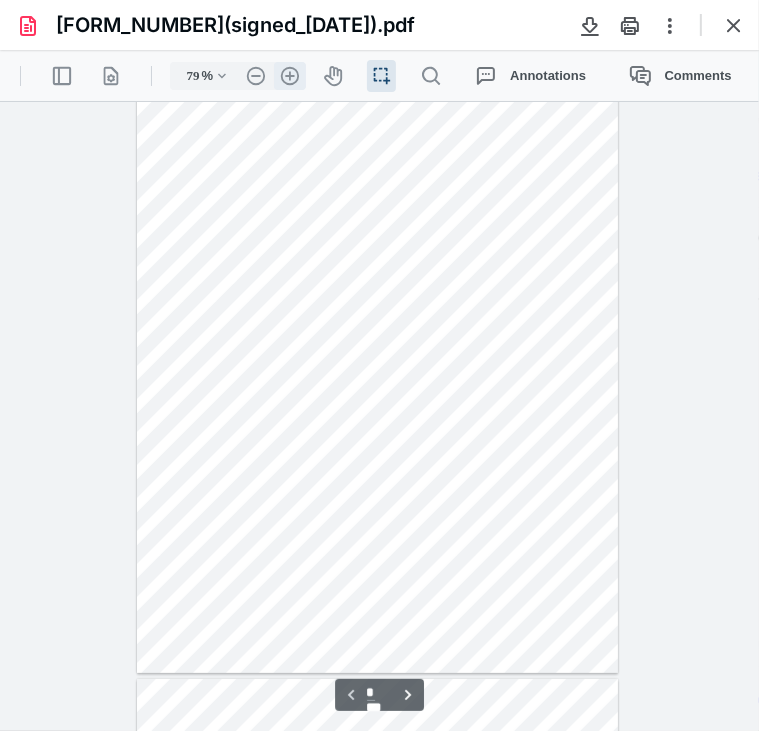 click on ".cls-1{fill:#abb0c4;} icon - header - zoom - in - line" at bounding box center (290, 75) 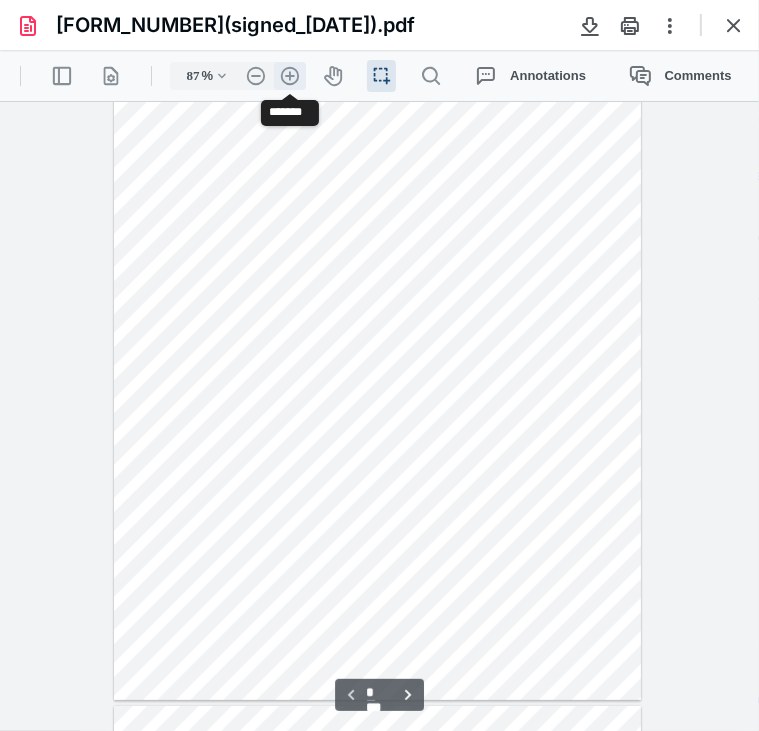click on ".cls-1{fill:#abb0c4;} icon - header - zoom - in - line" at bounding box center (290, 75) 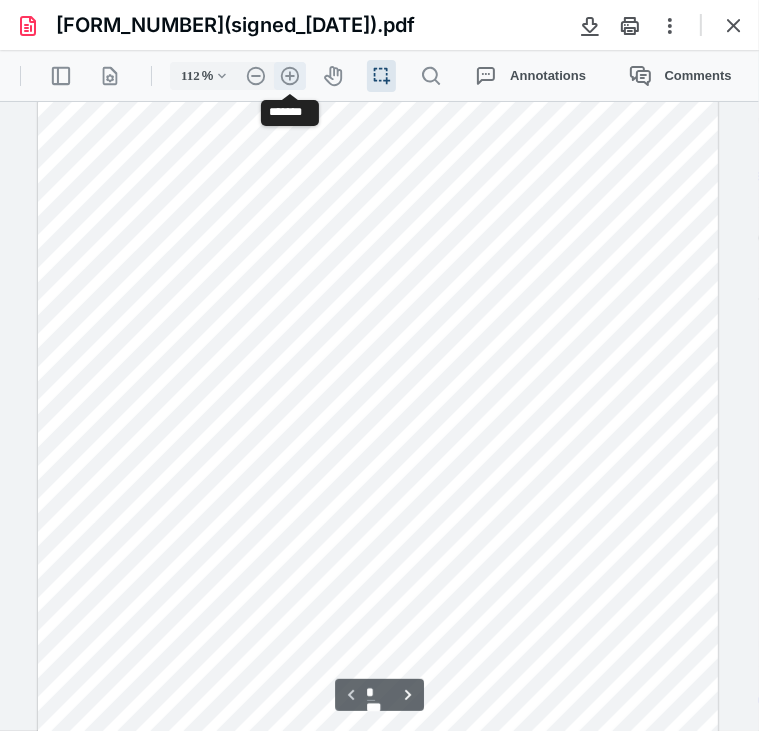 scroll, scrollTop: 197, scrollLeft: 0, axis: vertical 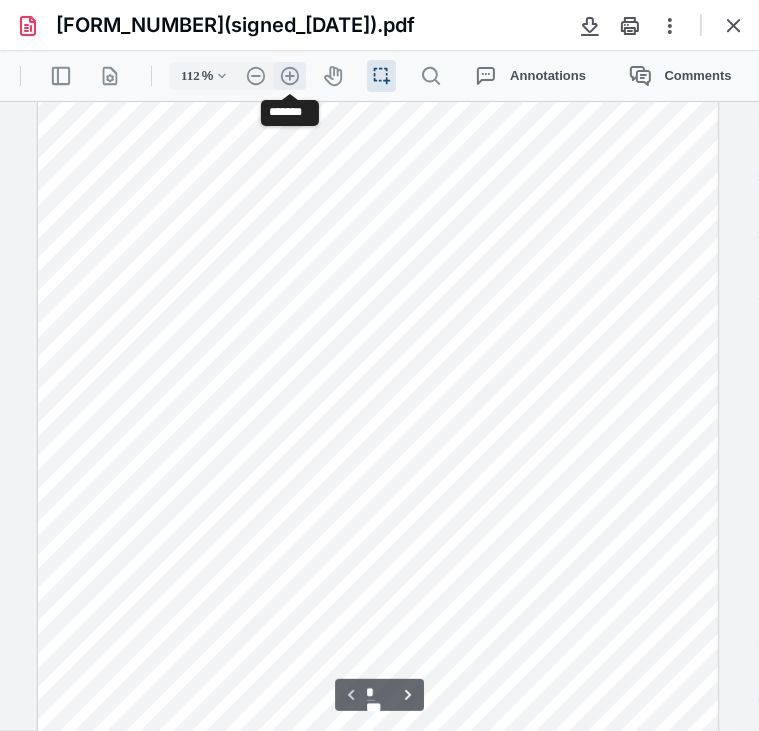 click on ".cls-1{fill:#abb0c4;} icon - header - zoom - in - line" at bounding box center (290, 75) 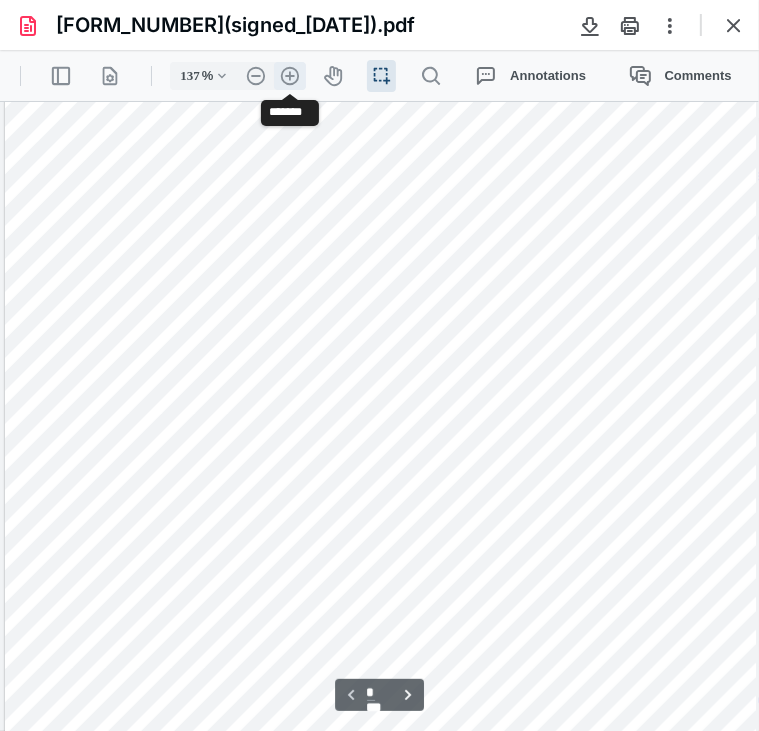 scroll, scrollTop: 307, scrollLeft: 47, axis: both 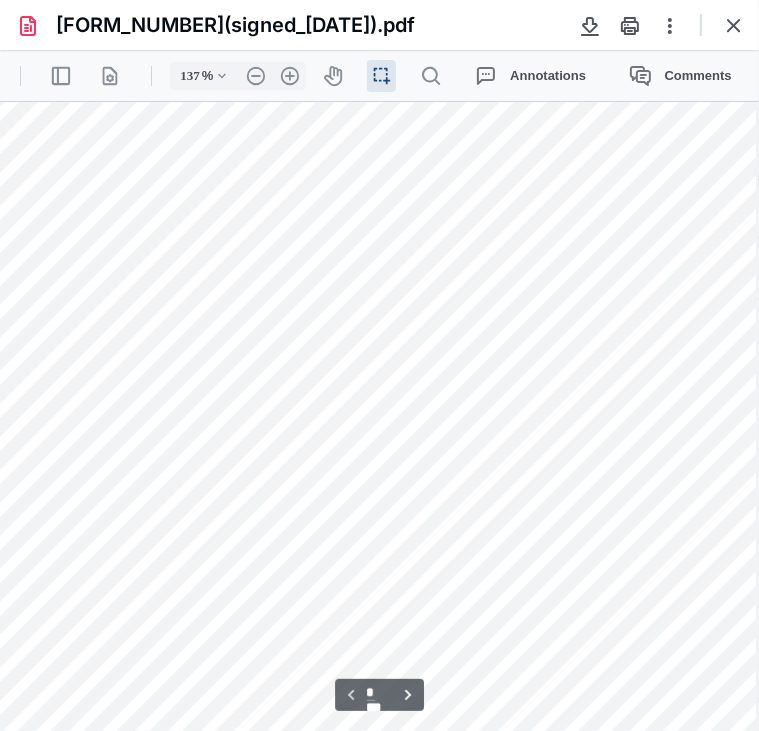 drag, startPoint x: 758, startPoint y: 175, endPoint x: 758, endPoint y: 194, distance: 19 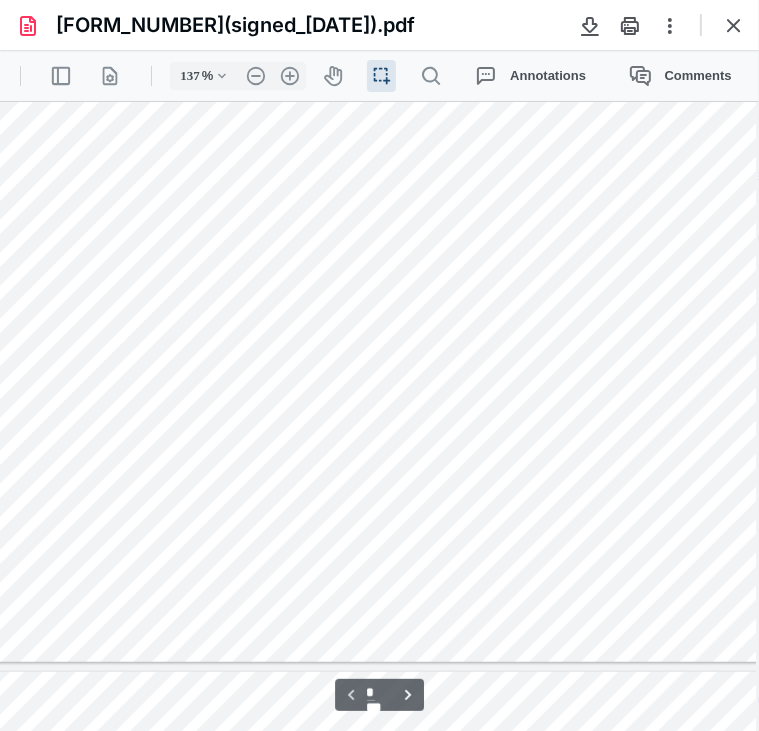 scroll, scrollTop: 538, scrollLeft: 47, axis: both 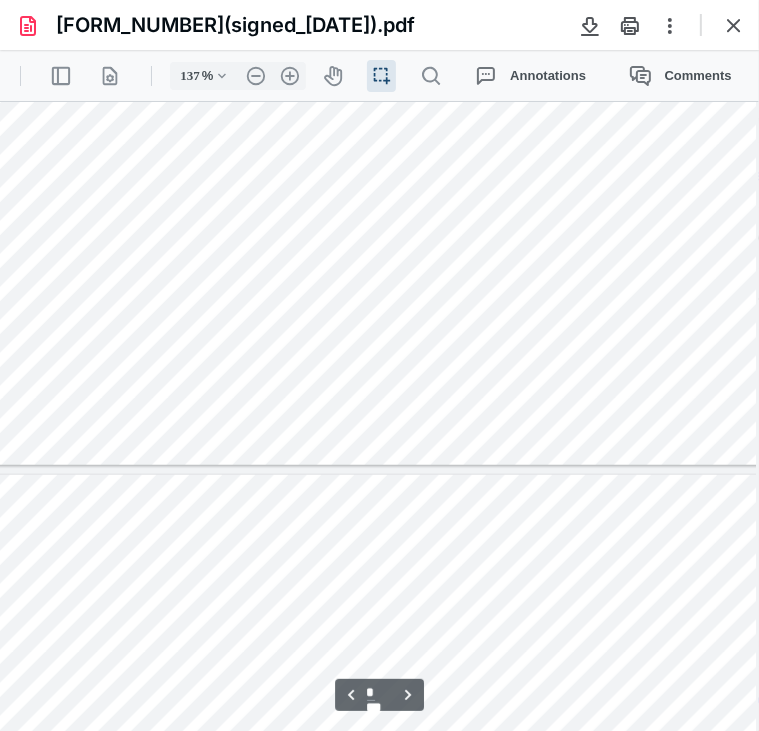 type on "*" 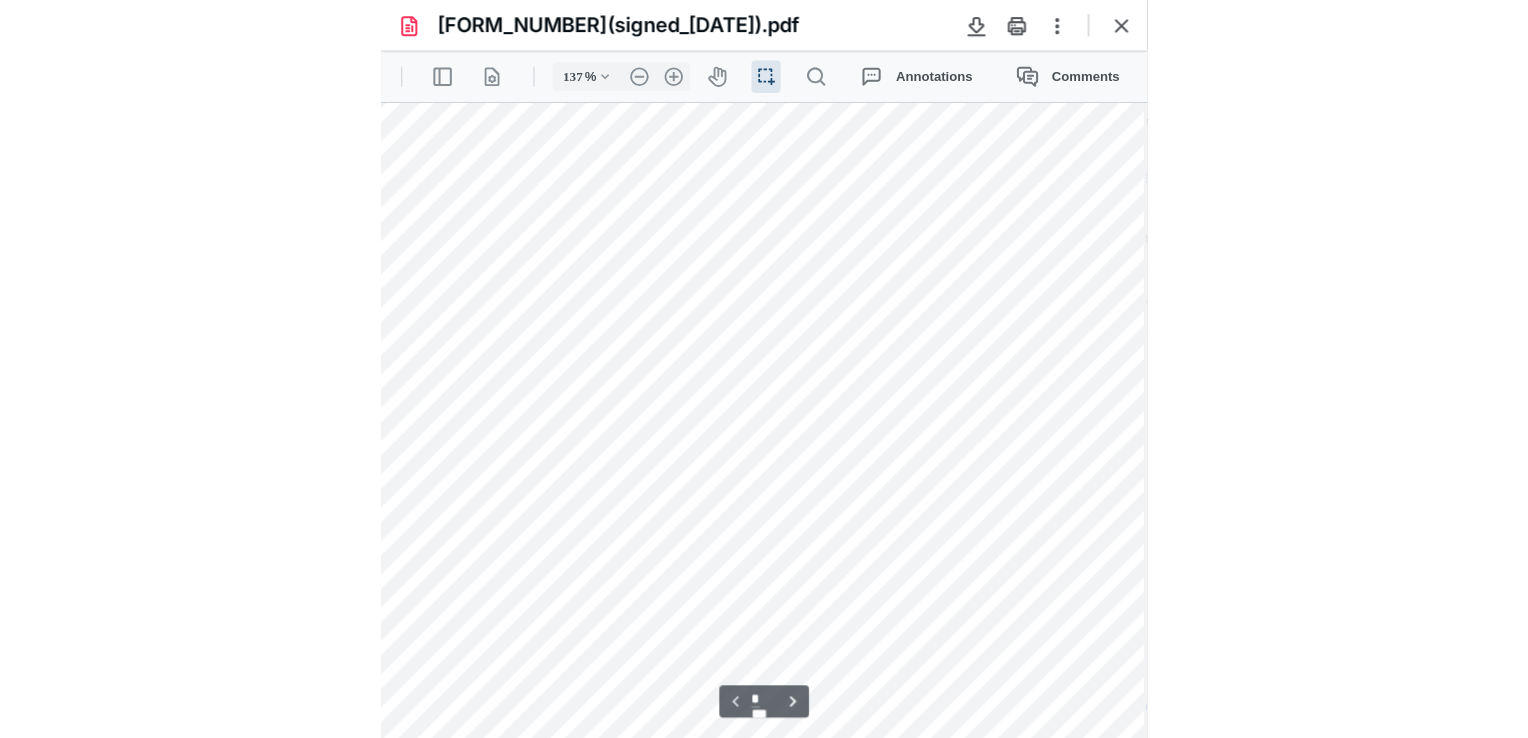 scroll, scrollTop: 0, scrollLeft: 47, axis: horizontal 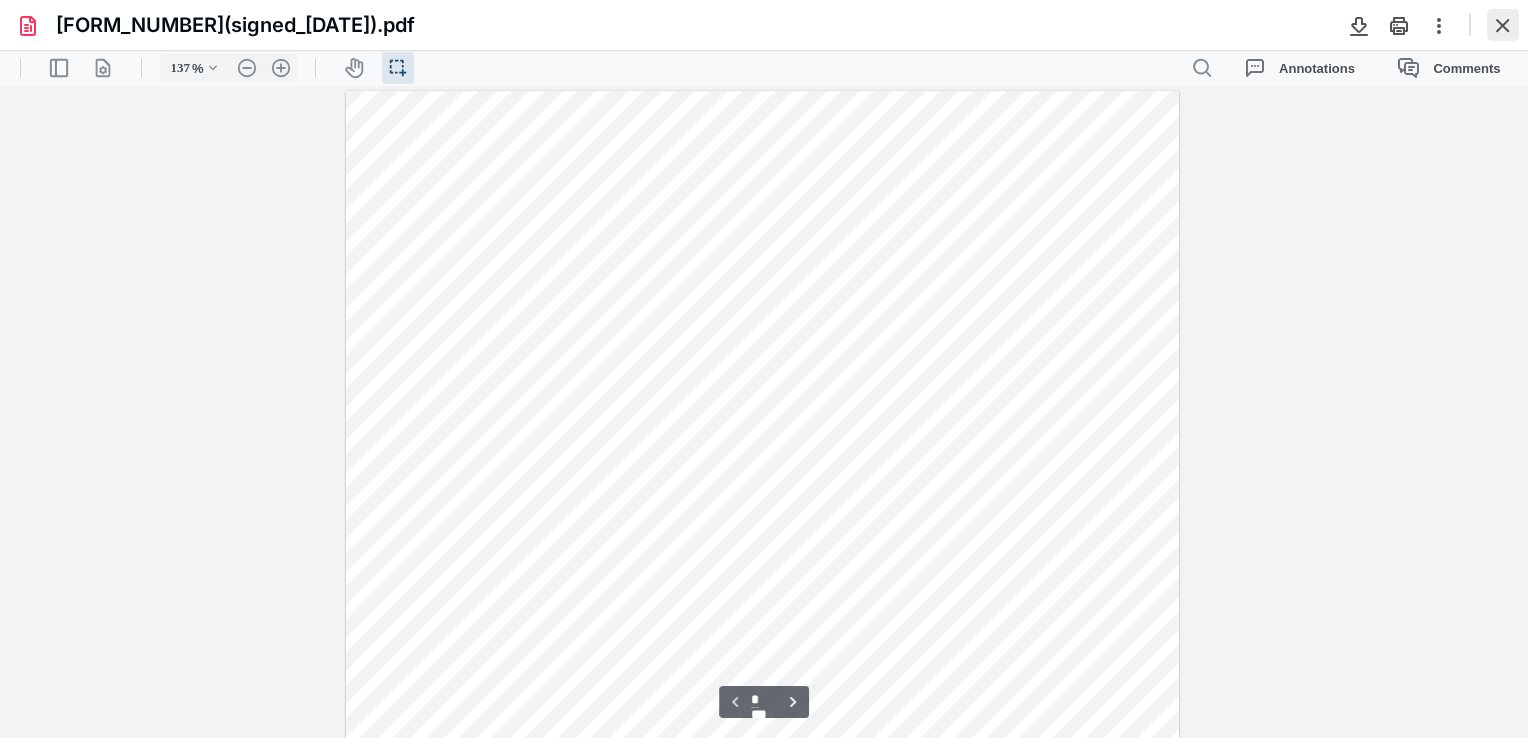 click at bounding box center (1503, 25) 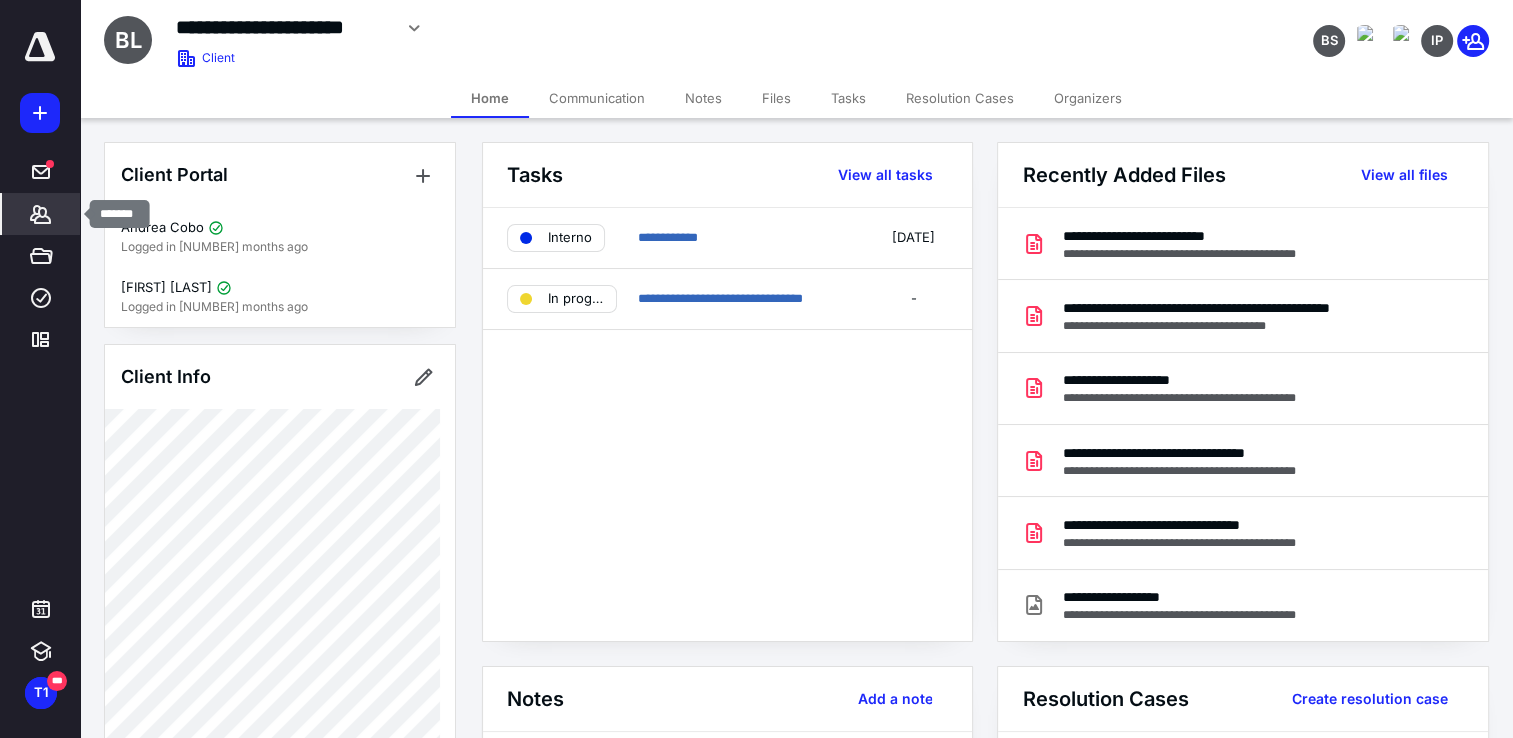 click on "*******" at bounding box center (41, 214) 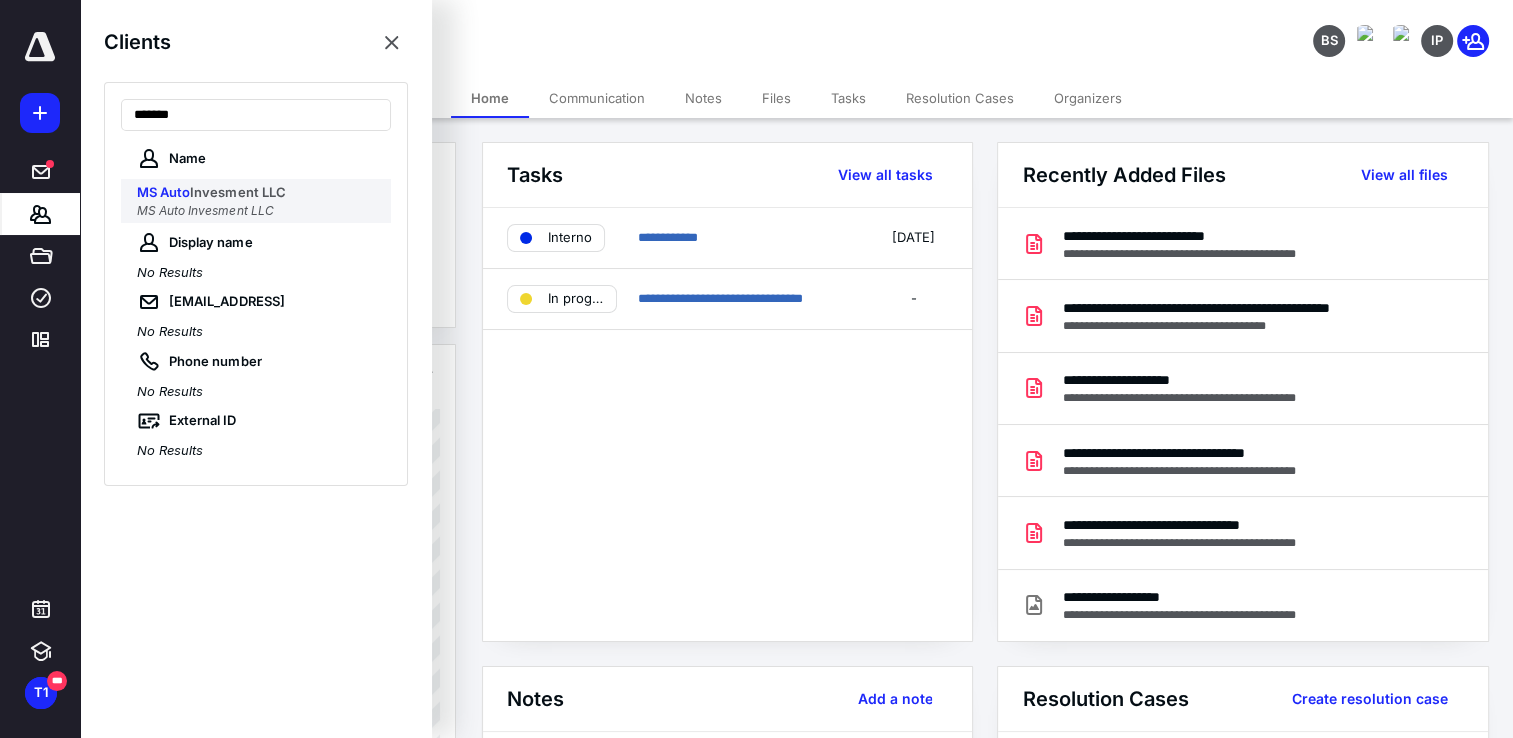 type on "*******" 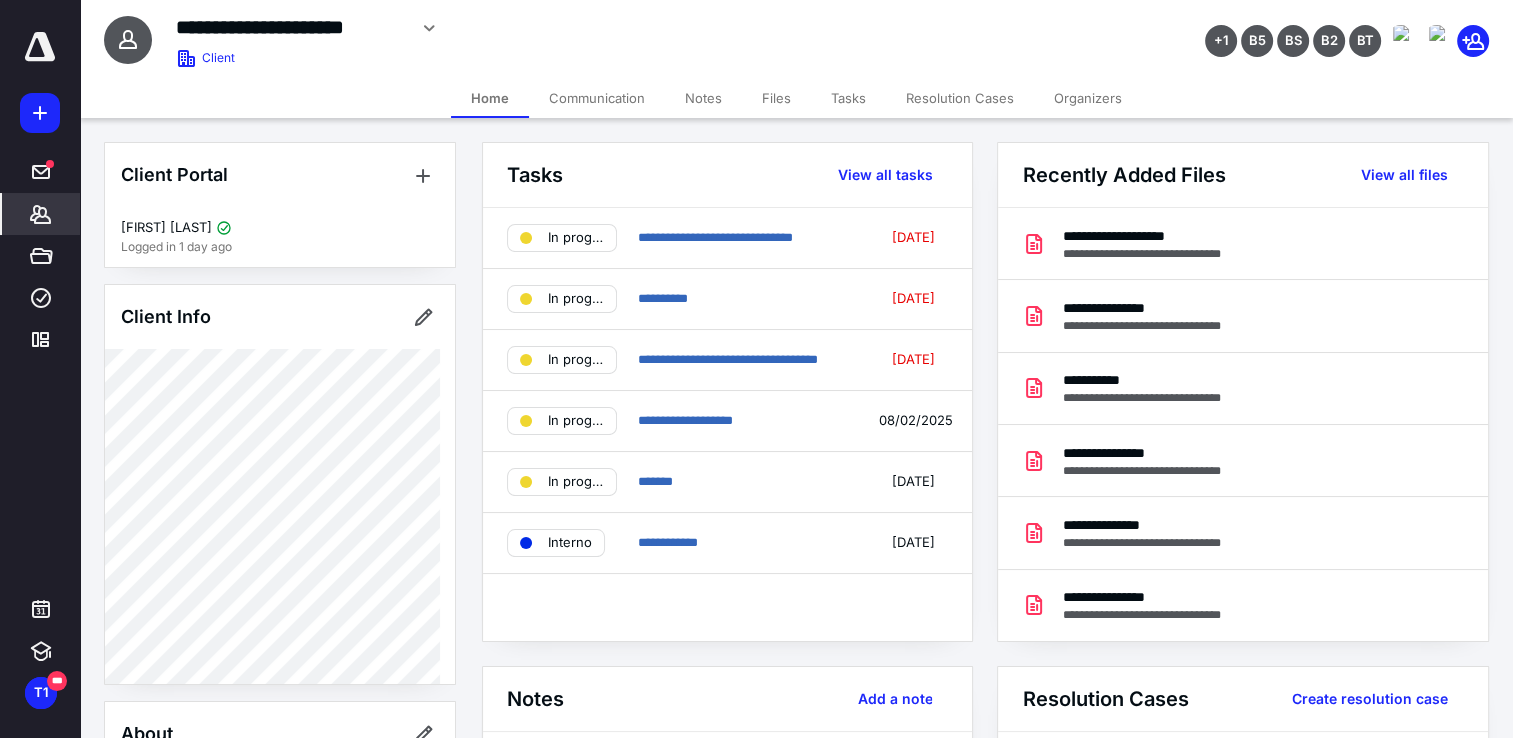 click on "Notes" at bounding box center [703, 98] 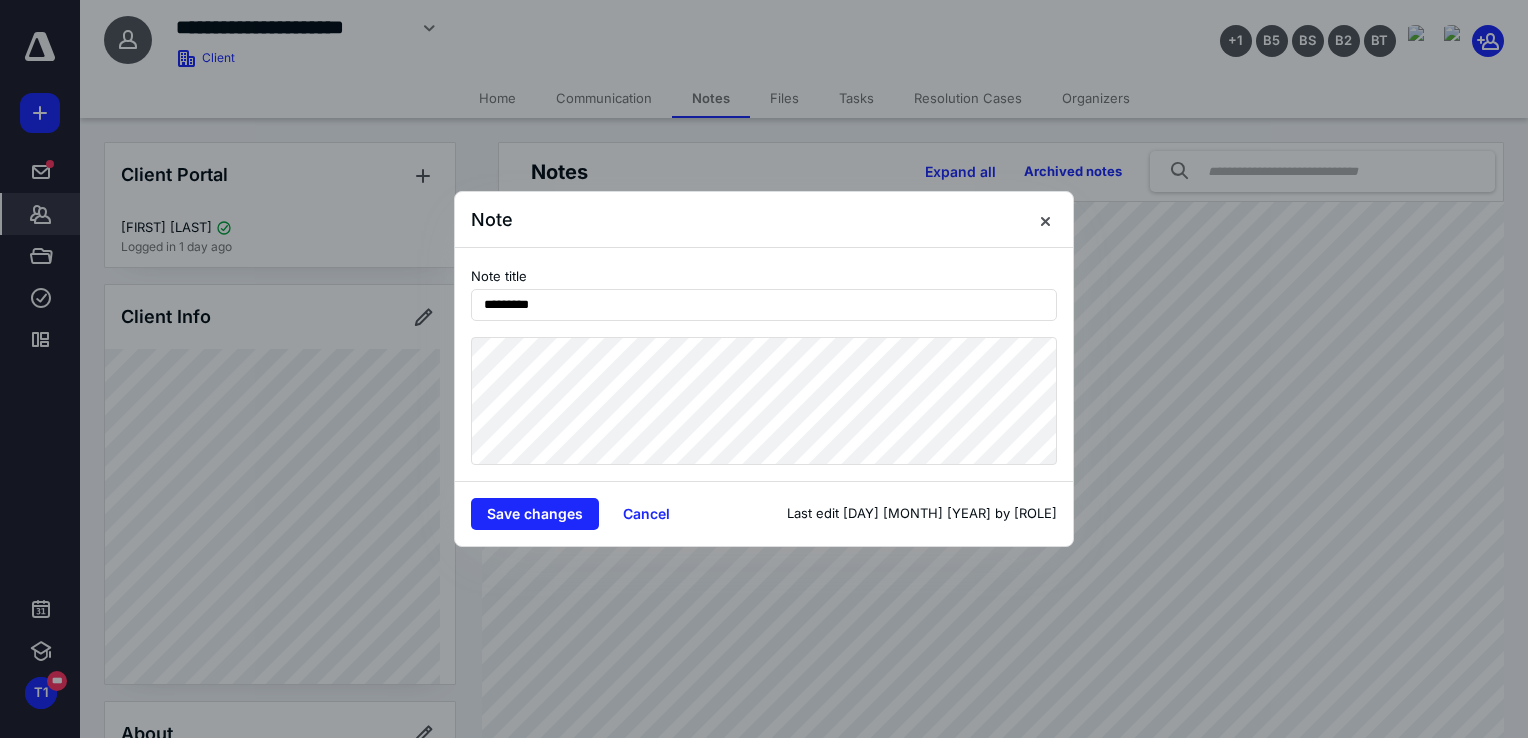 click at bounding box center (764, 369) 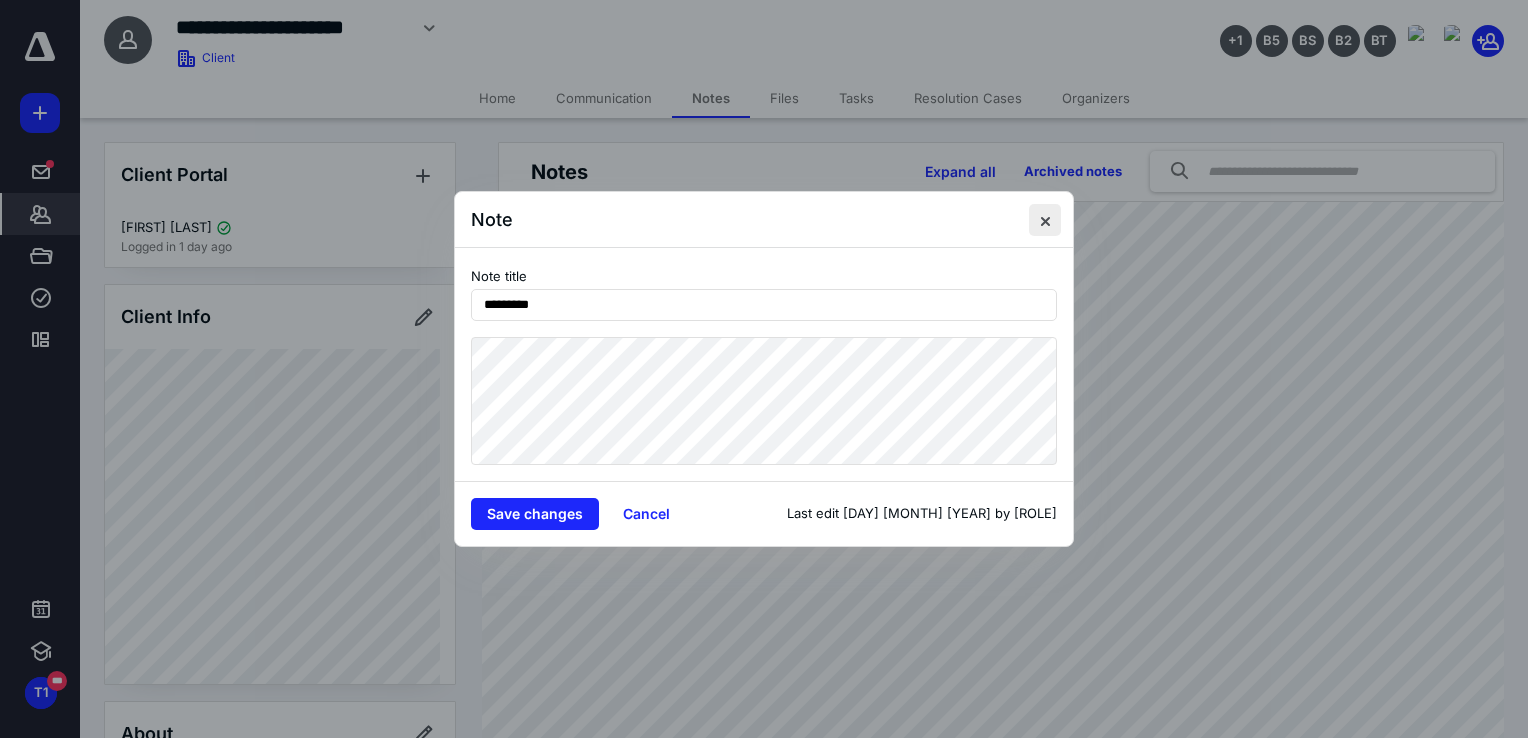 click at bounding box center [1045, 220] 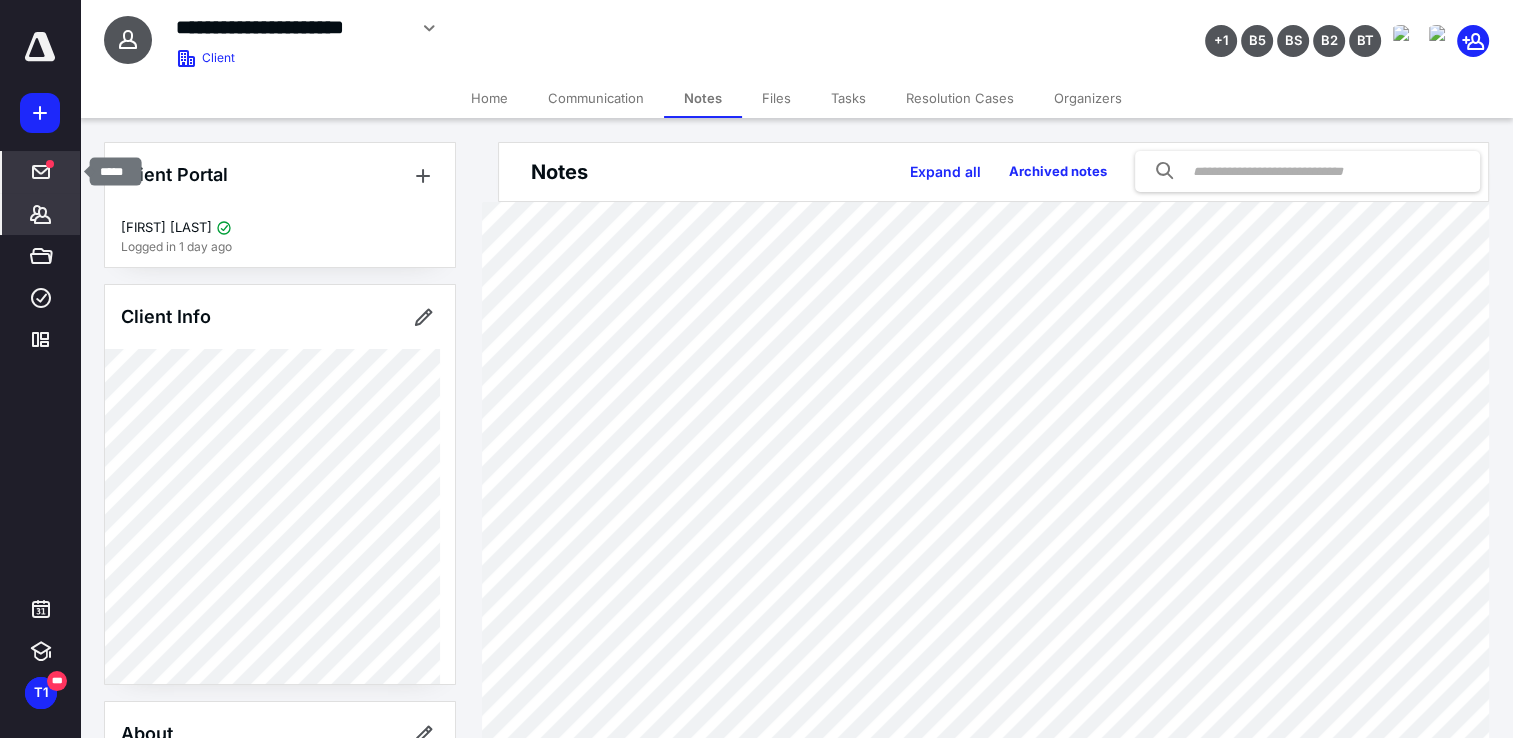 click 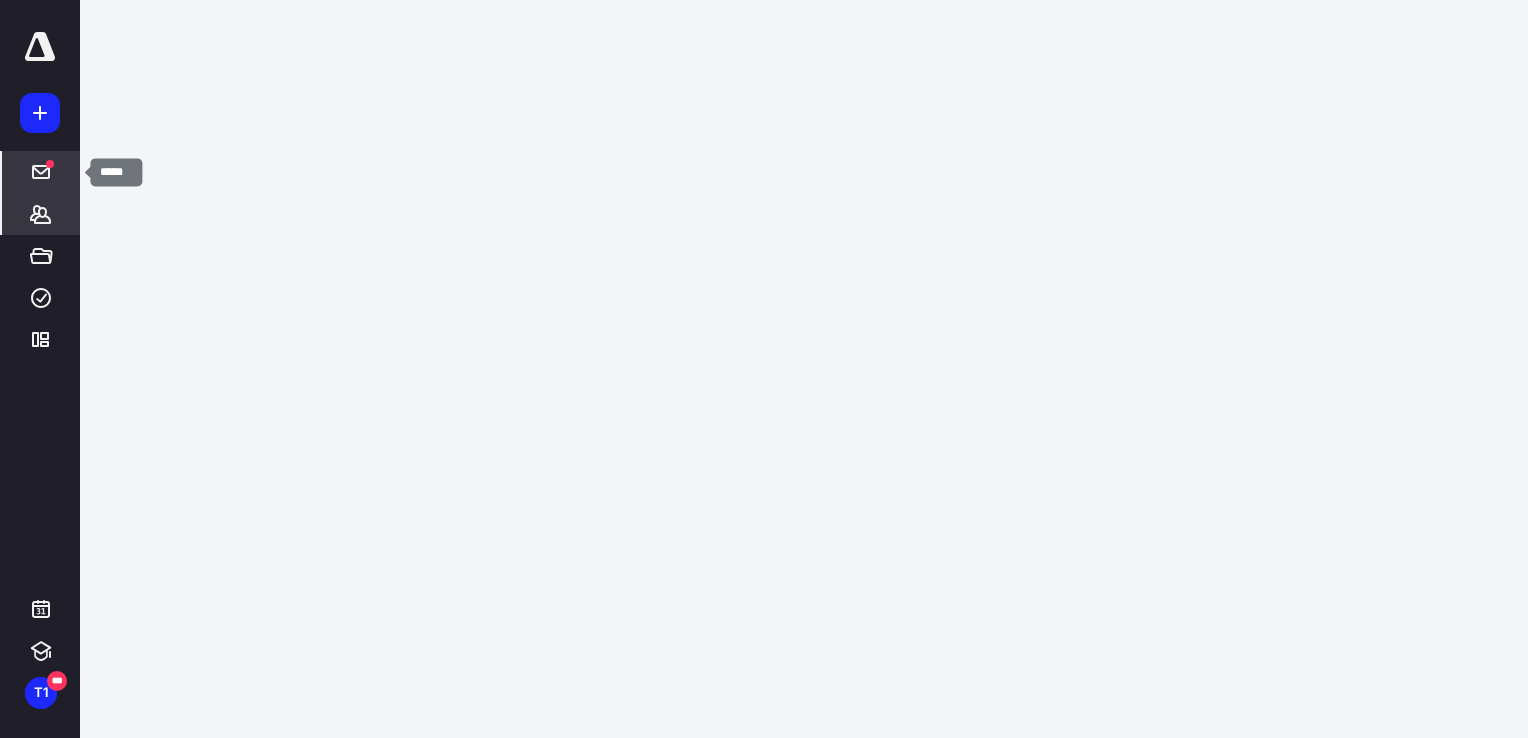 click 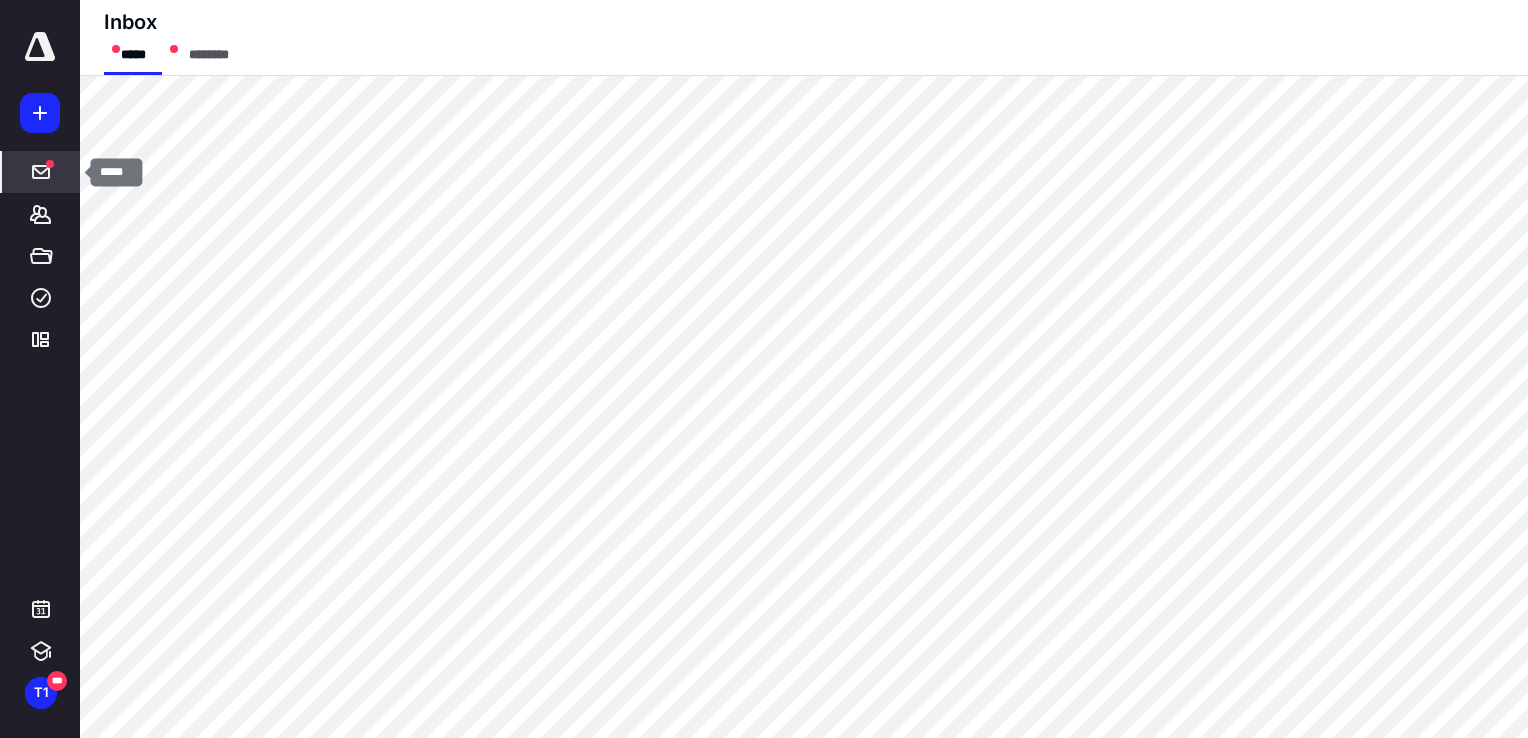 click 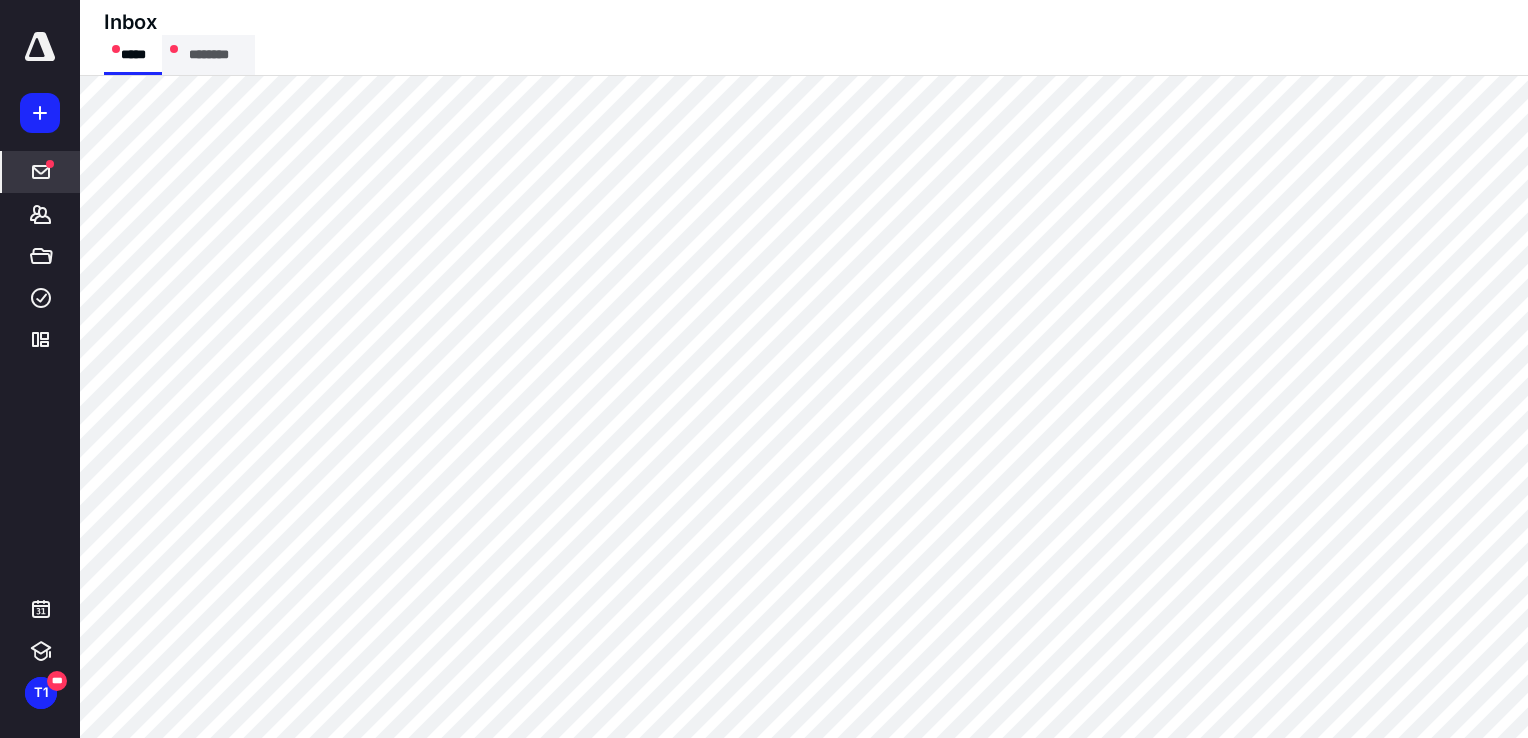 click on "********" at bounding box center (208, 55) 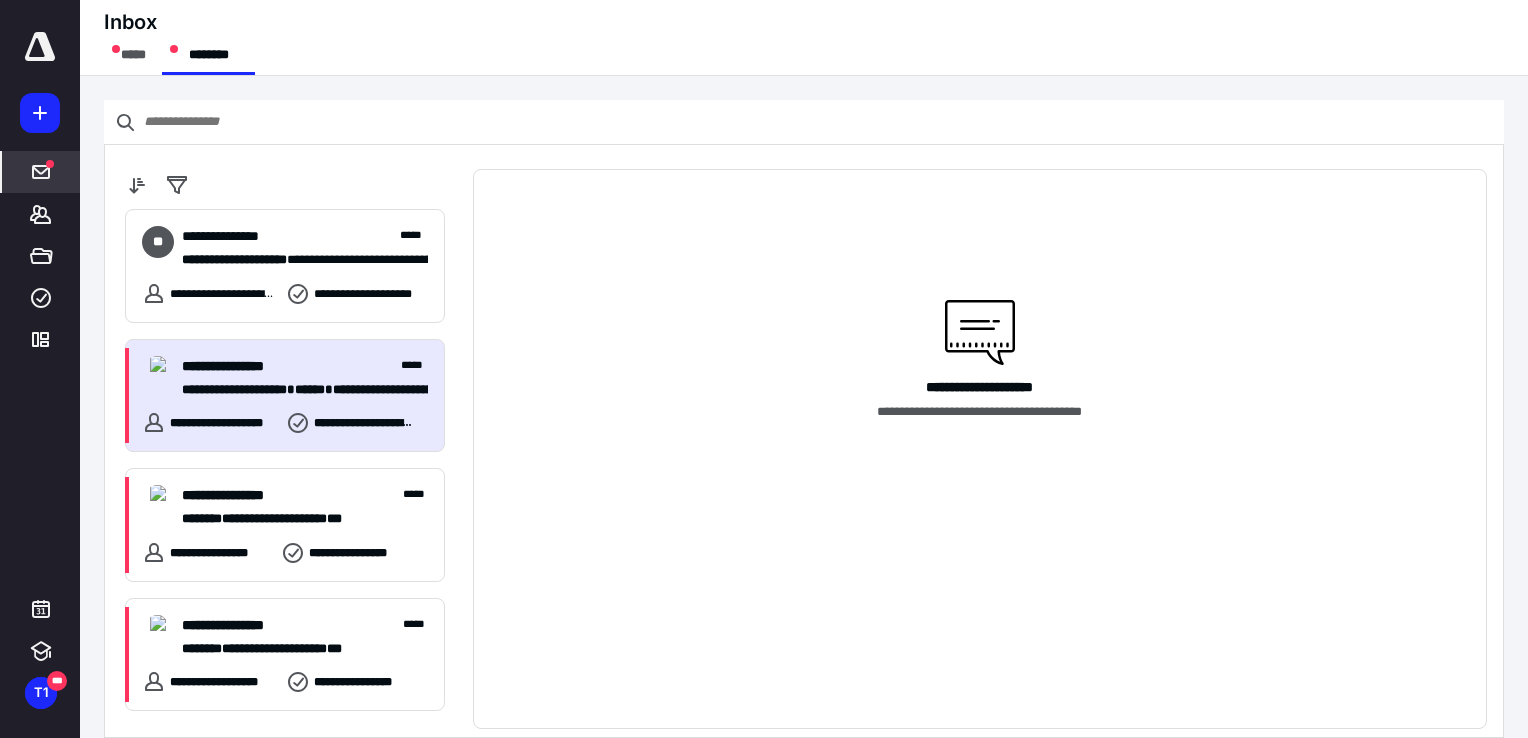click on "**********" at bounding box center [305, 378] 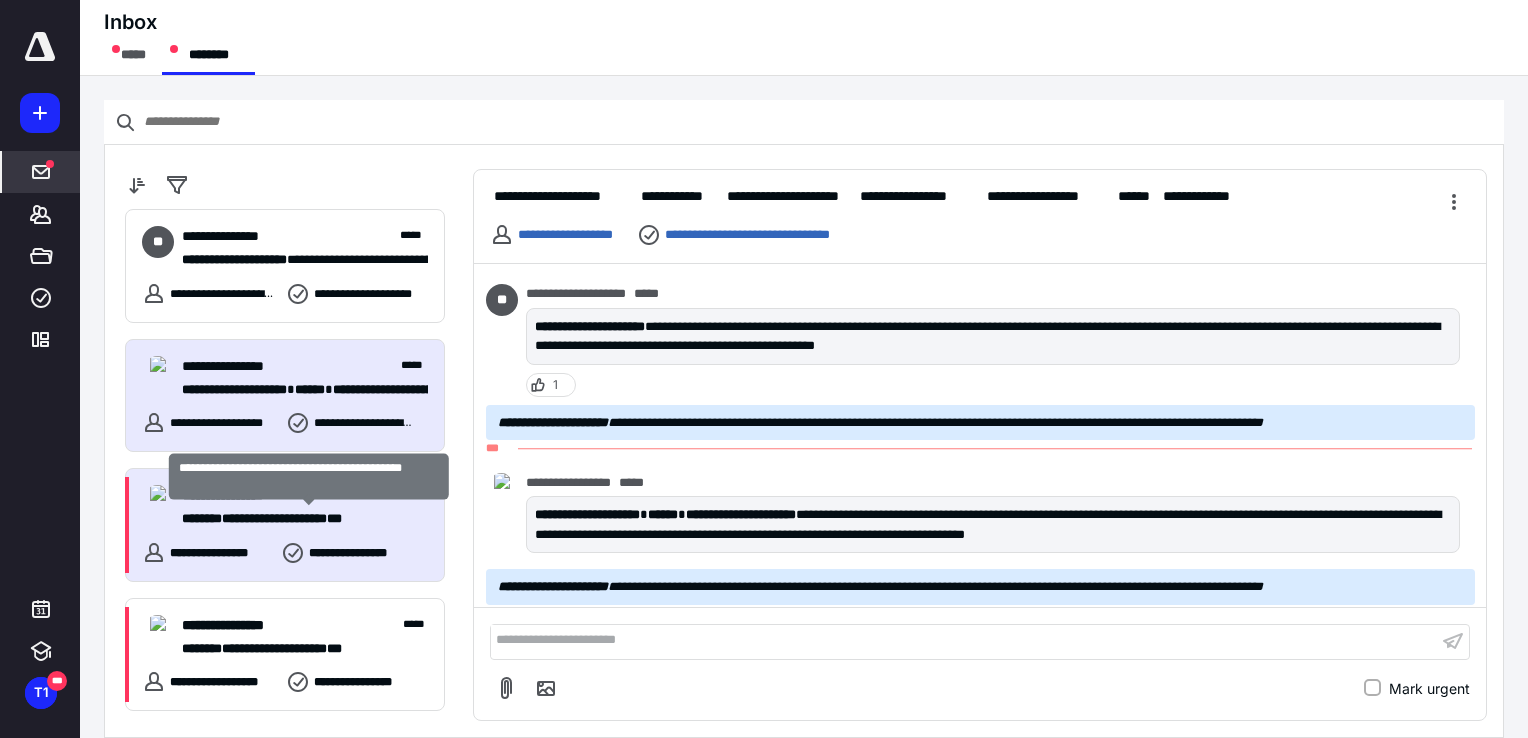 scroll, scrollTop: 1429, scrollLeft: 0, axis: vertical 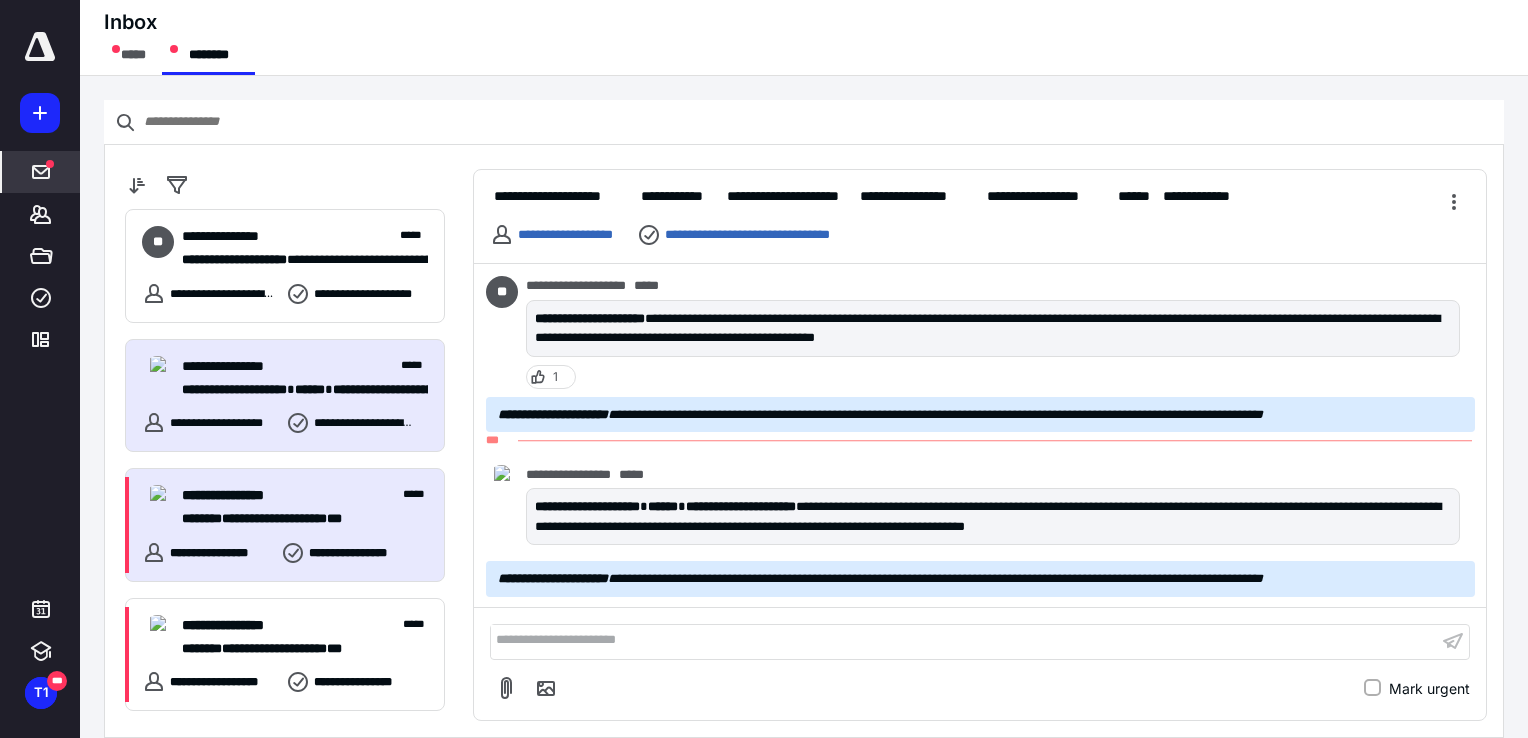 click on "**********" at bounding box center (305, 507) 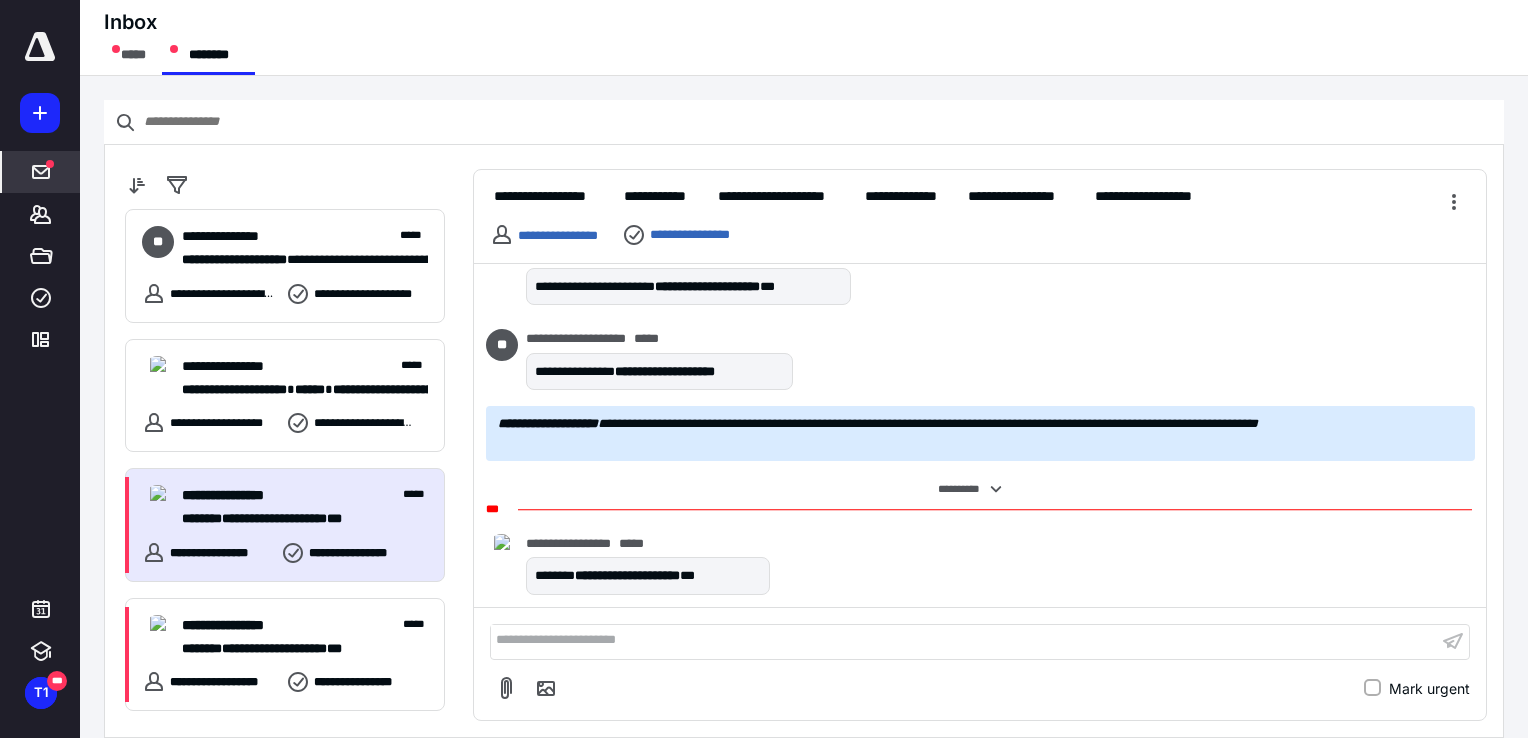 scroll, scrollTop: 947, scrollLeft: 0, axis: vertical 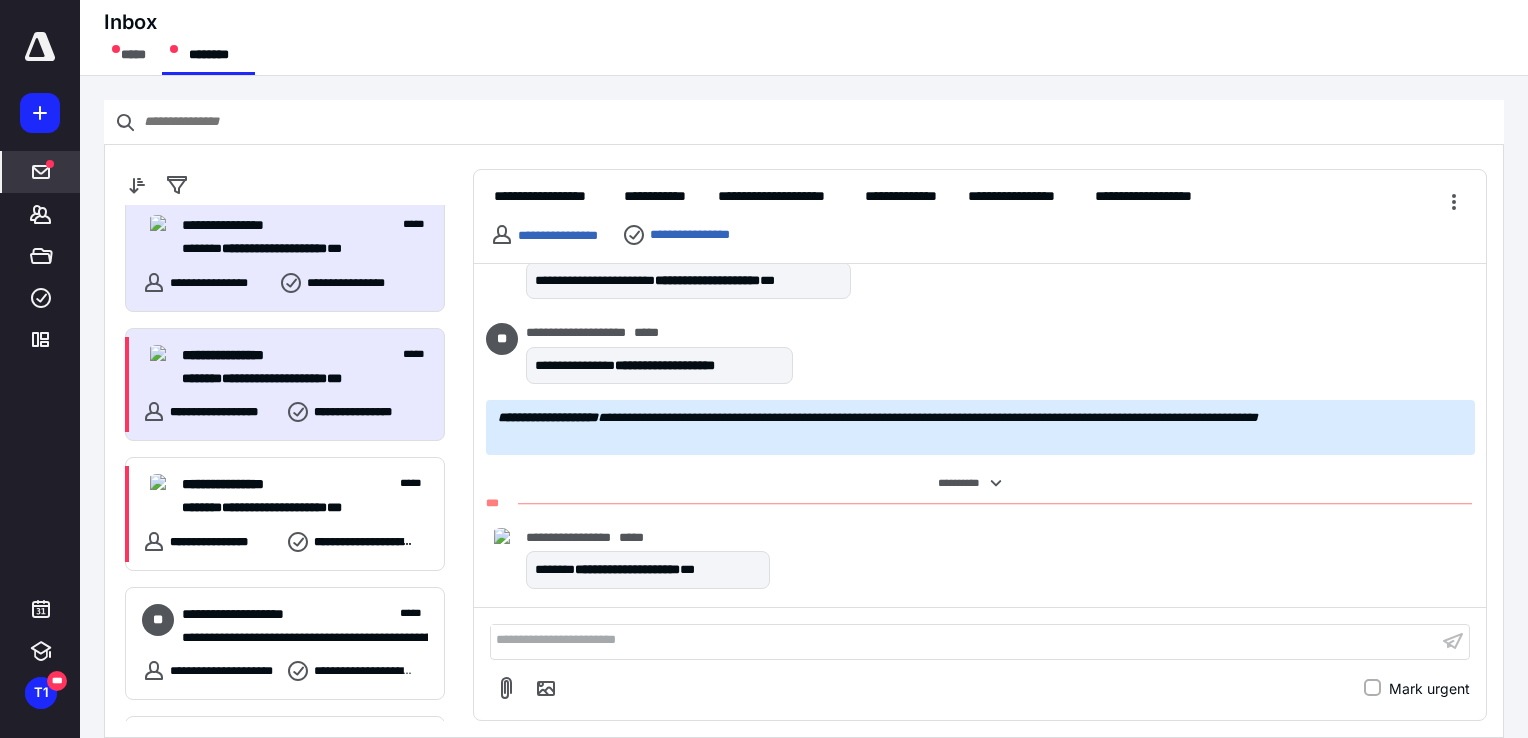click on "**********" at bounding box center (305, 355) 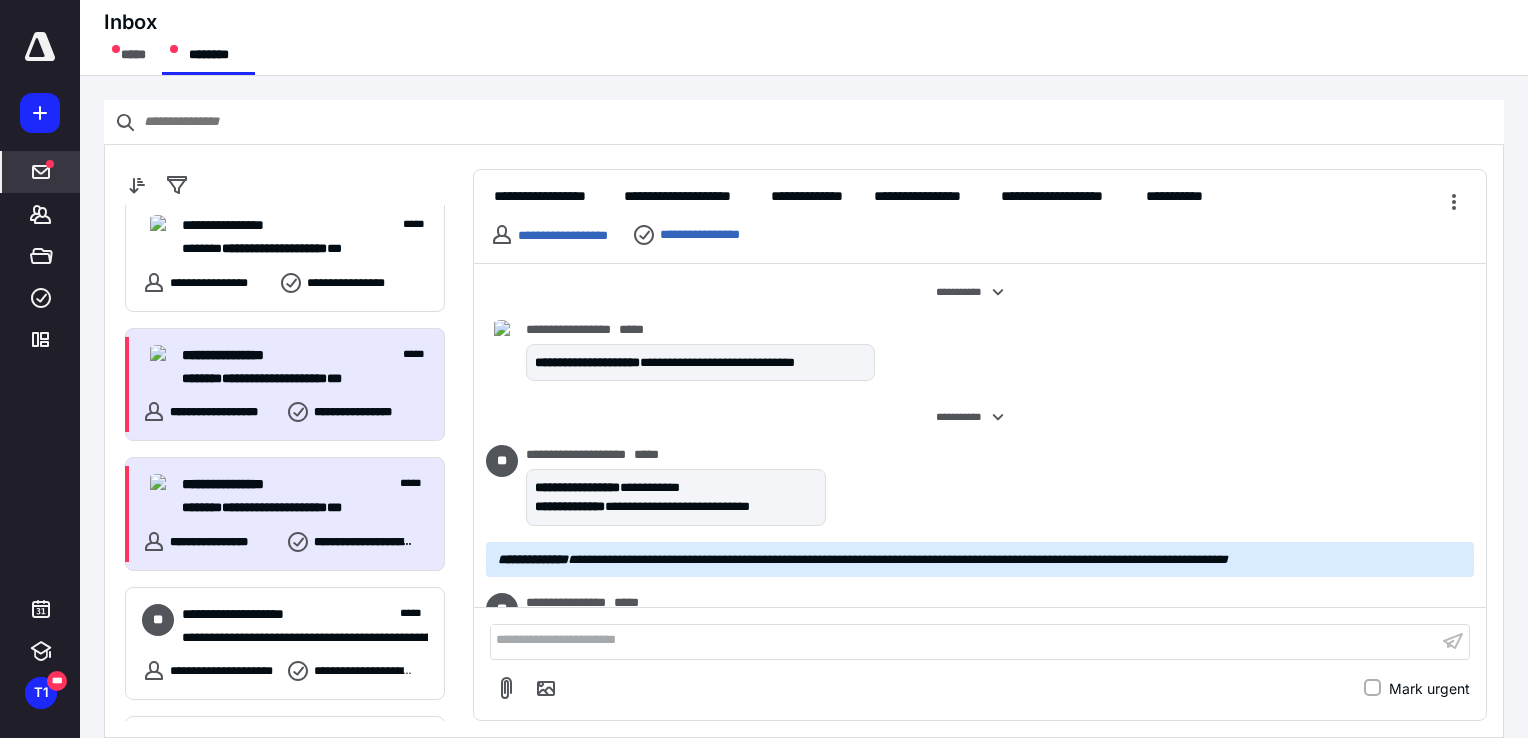 scroll, scrollTop: 835, scrollLeft: 0, axis: vertical 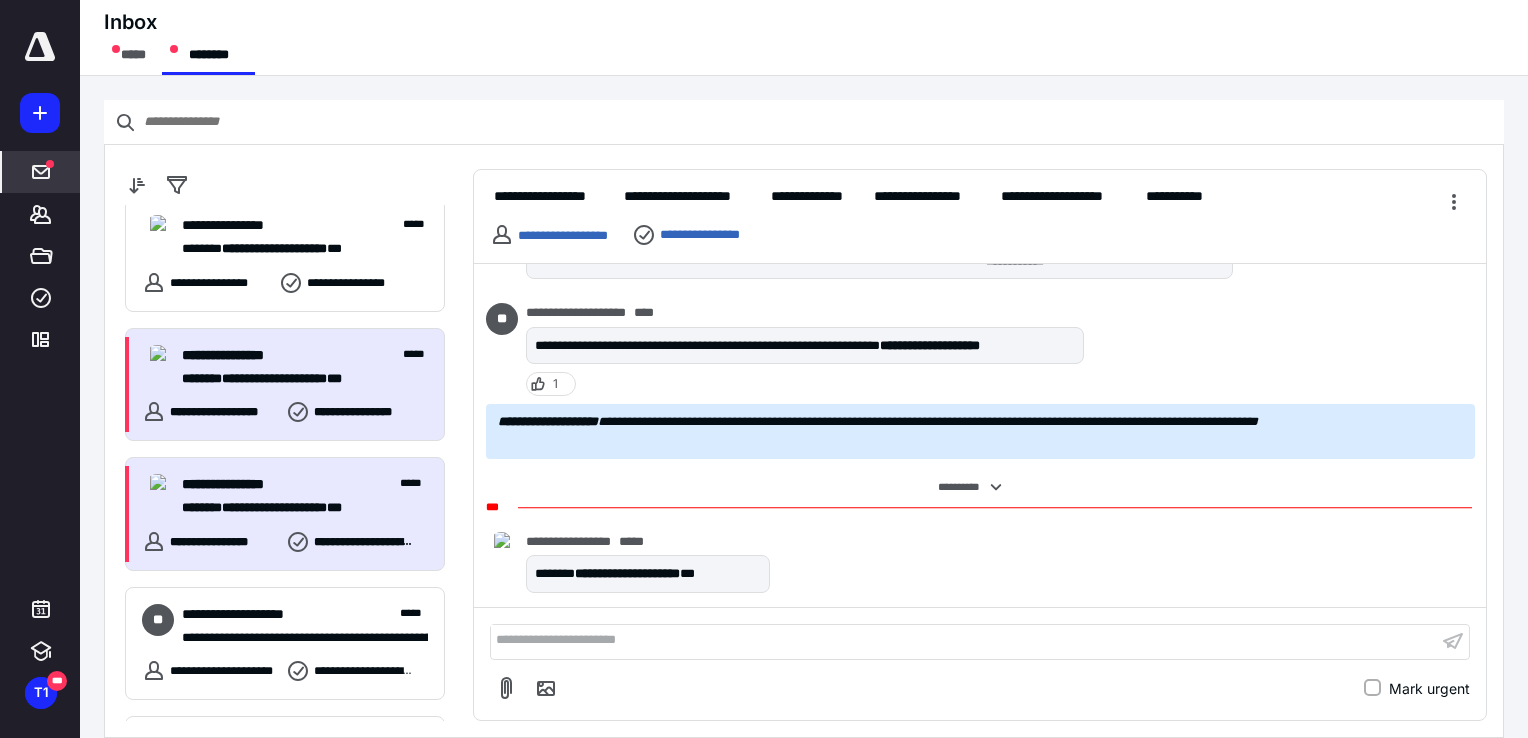 click on "**********" at bounding box center [297, 508] 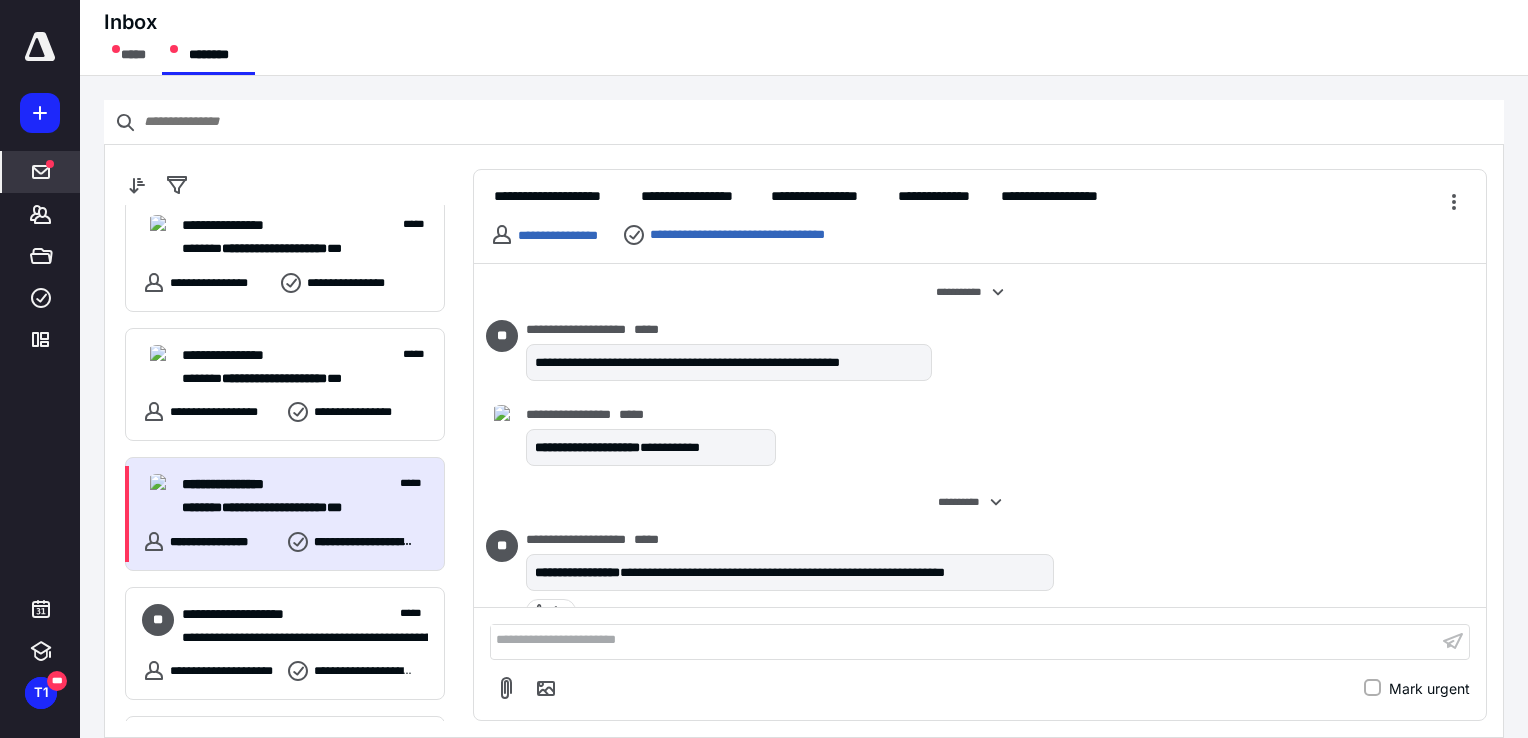 scroll, scrollTop: 814, scrollLeft: 0, axis: vertical 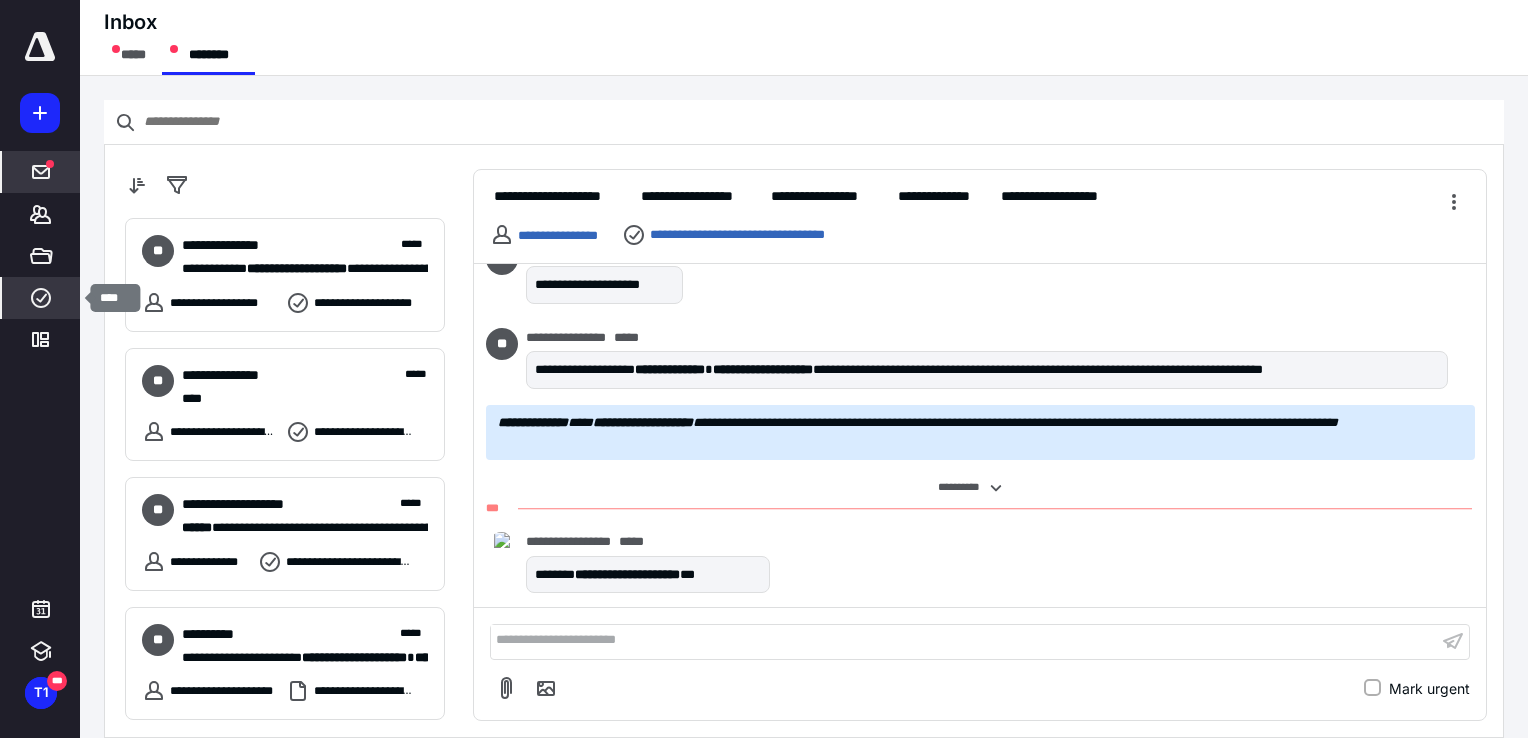 click on "****" at bounding box center [41, 298] 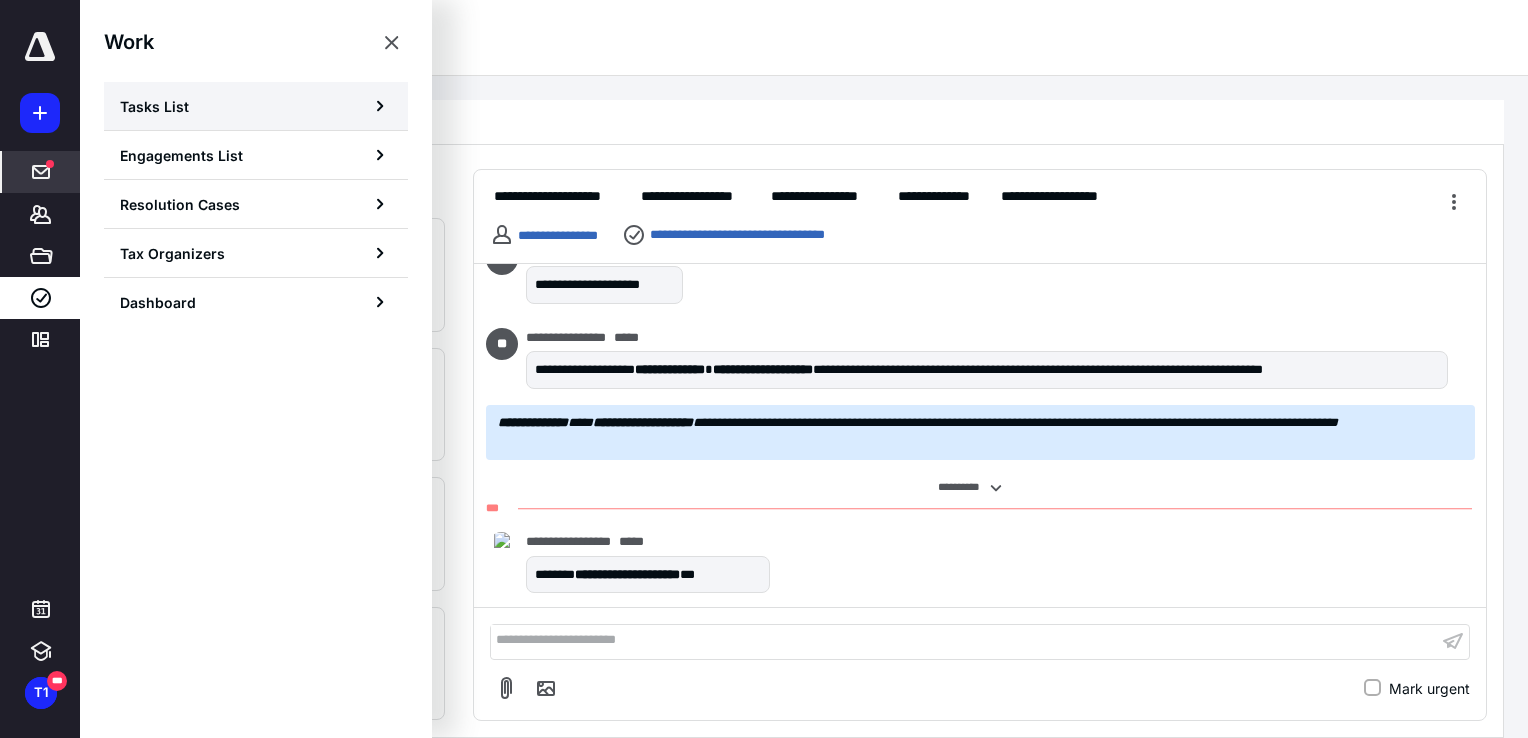 click on "Tasks List" at bounding box center [154, 106] 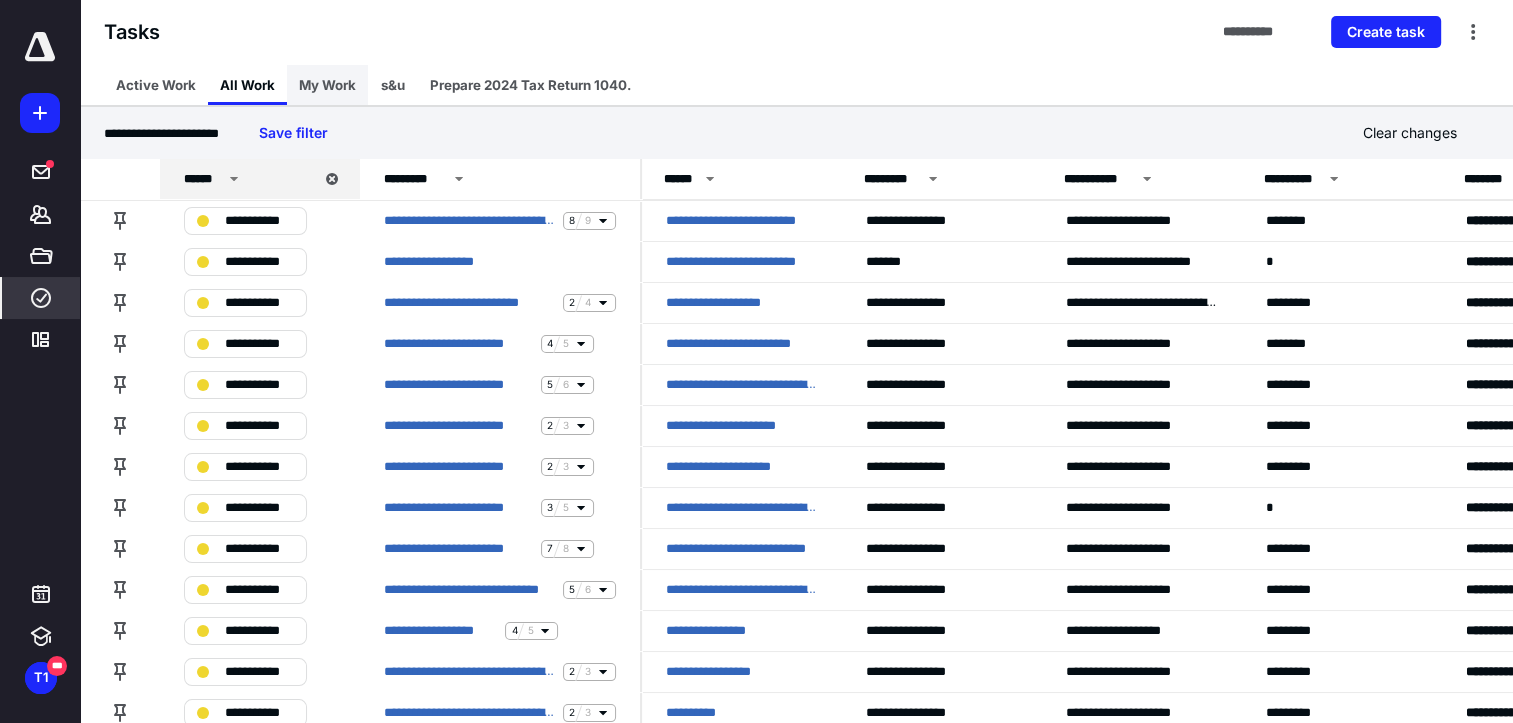 click on "My Work" at bounding box center [327, 85] 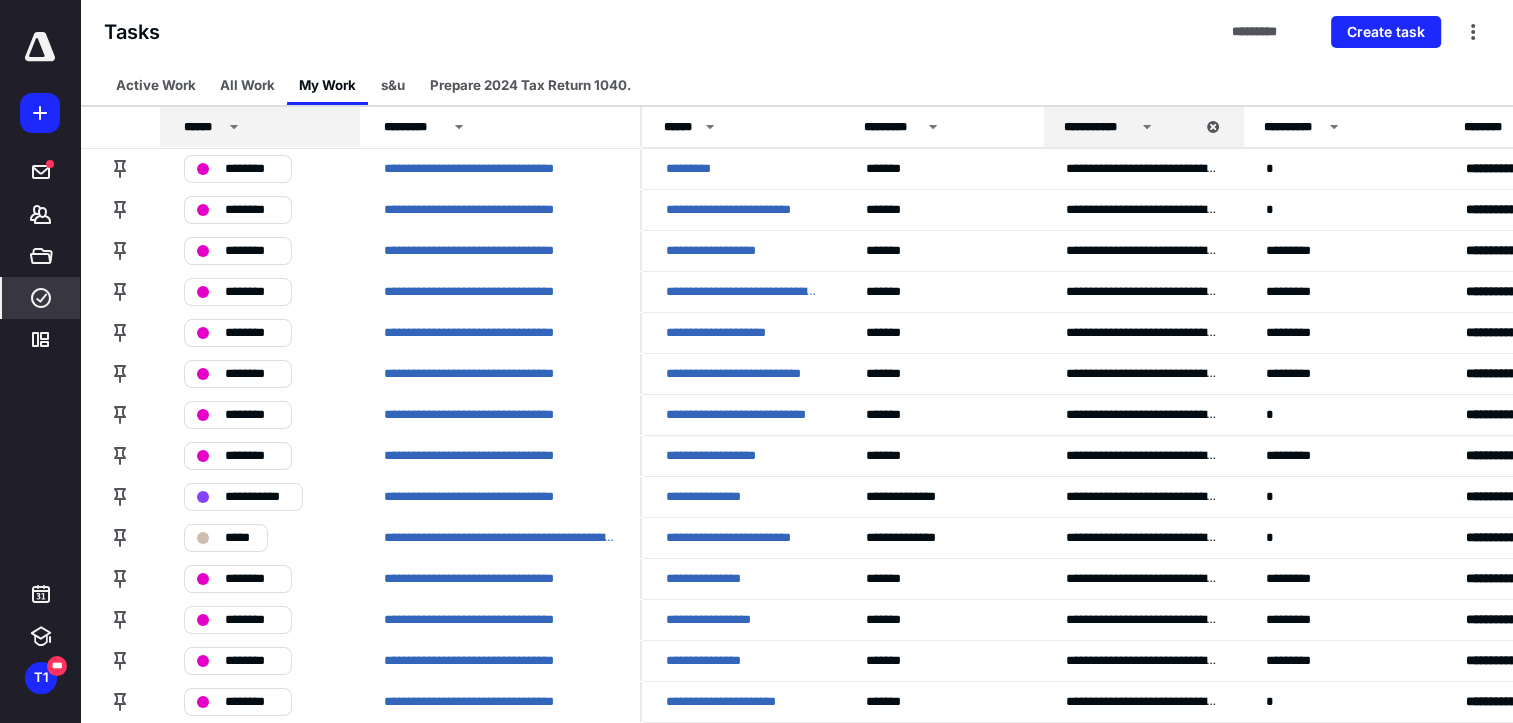 click on "******" at bounding box center [263, 127] 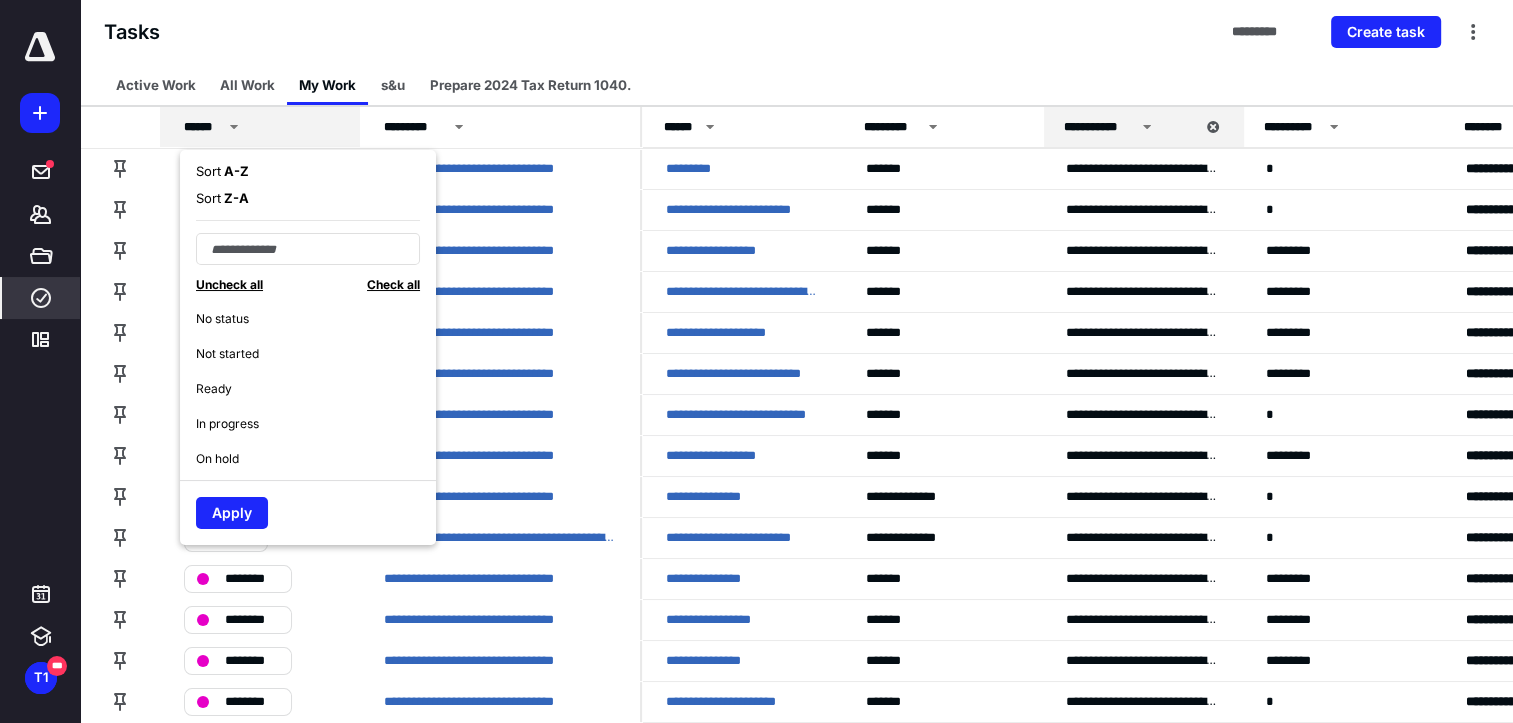 click on "In progress" at bounding box center (227, 424) 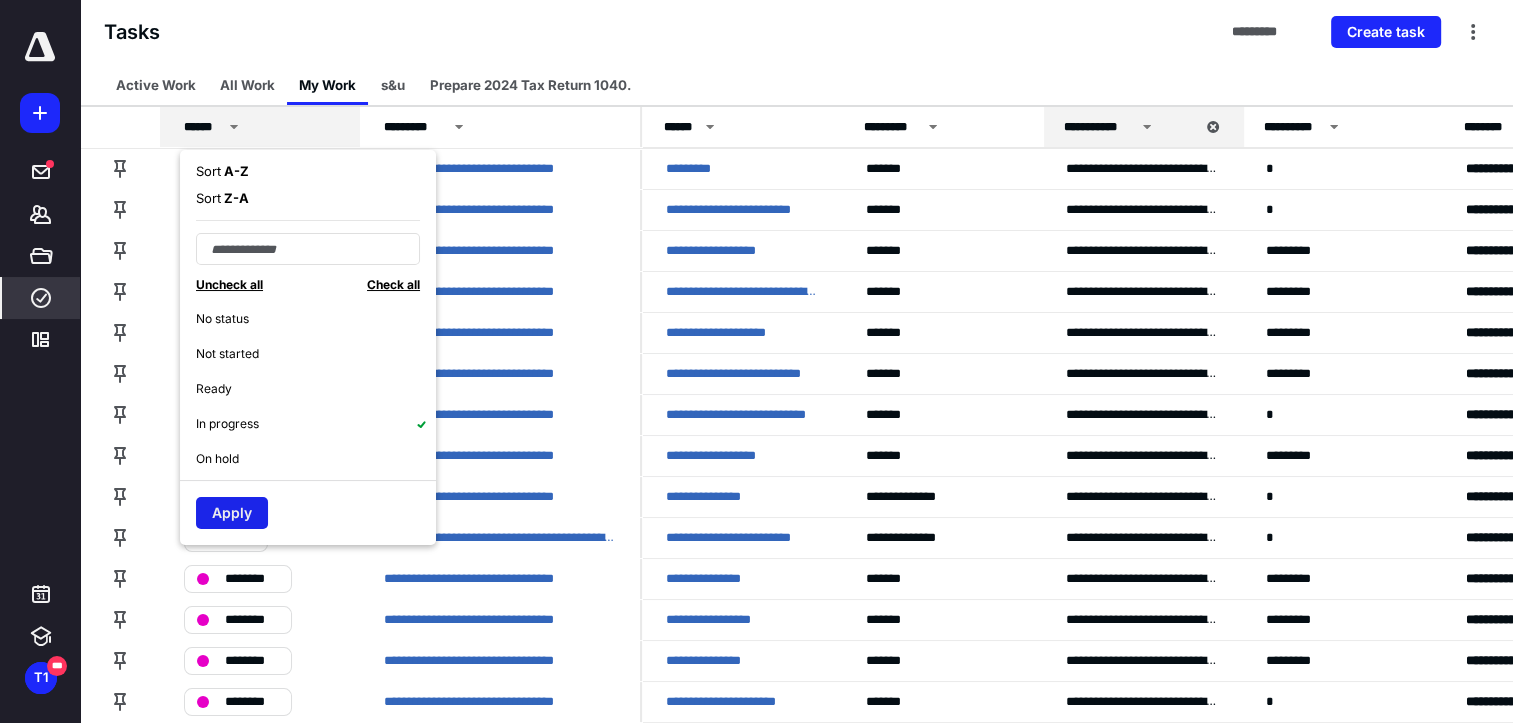 click on "Apply" at bounding box center (232, 513) 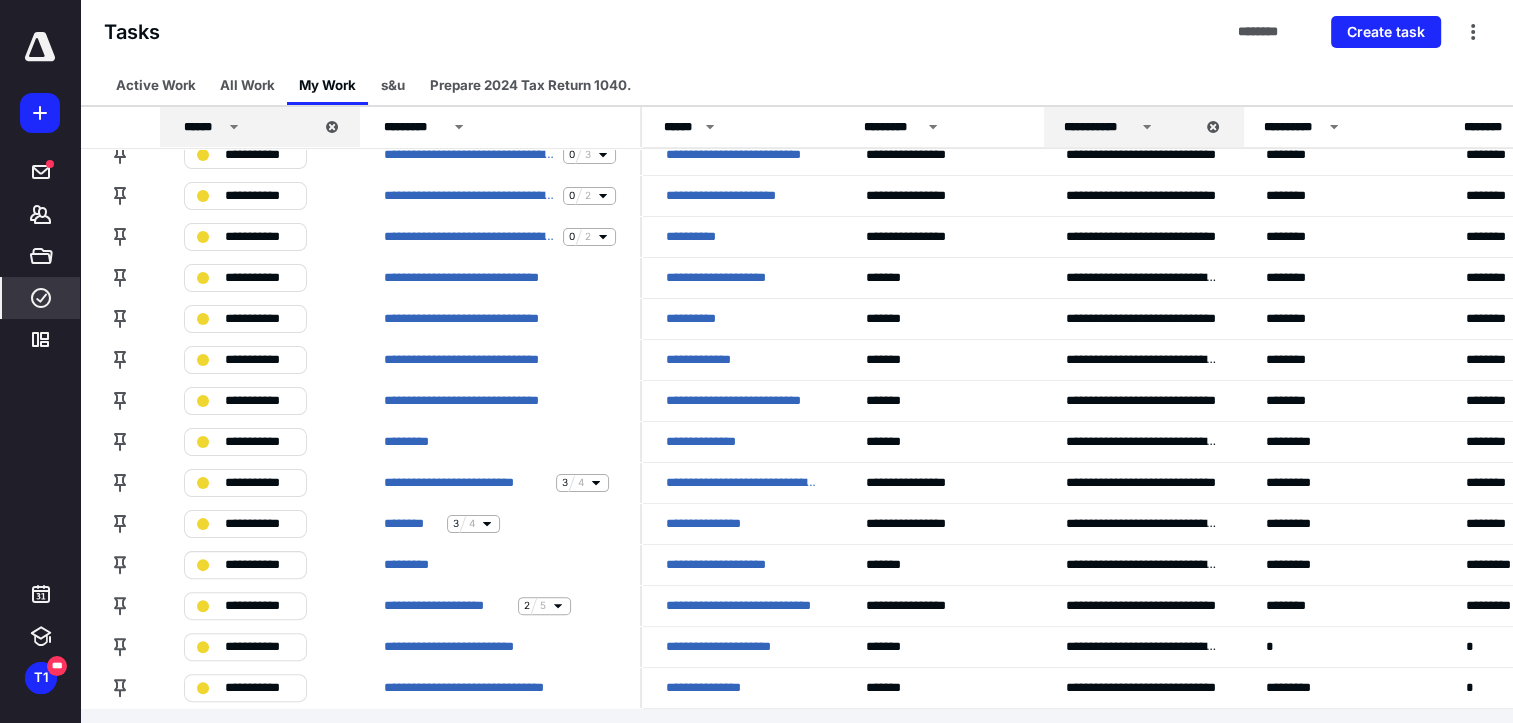 scroll, scrollTop: 399, scrollLeft: 0, axis: vertical 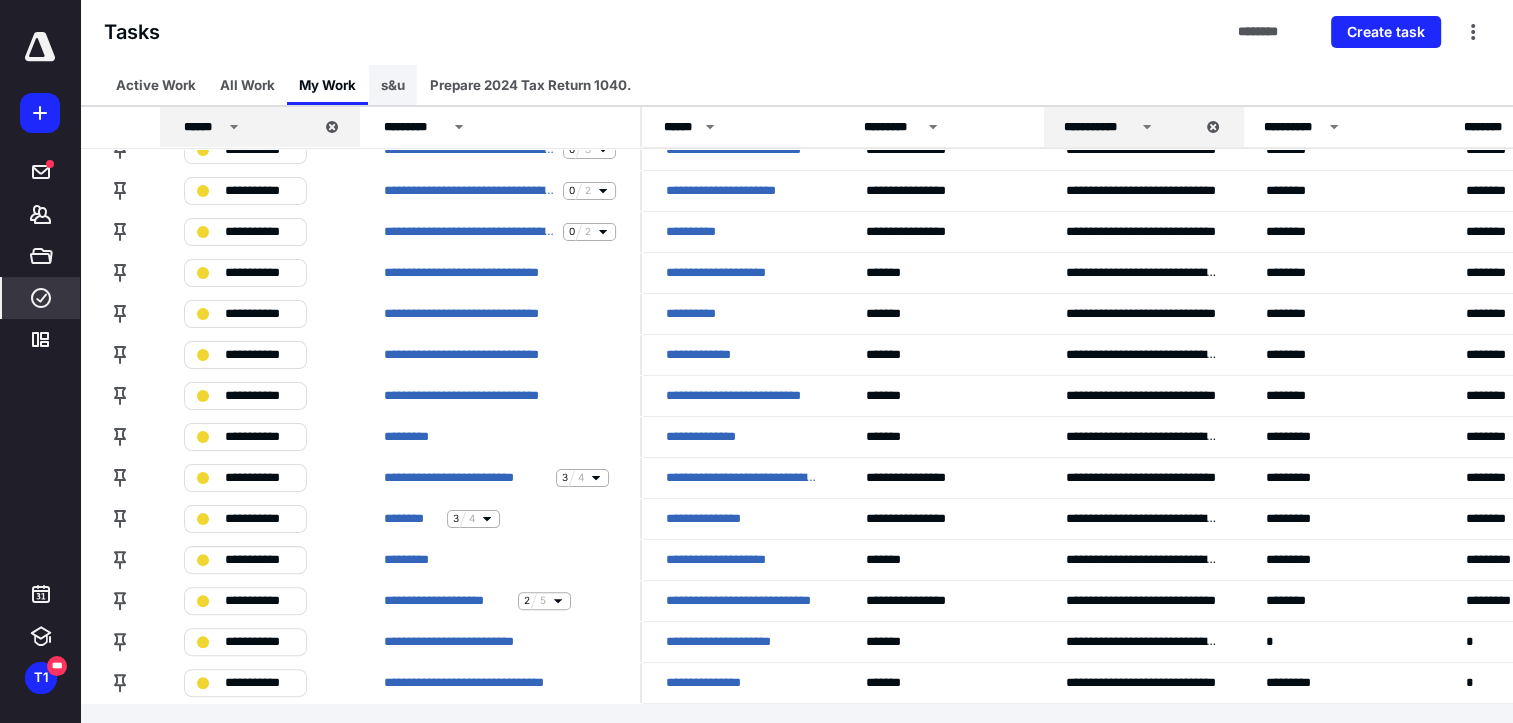 click on "s&u" at bounding box center (393, 85) 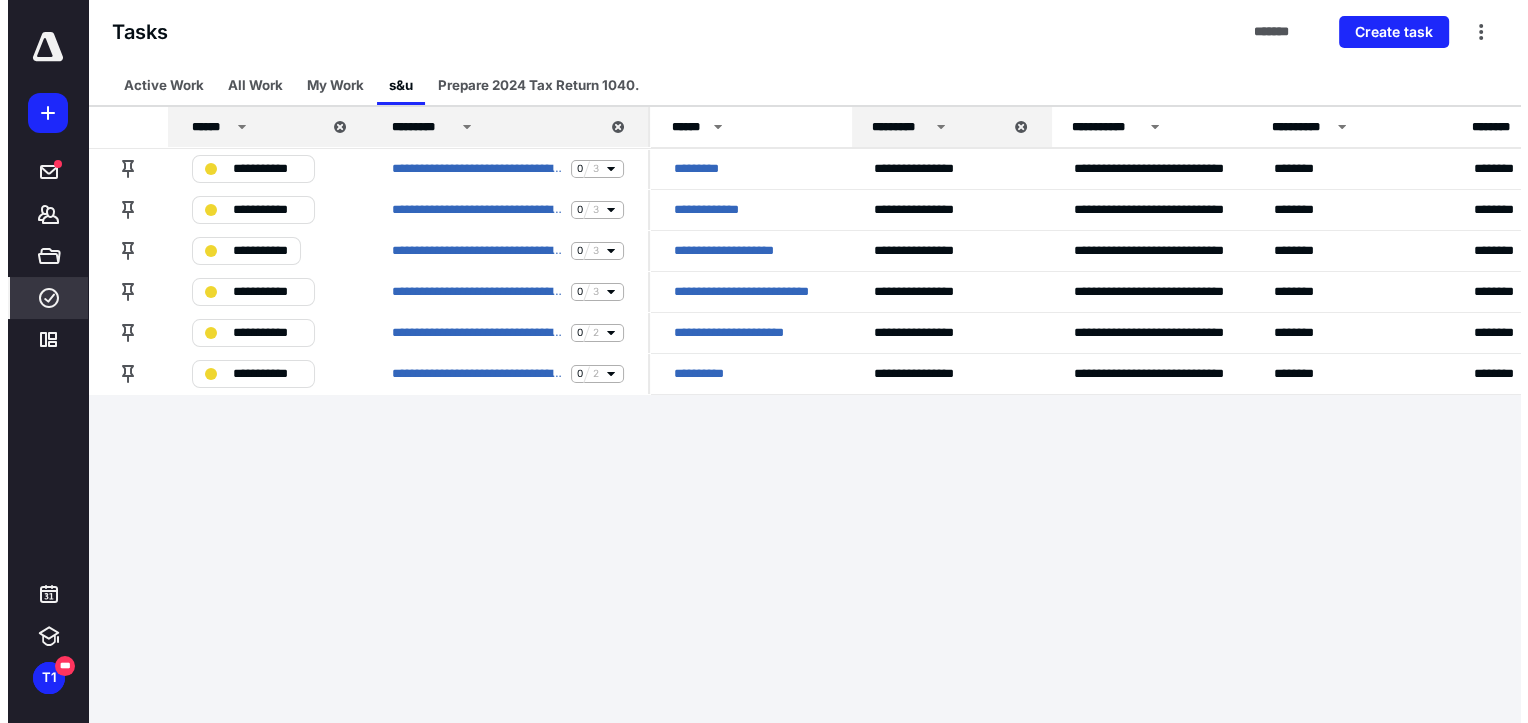 scroll, scrollTop: 0, scrollLeft: 0, axis: both 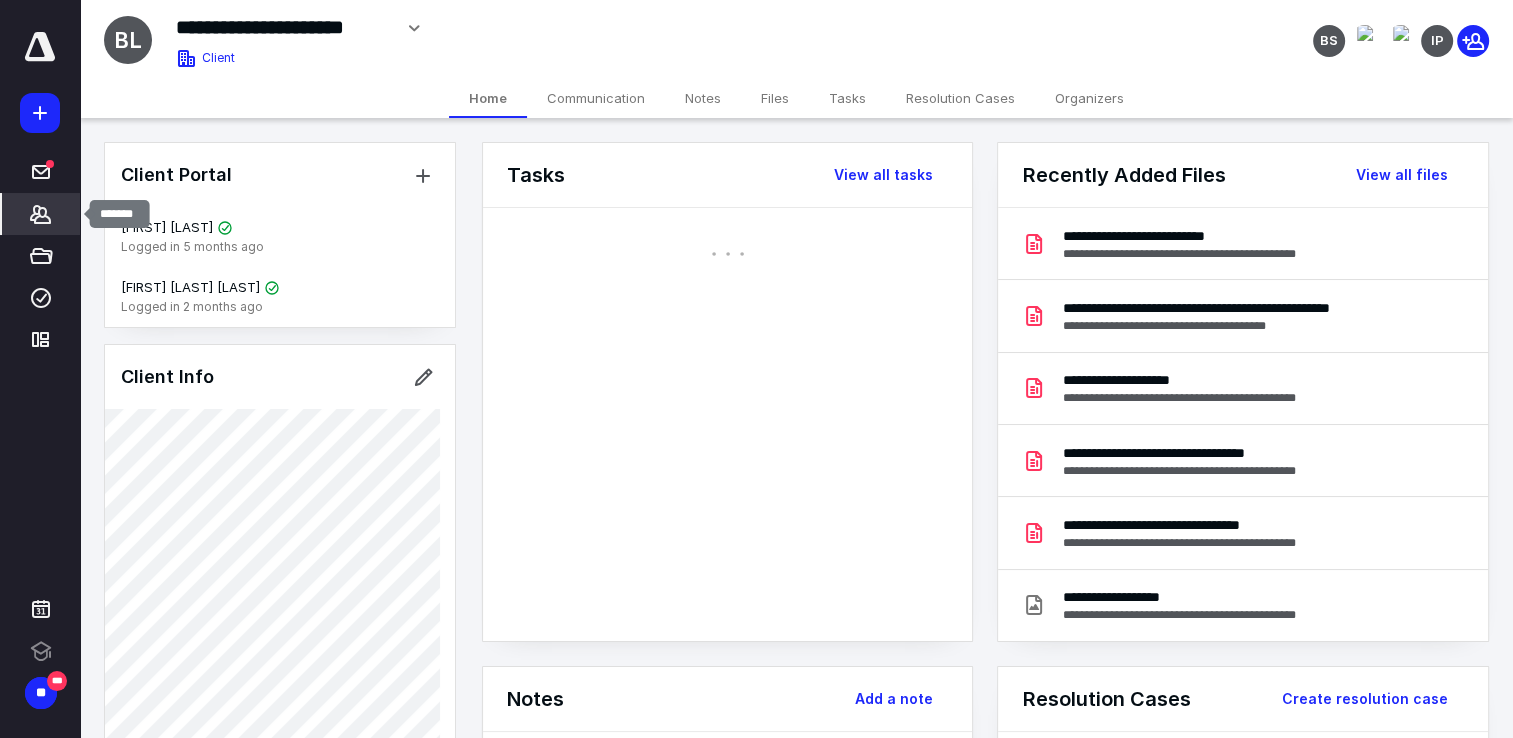 click on "*******" at bounding box center (41, 214) 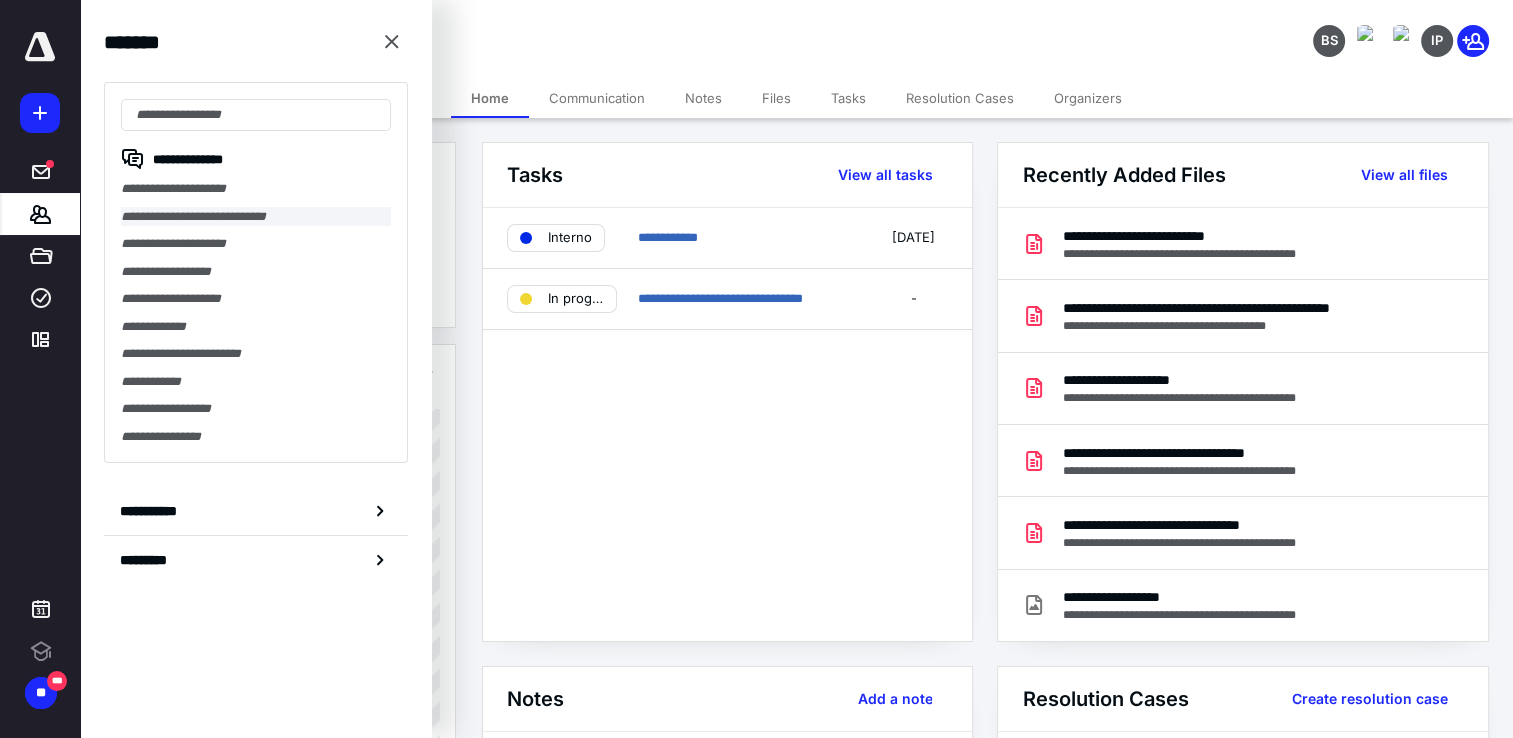 click on "**********" at bounding box center [256, 217] 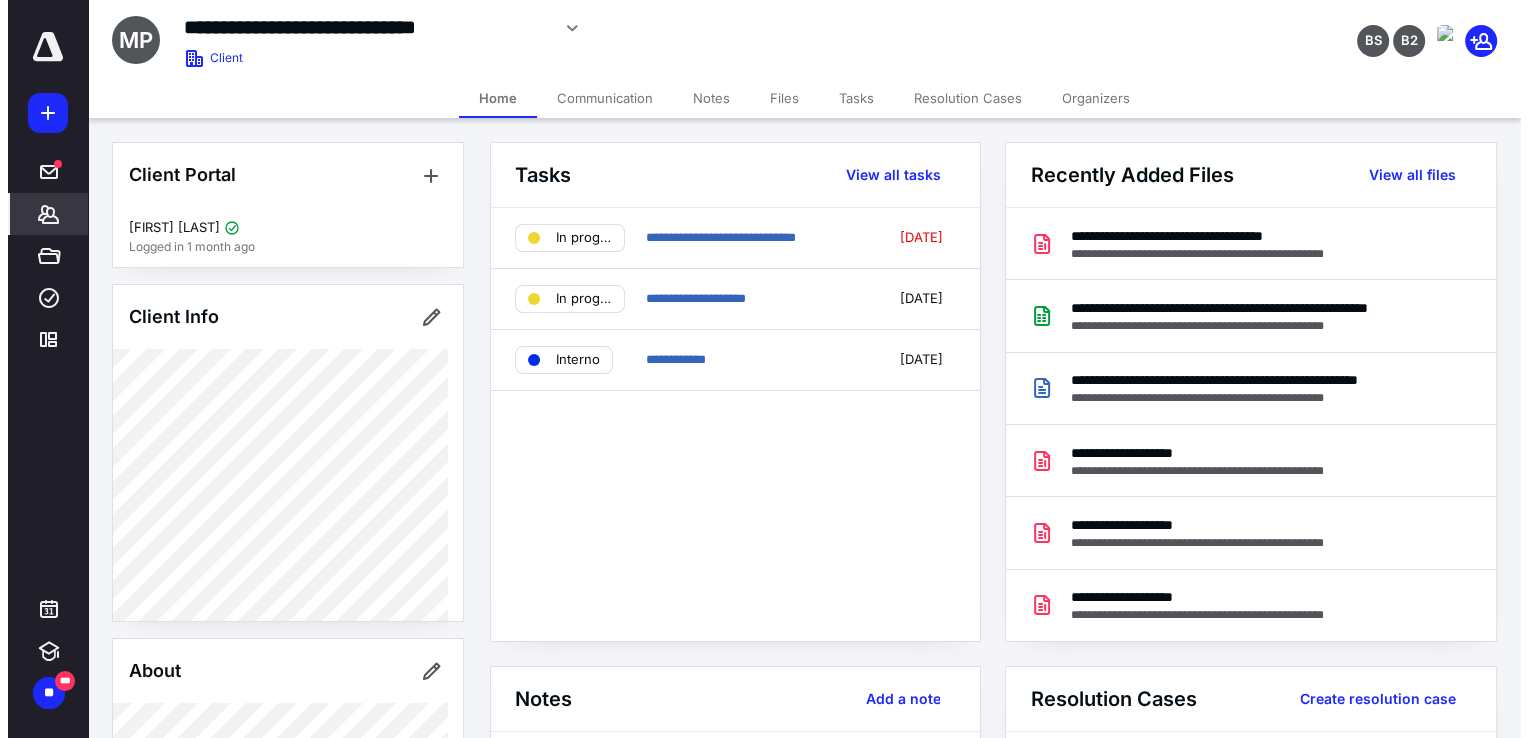 scroll, scrollTop: 0, scrollLeft: 0, axis: both 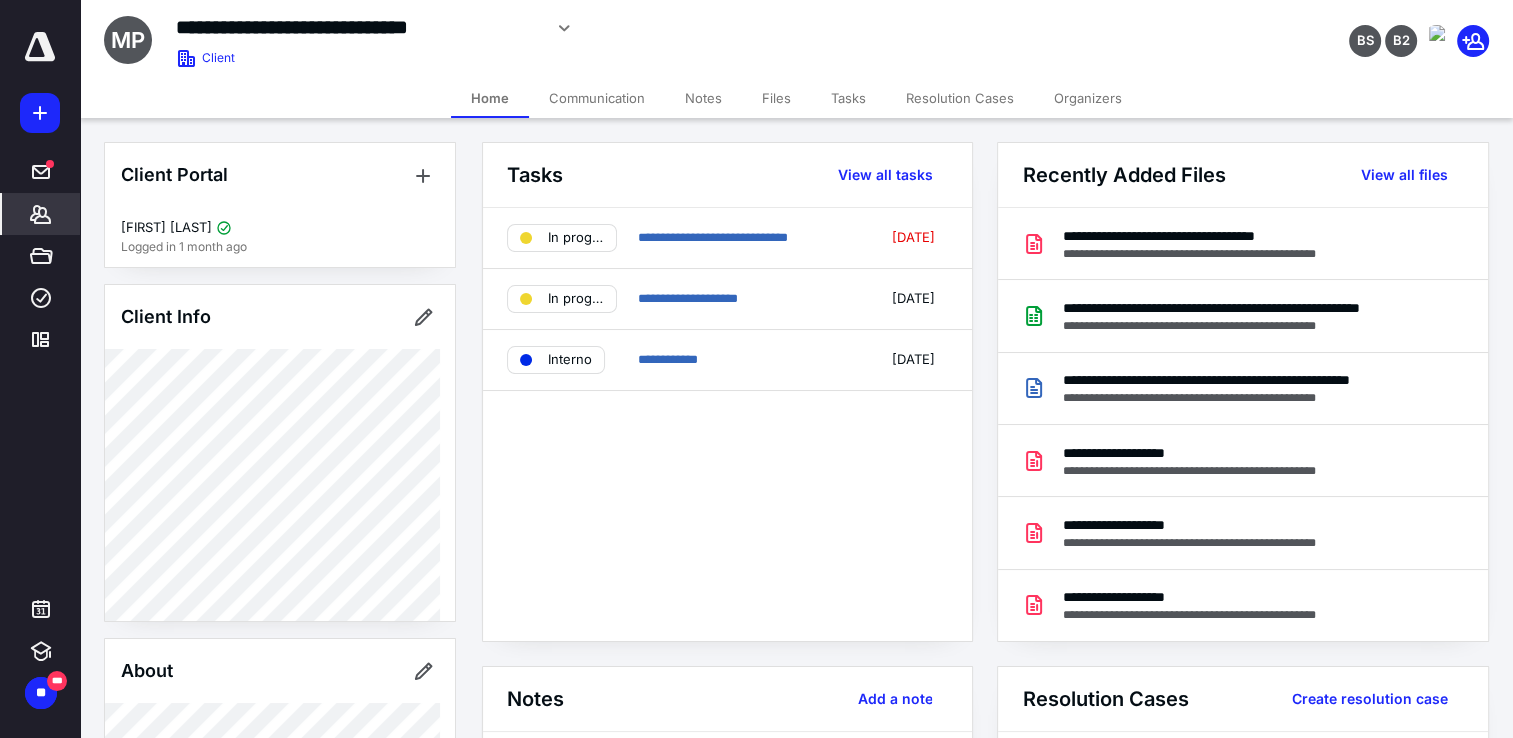 click on "Files" at bounding box center (776, 98) 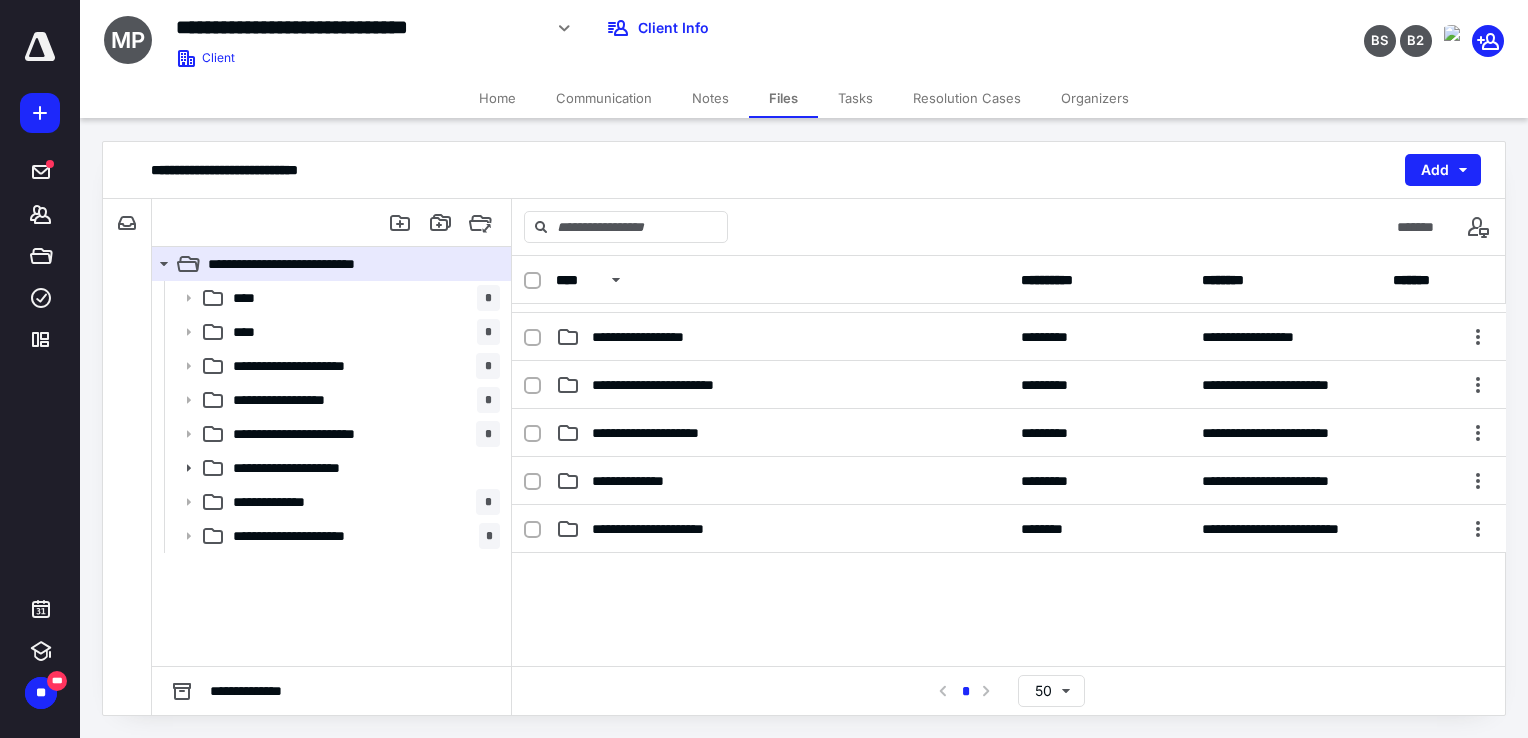 scroll, scrollTop: 149, scrollLeft: 0, axis: vertical 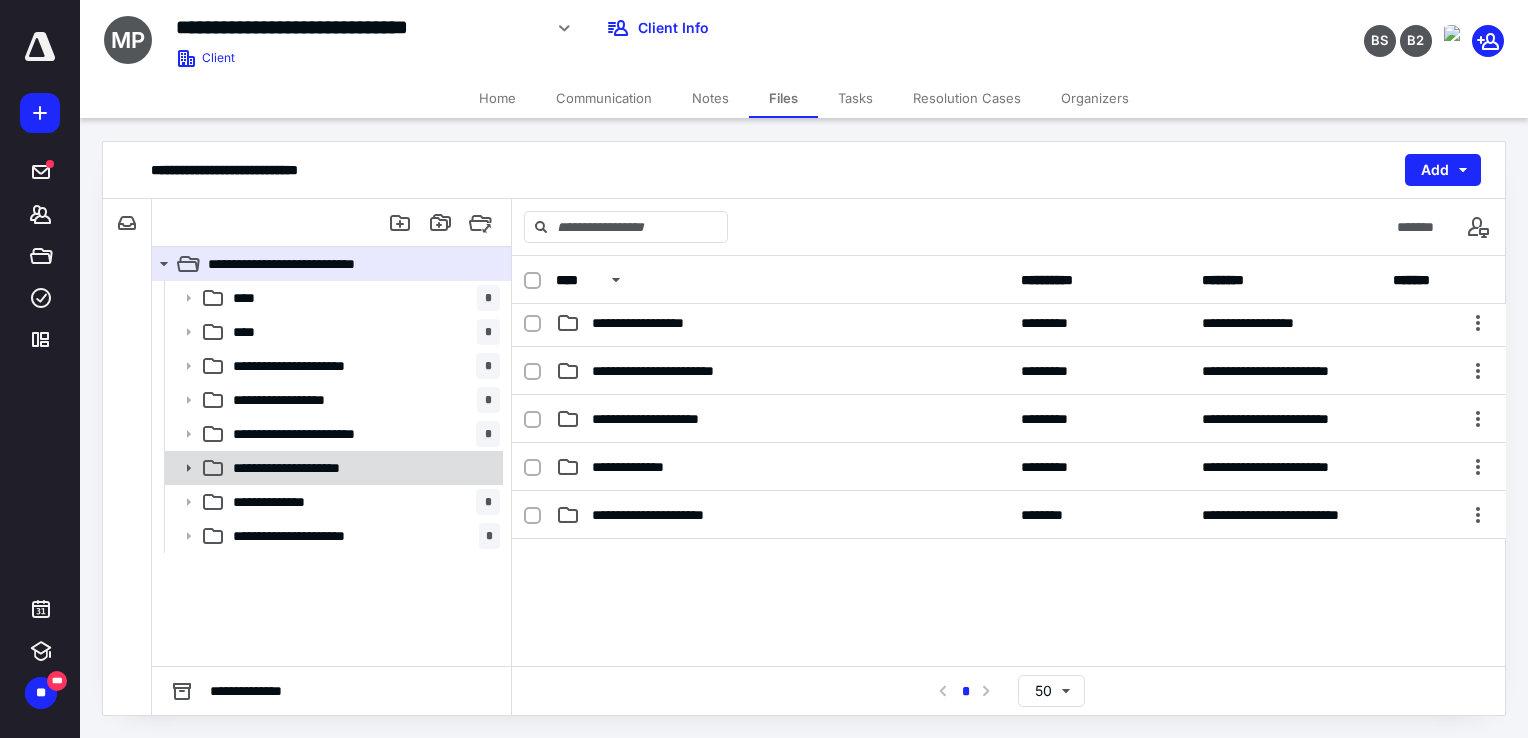 click on "**********" at bounding box center [332, 468] 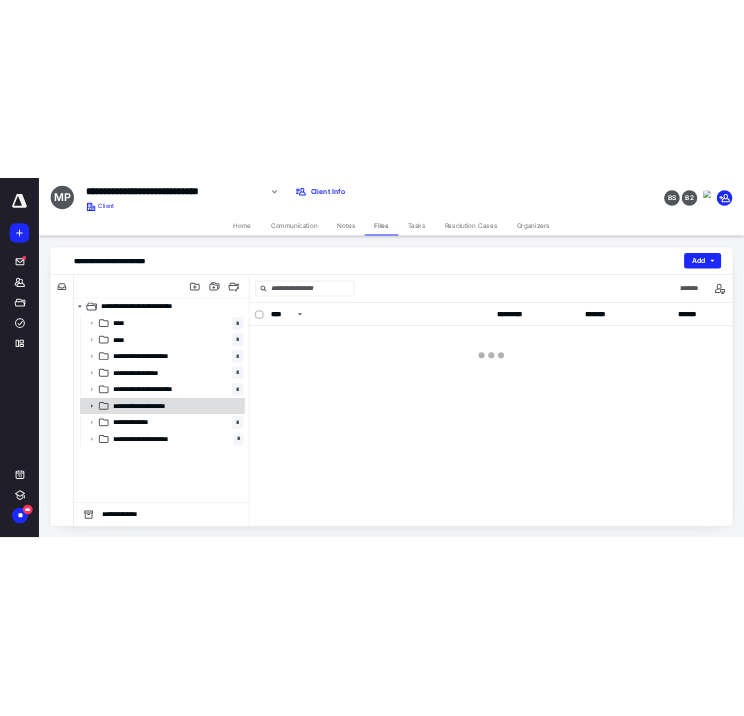 scroll, scrollTop: 0, scrollLeft: 0, axis: both 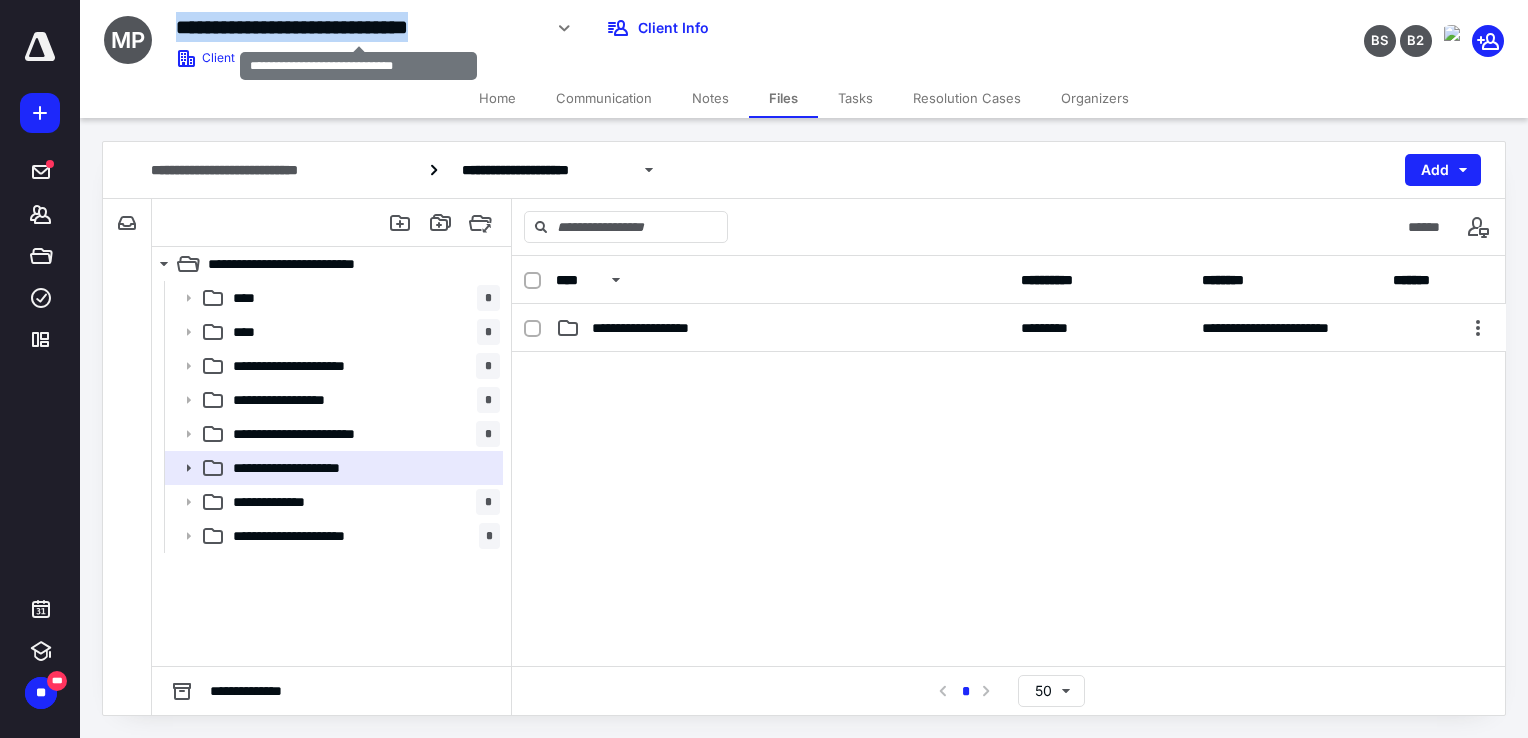 drag, startPoint x: 540, startPoint y: 22, endPoint x: 177, endPoint y: 33, distance: 363.16663 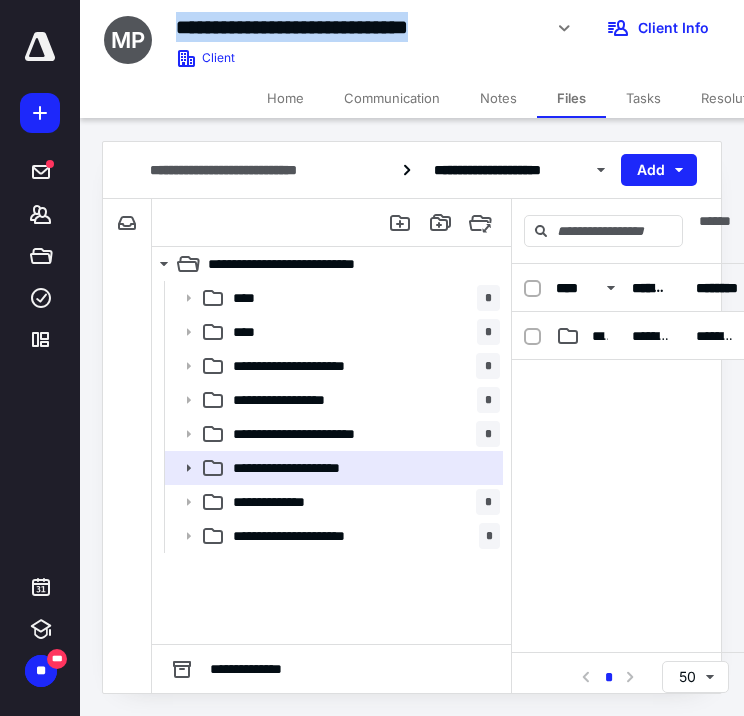 click on "Home" at bounding box center [285, 98] 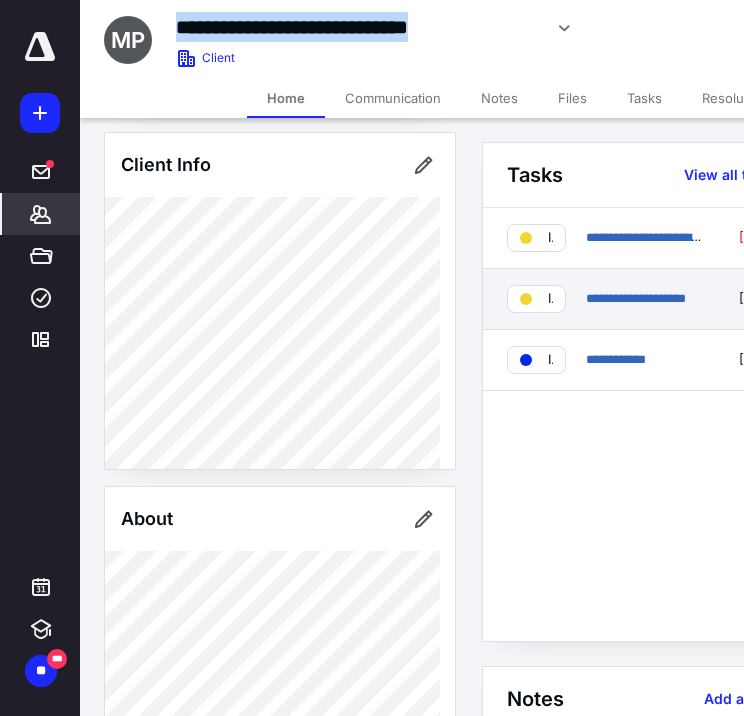 scroll, scrollTop: 150, scrollLeft: 0, axis: vertical 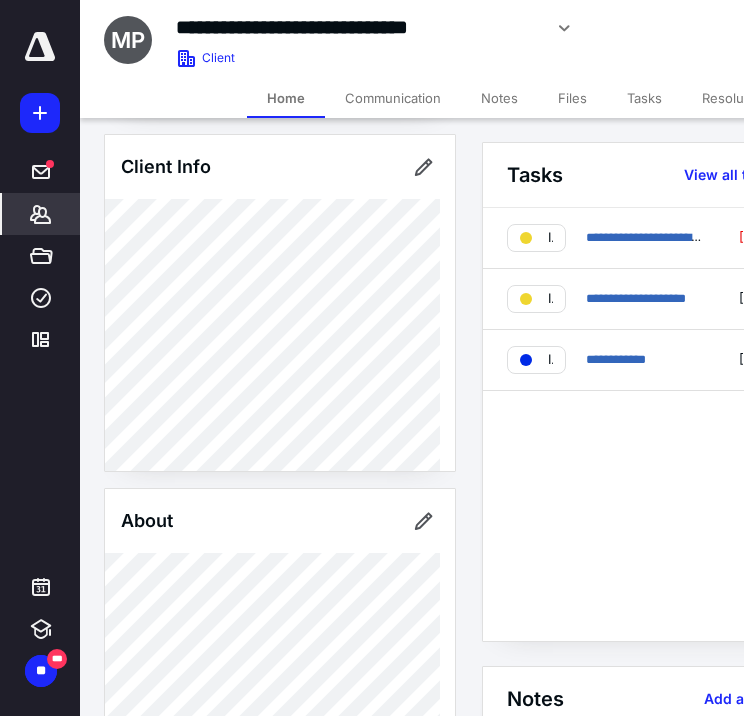 click on "Files" at bounding box center [572, 98] 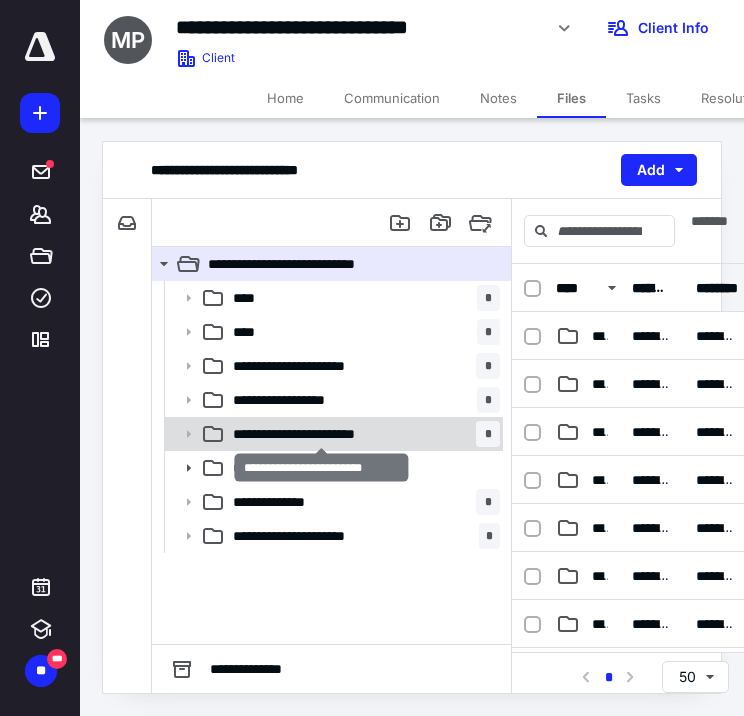 click on "**********" at bounding box center [322, 434] 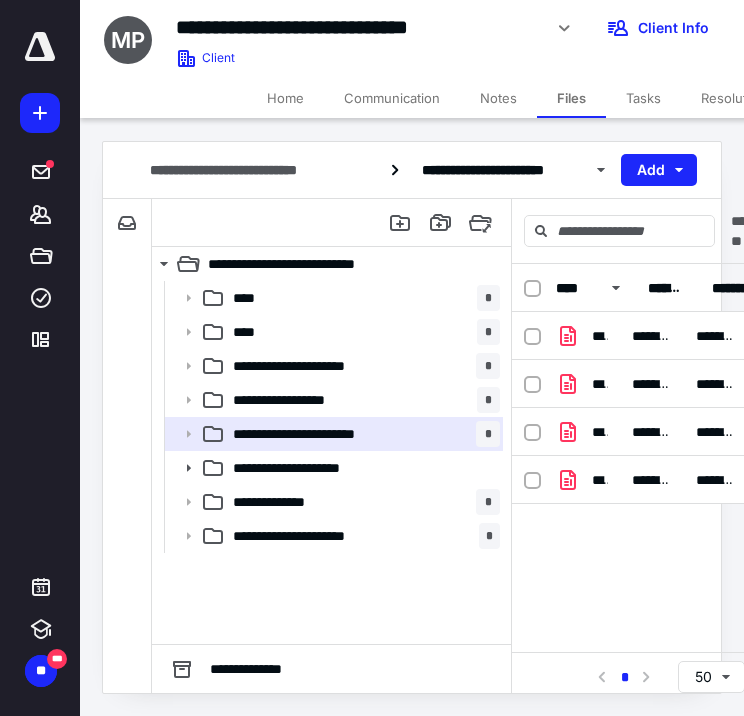 click on "Tasks" at bounding box center (643, 98) 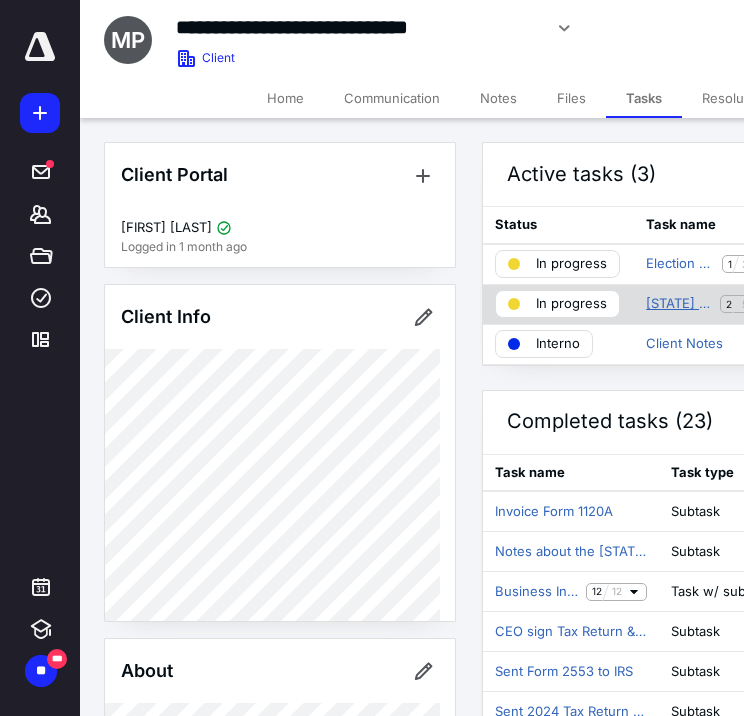 click on "[STATE] Revenue Call" at bounding box center [679, 304] 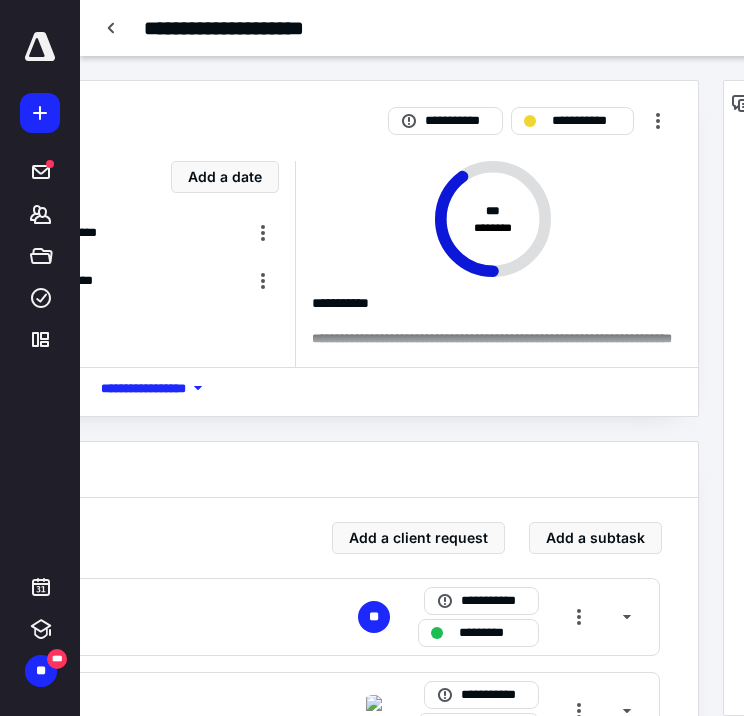 scroll, scrollTop: 0, scrollLeft: 488, axis: horizontal 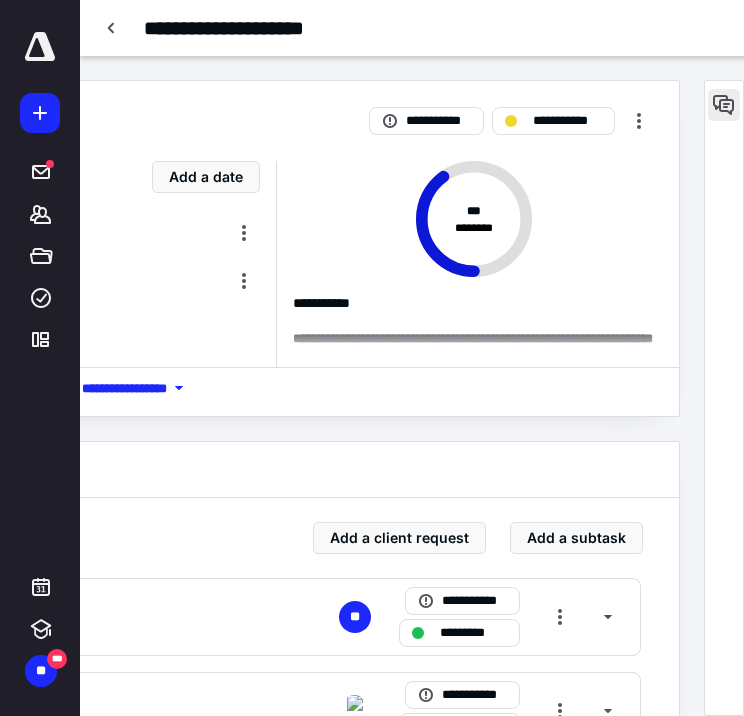 click at bounding box center [724, 105] 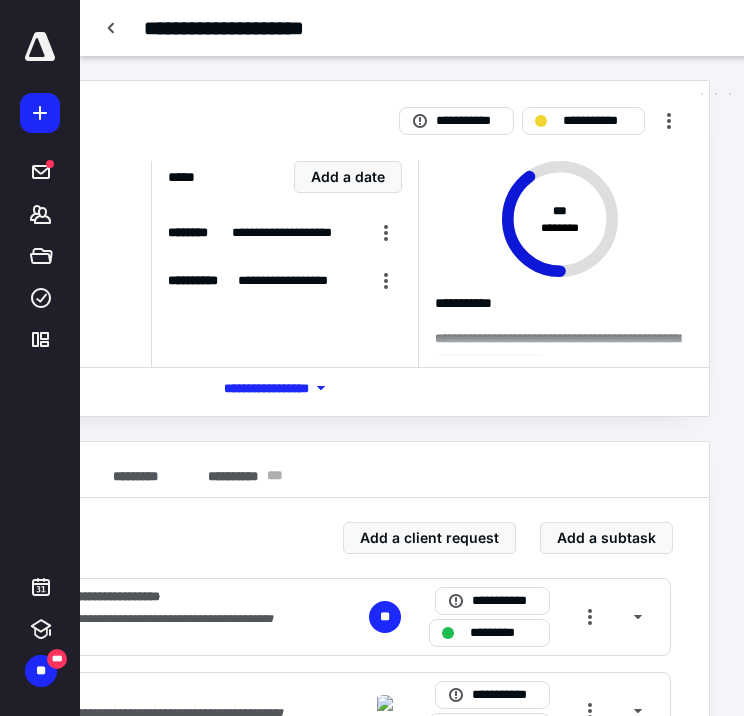 scroll, scrollTop: 0, scrollLeft: 234, axis: horizontal 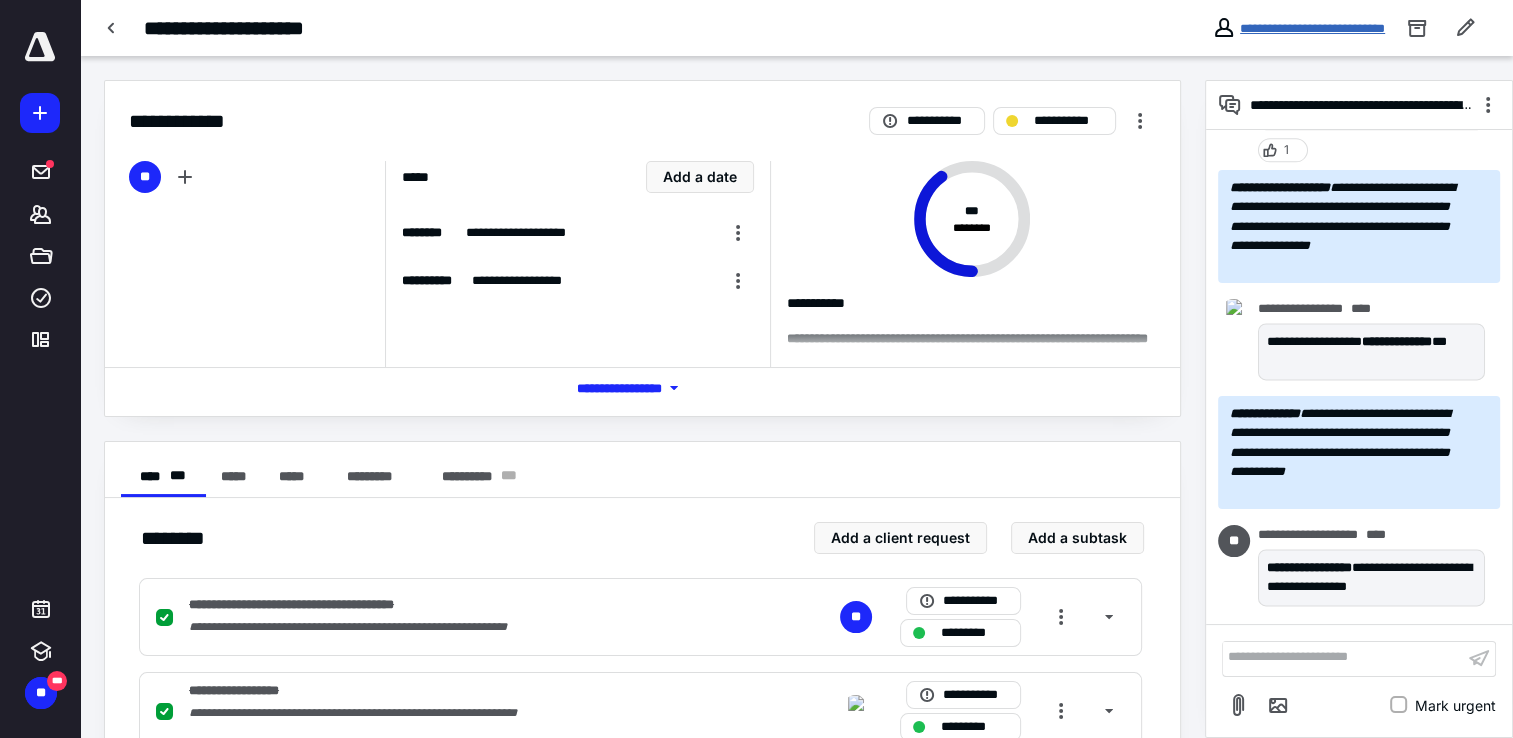 click on "**********" at bounding box center (1312, 28) 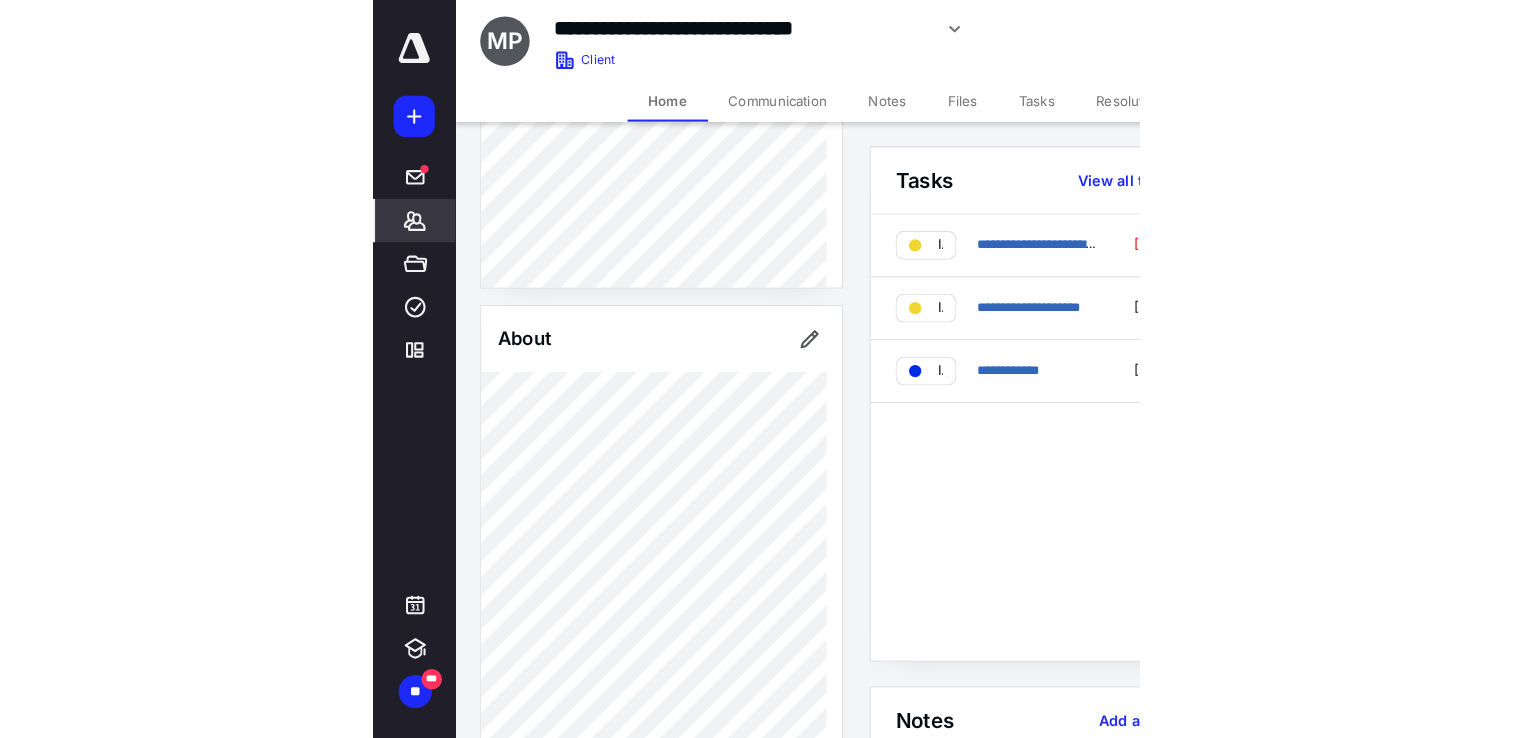 scroll, scrollTop: 346, scrollLeft: 0, axis: vertical 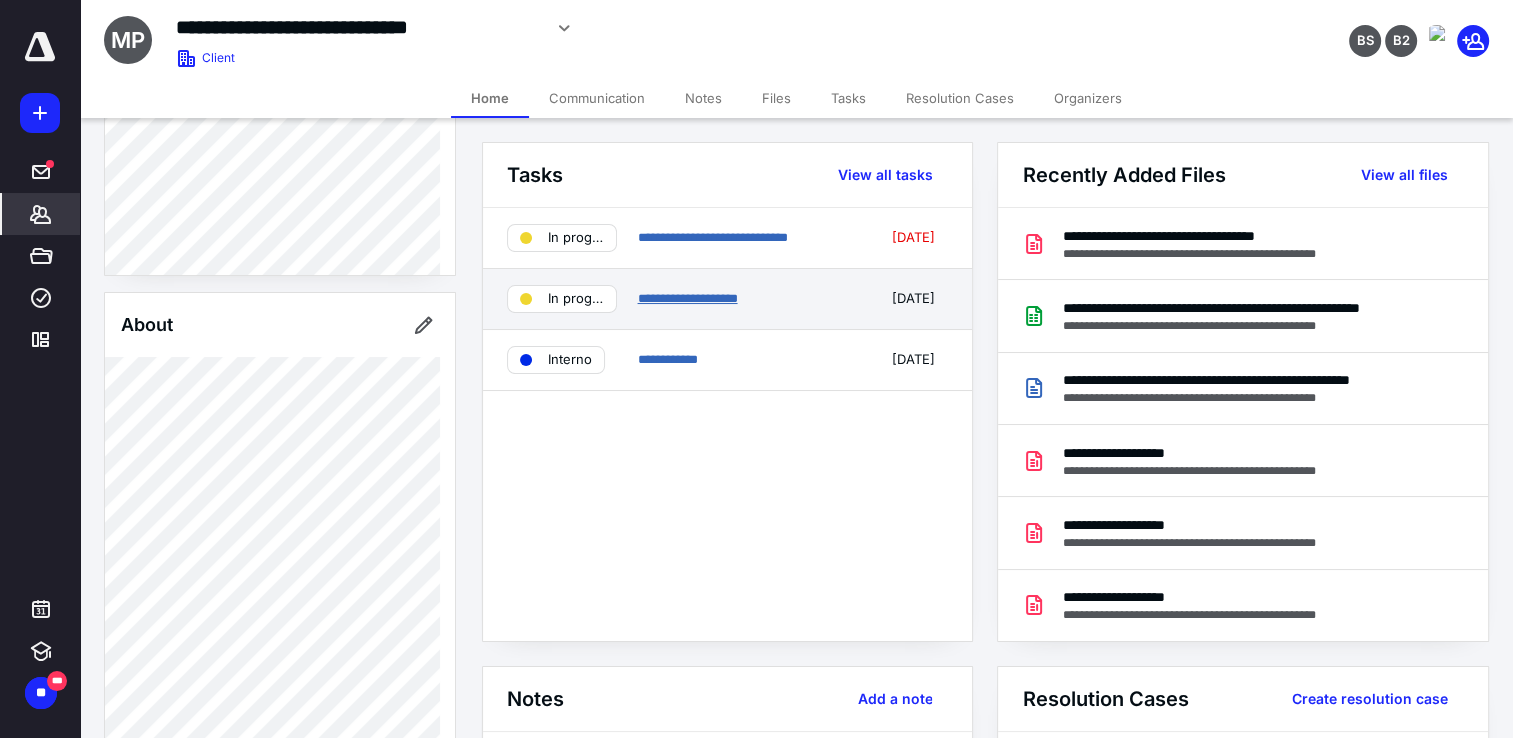click on "**********" at bounding box center [687, 298] 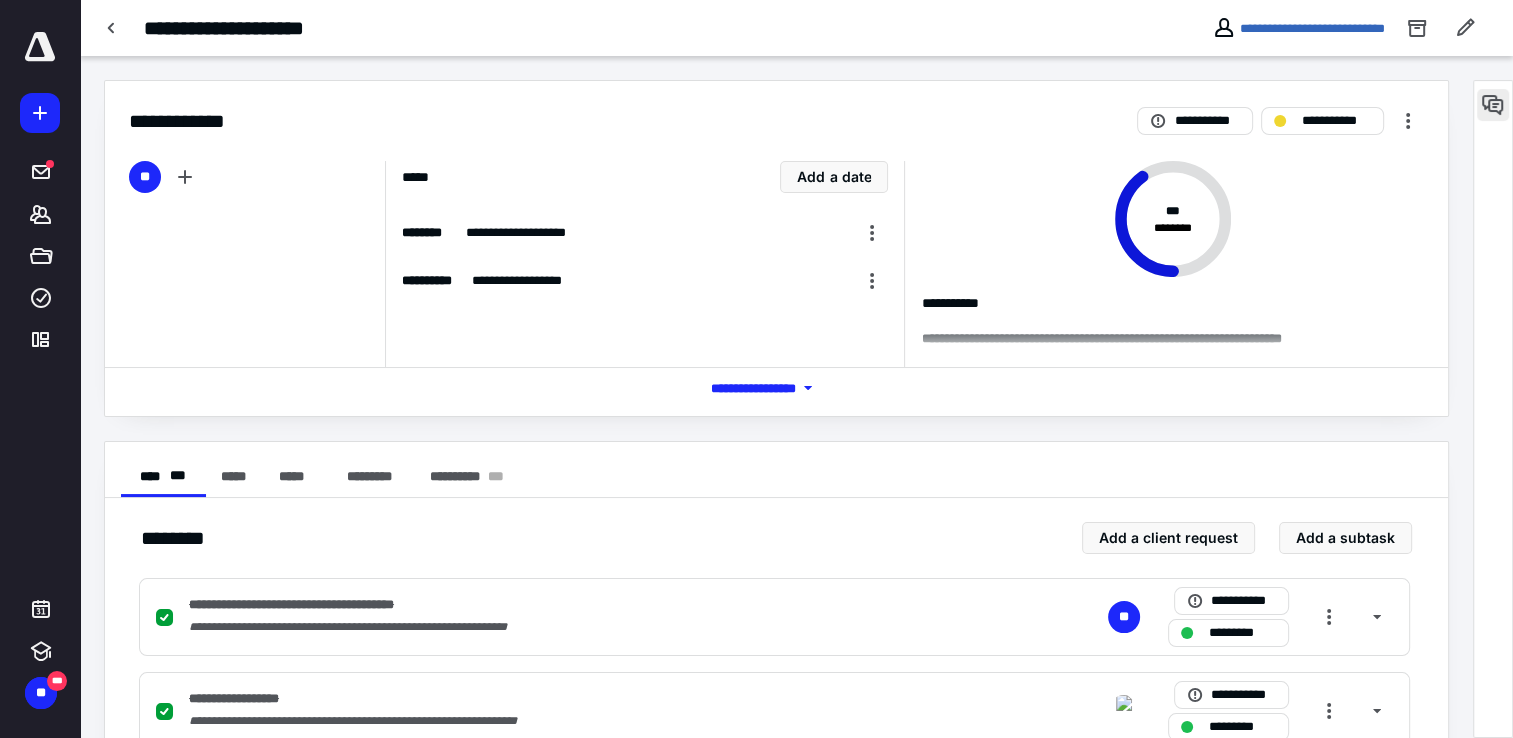 click at bounding box center [1493, 105] 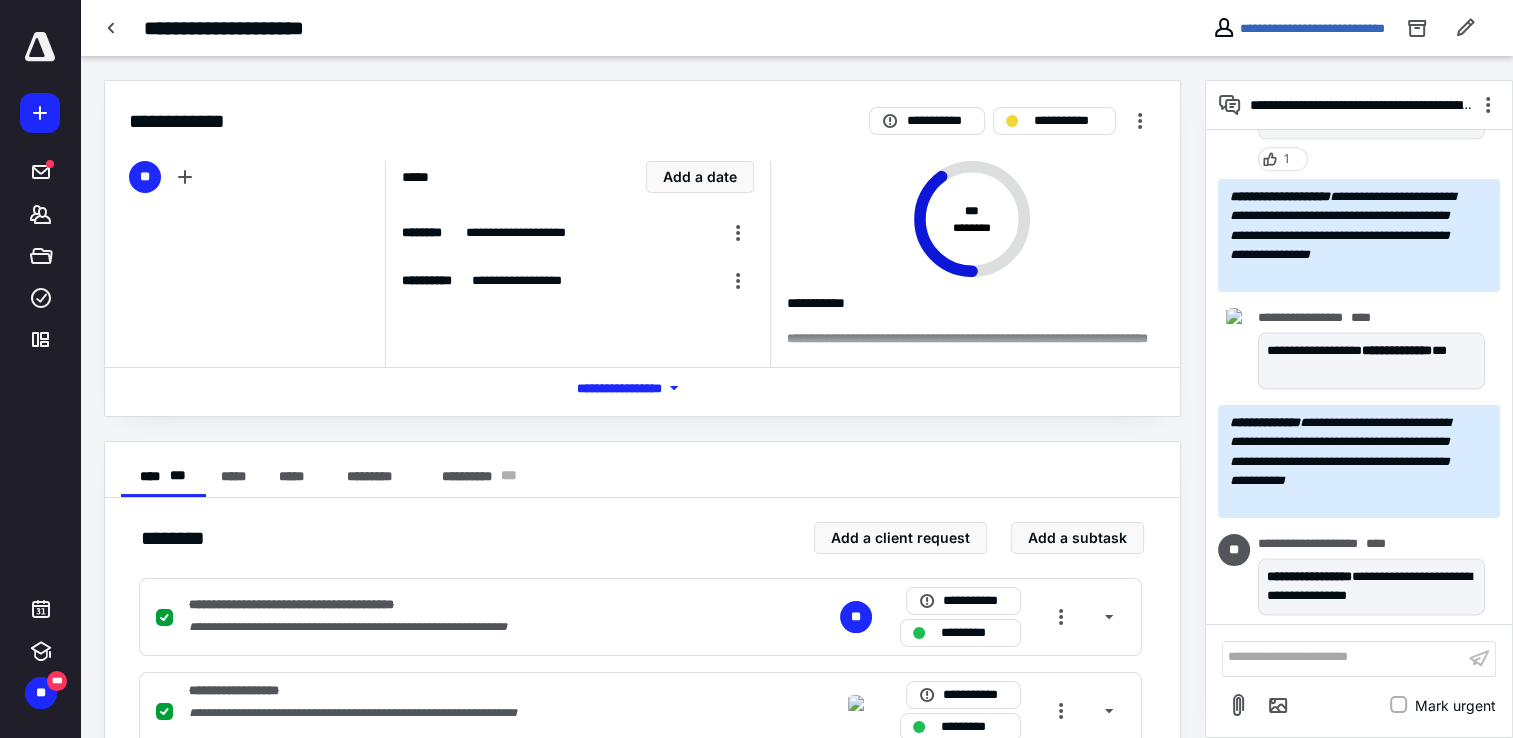 scroll, scrollTop: 2914, scrollLeft: 0, axis: vertical 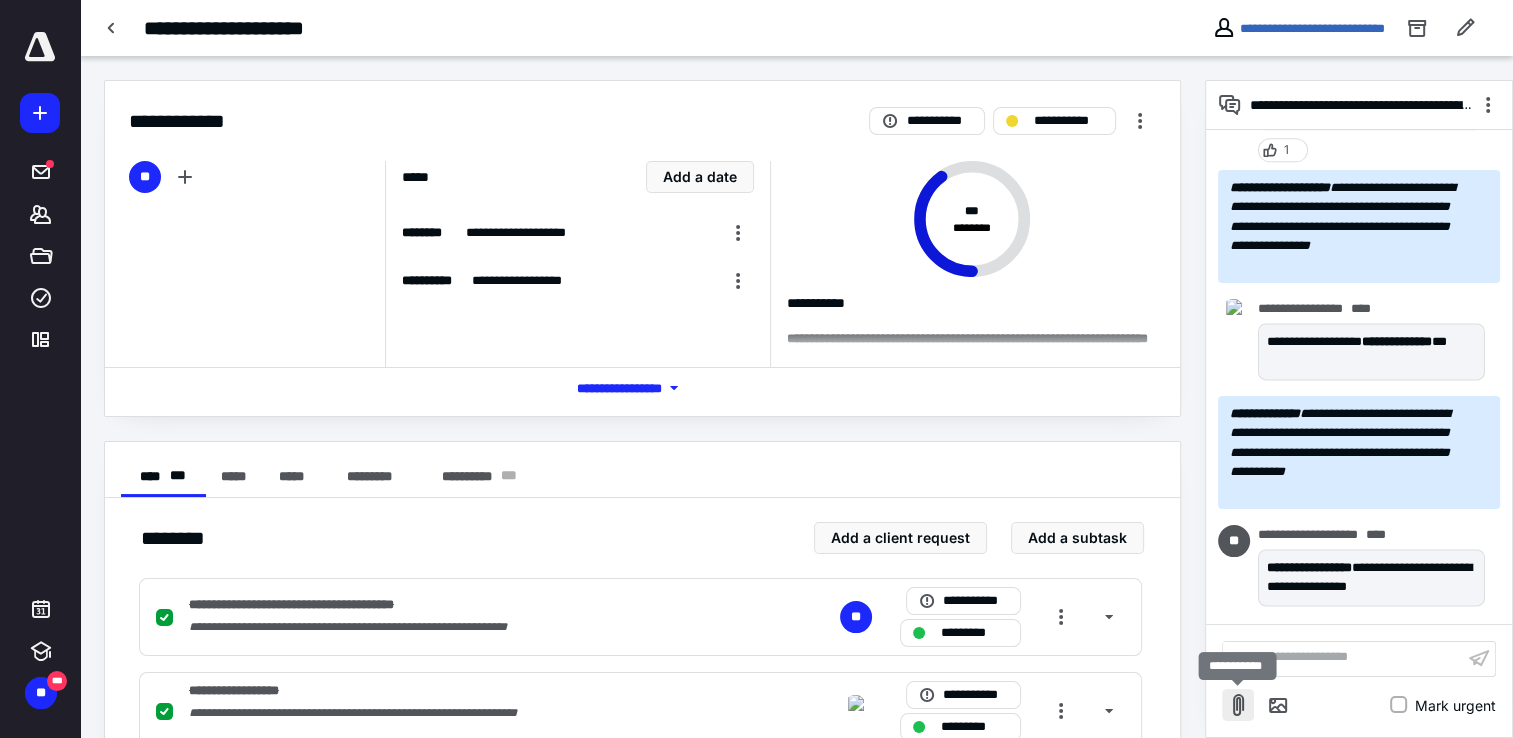 click at bounding box center [1238, 705] 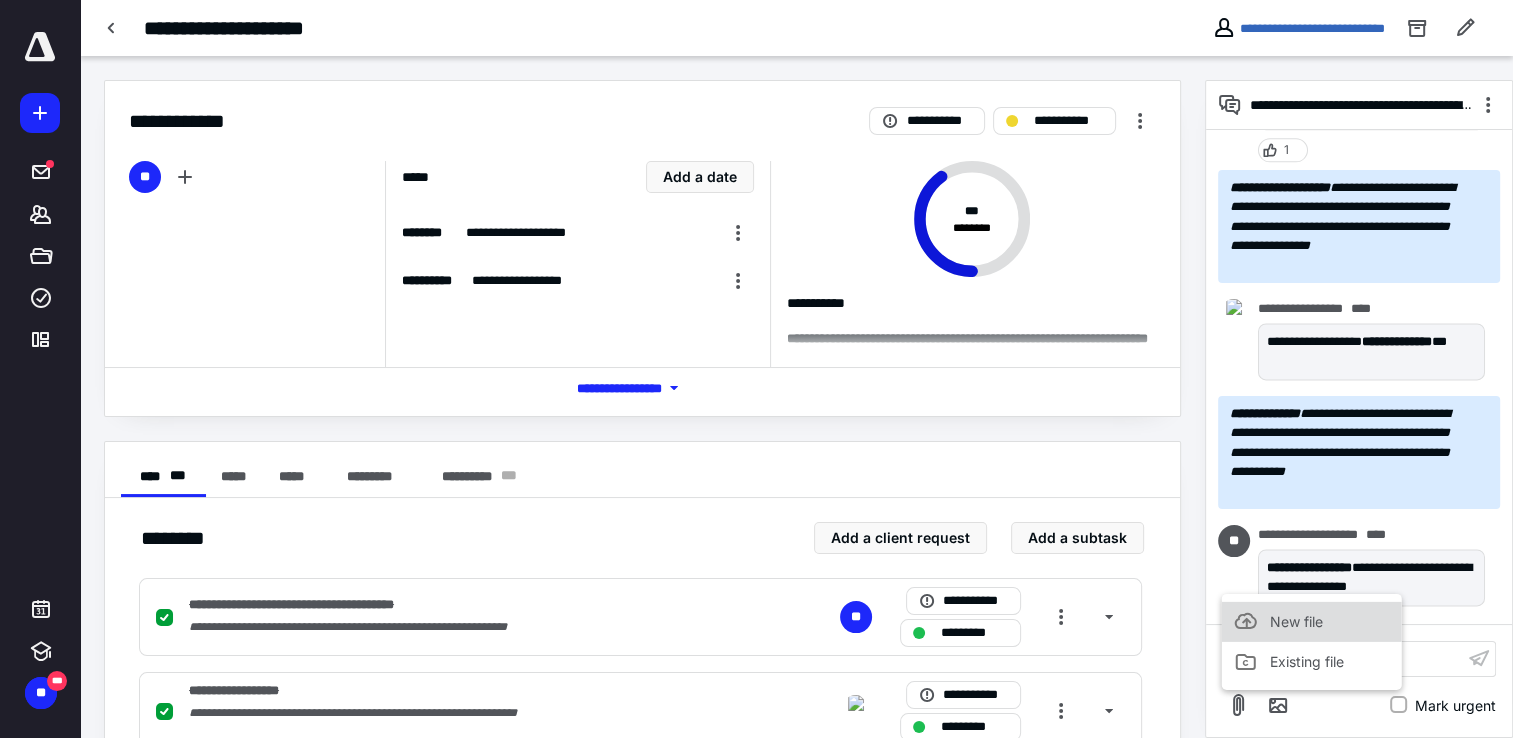 click on "New file" at bounding box center (1312, 621) 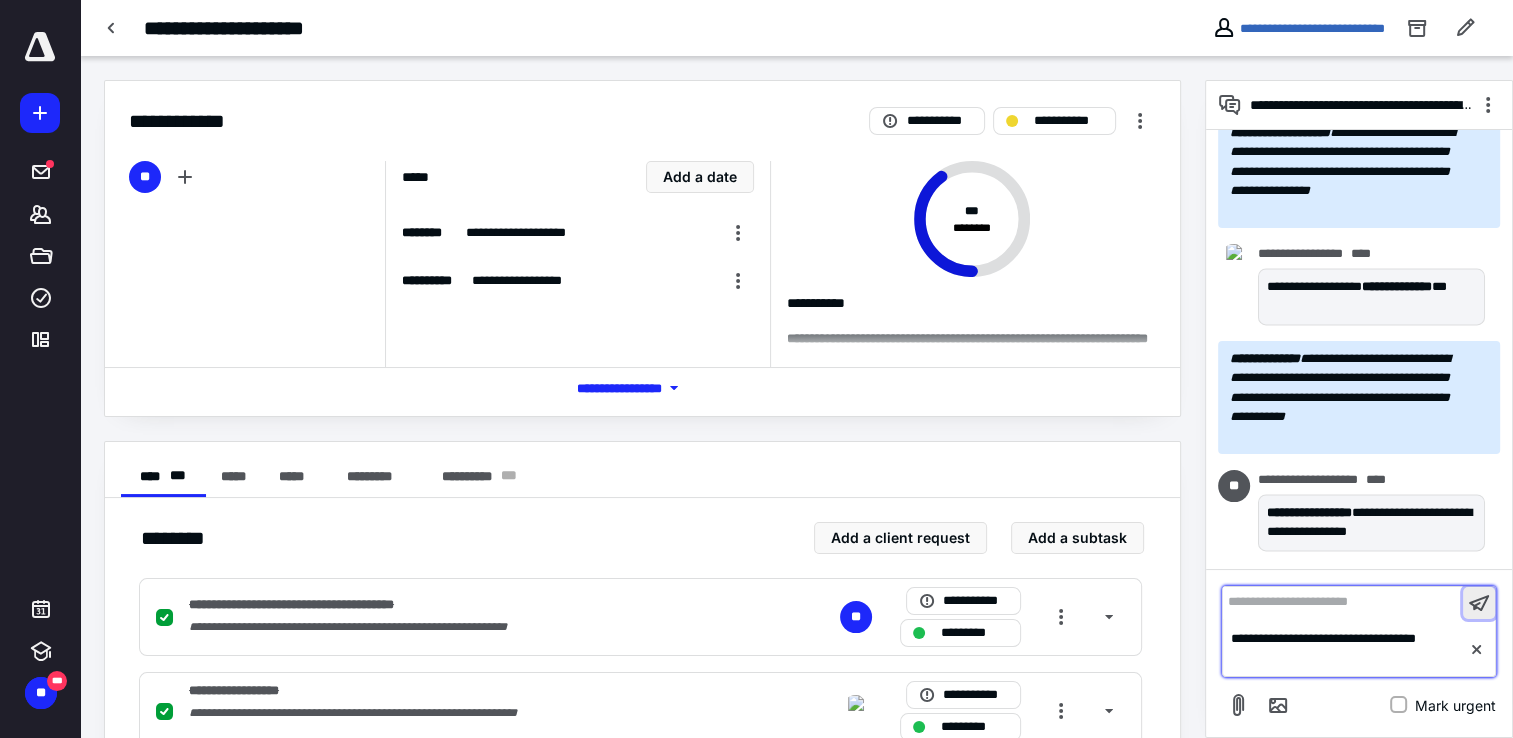 click at bounding box center (1479, 603) 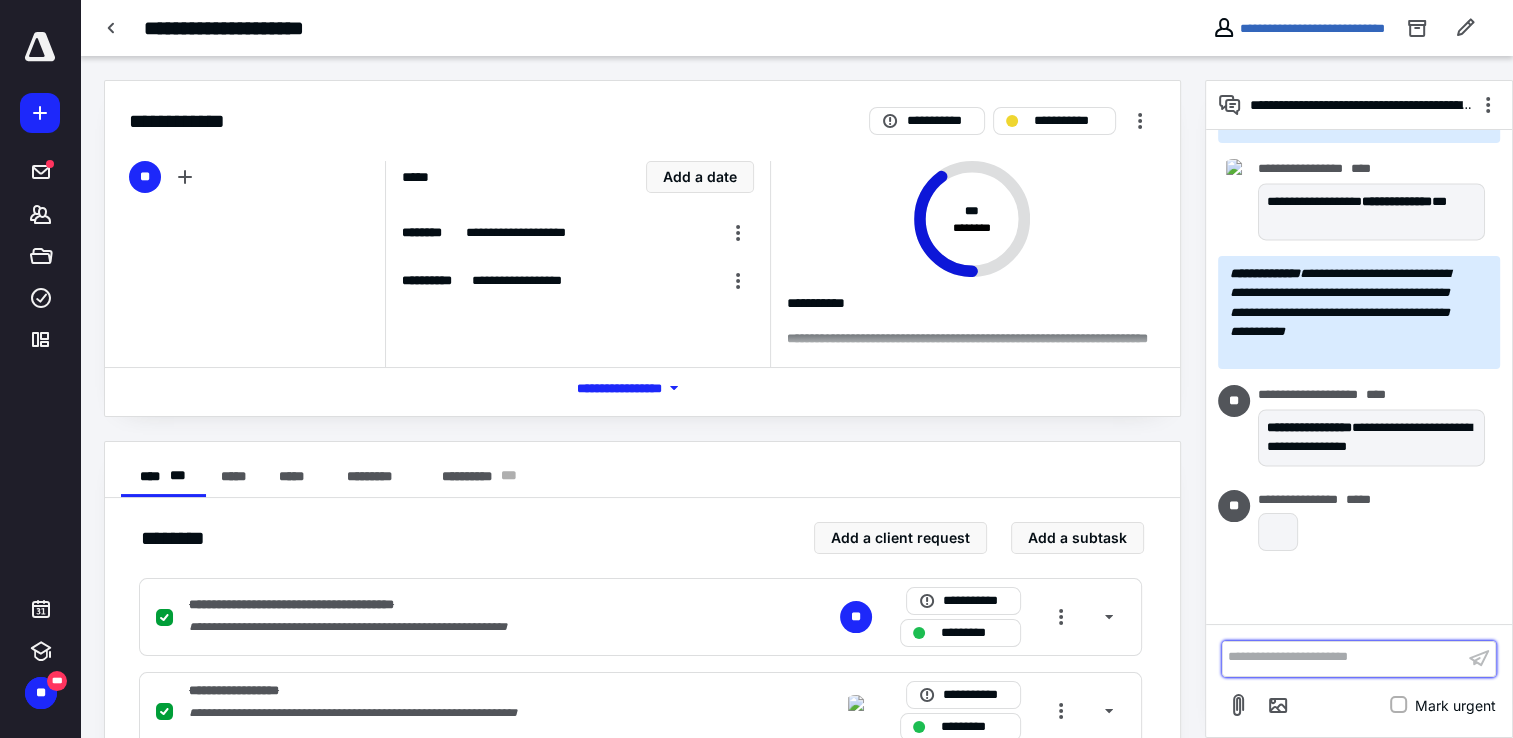 scroll, scrollTop: 2998, scrollLeft: 0, axis: vertical 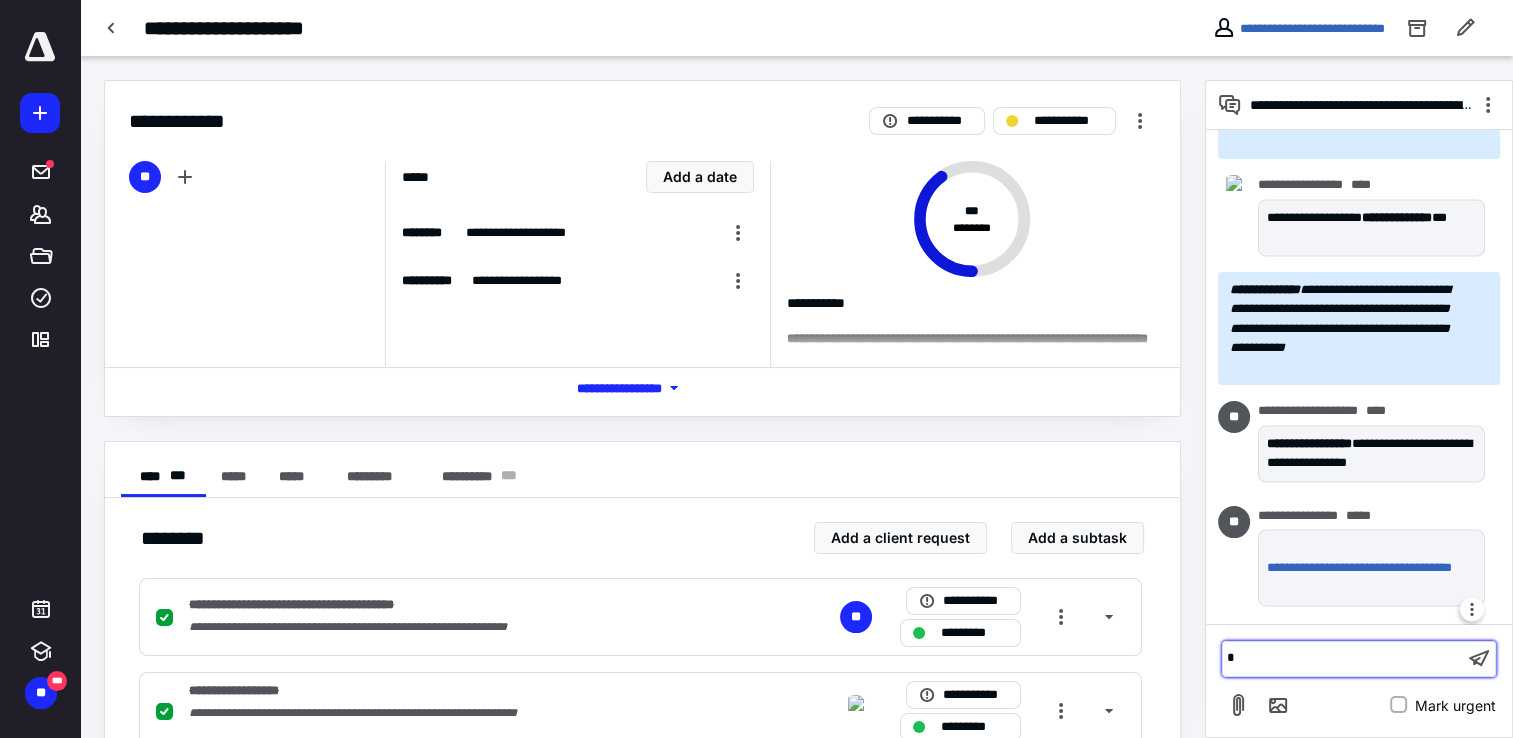 type 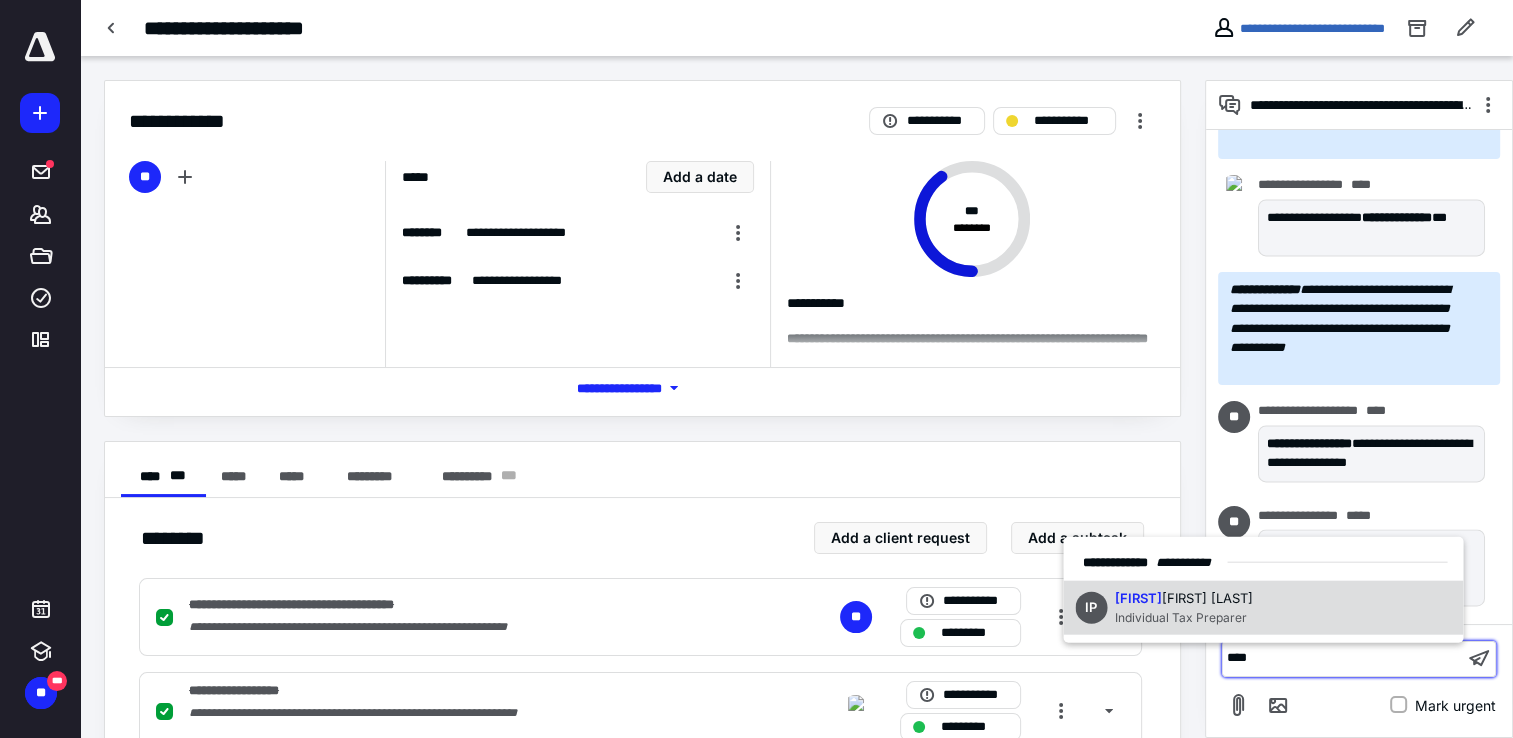 click on "[FIRST] [FIRST] [LAST] [LAST]" at bounding box center [1263, 608] 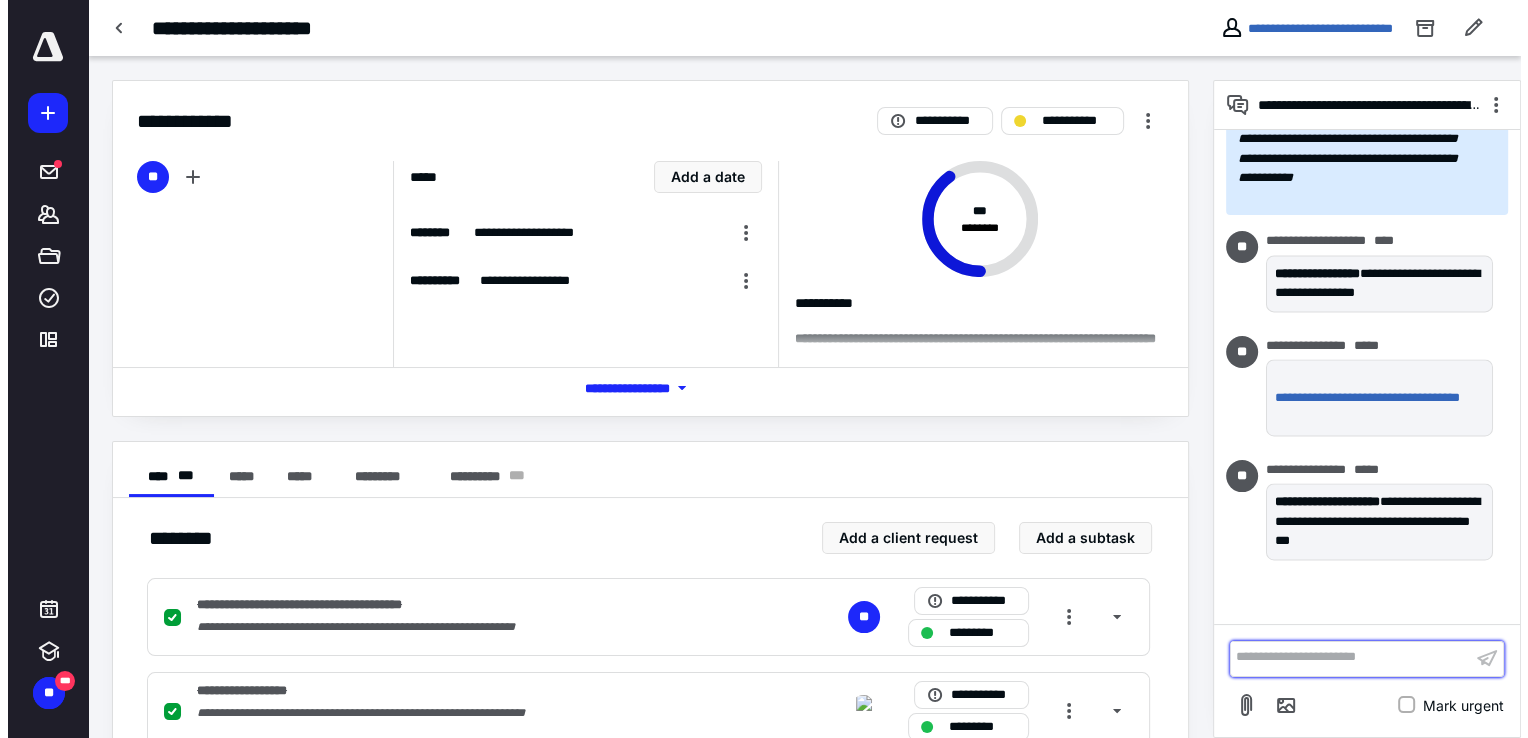 scroll, scrollTop: 3161, scrollLeft: 0, axis: vertical 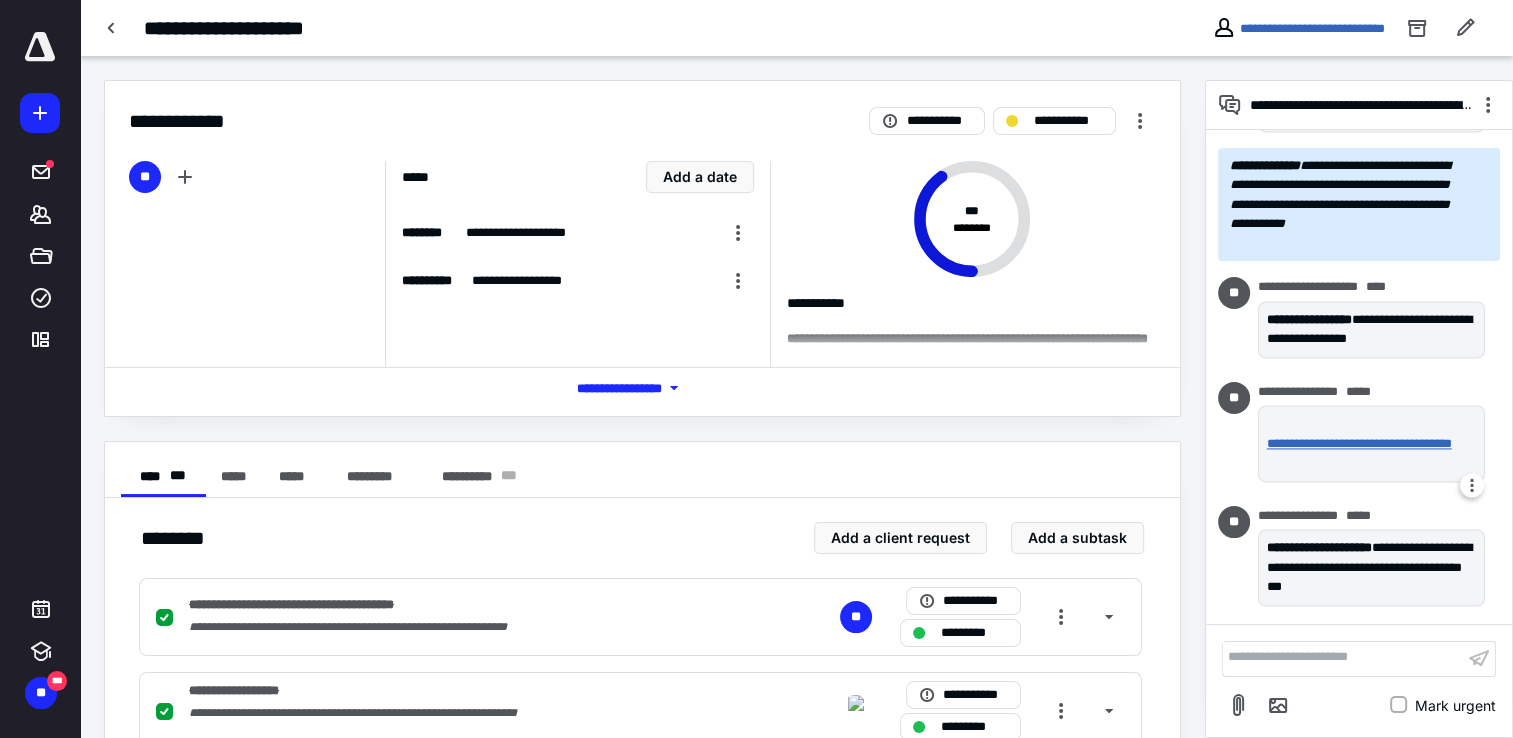 click on "**********" at bounding box center (1368, 453) 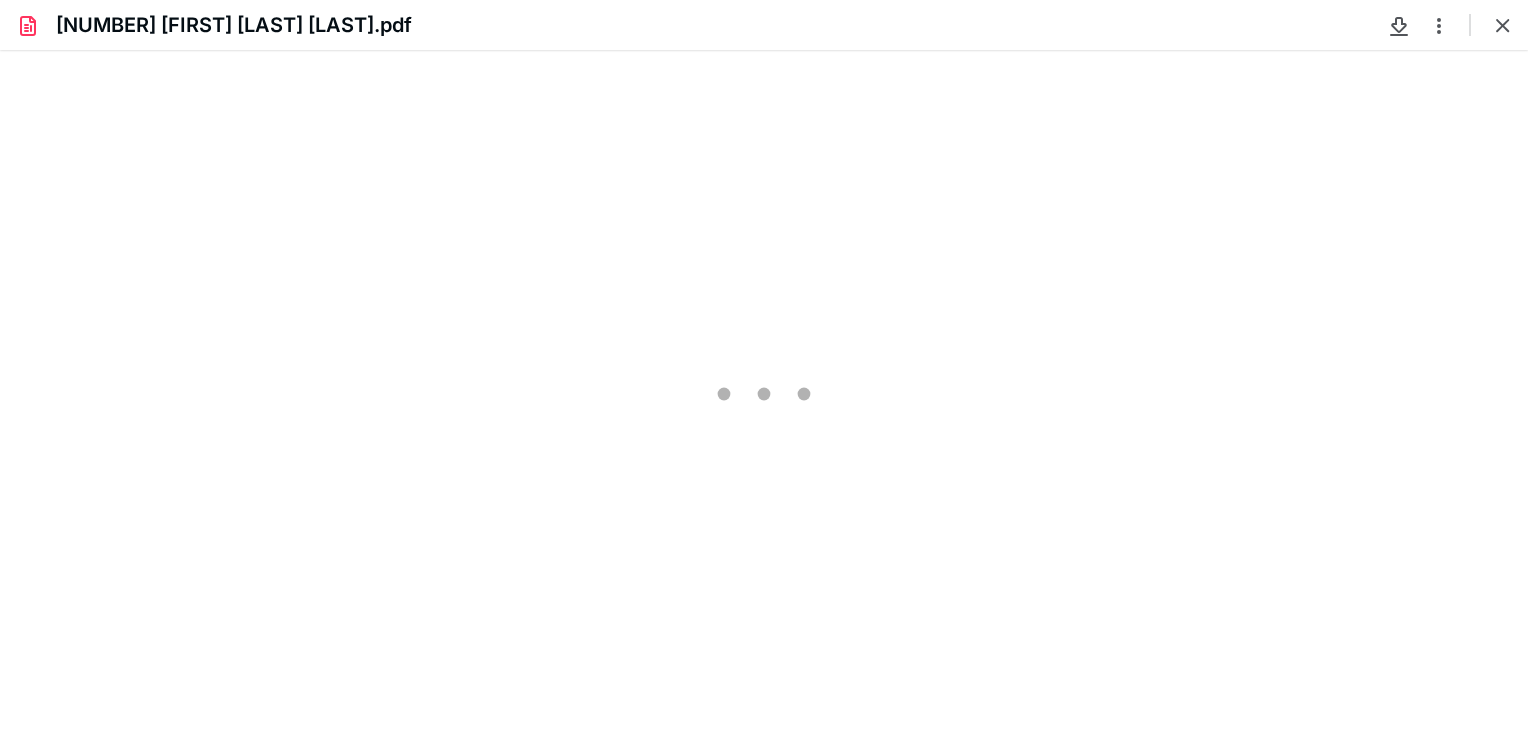 scroll, scrollTop: 0, scrollLeft: 0, axis: both 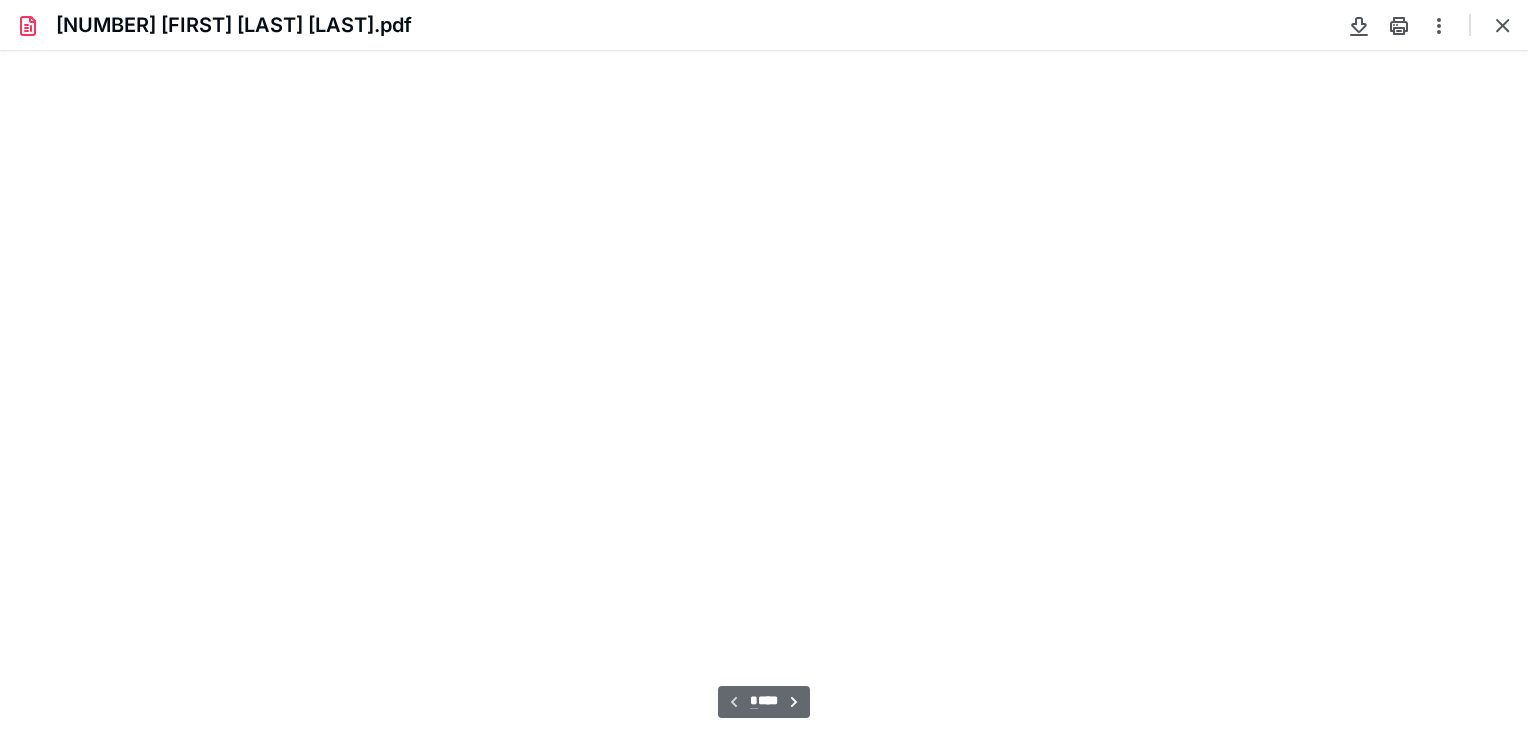 type on "82" 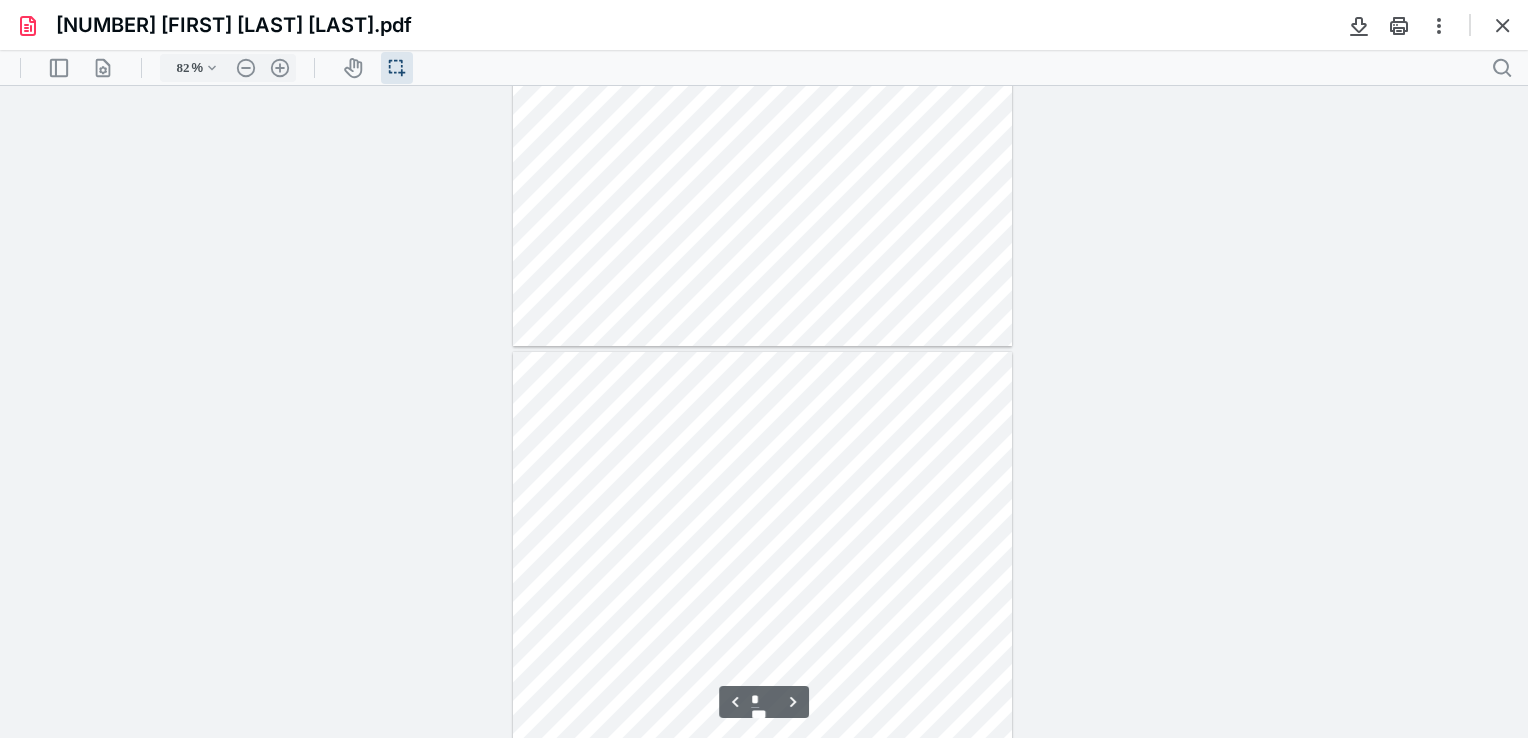 scroll, scrollTop: 1073, scrollLeft: 0, axis: vertical 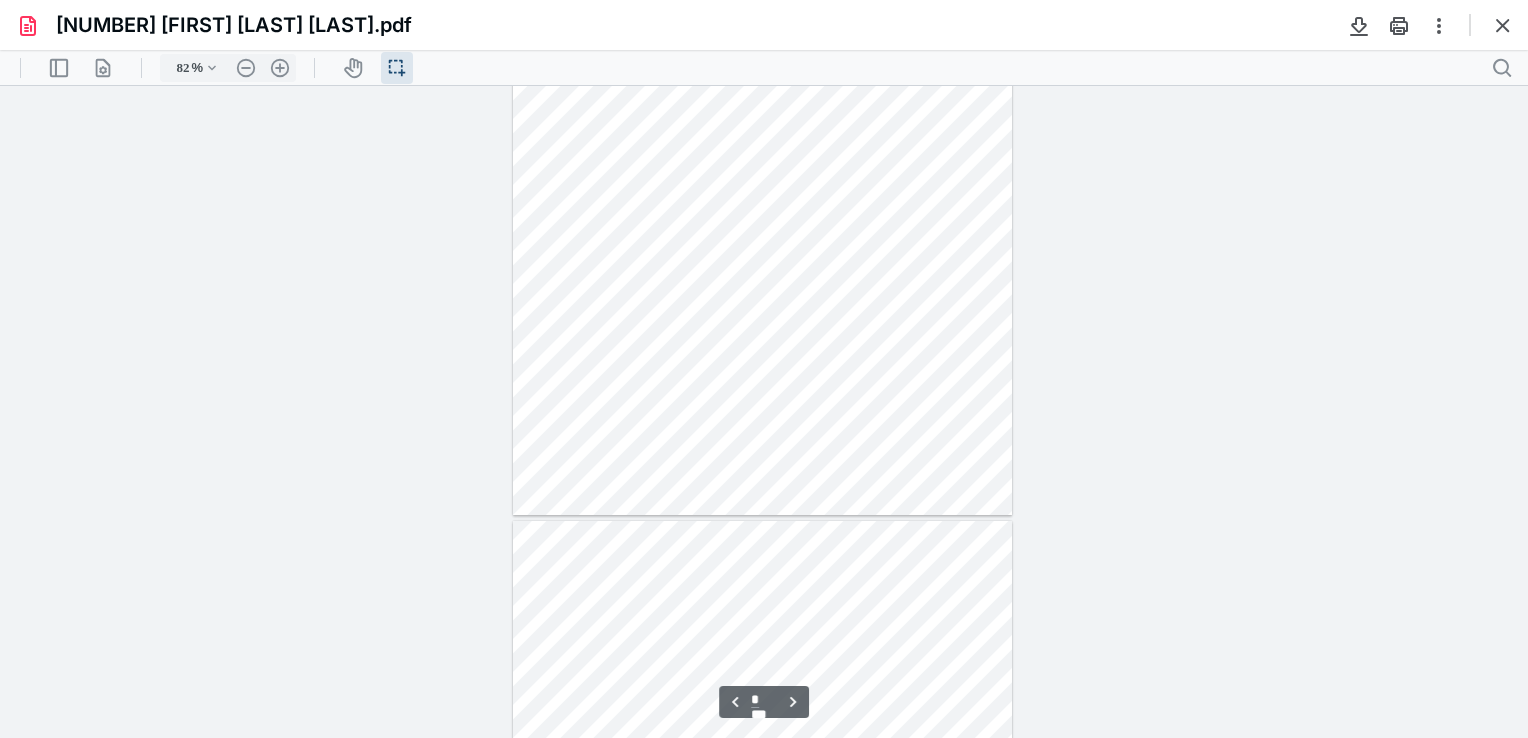 type on "*" 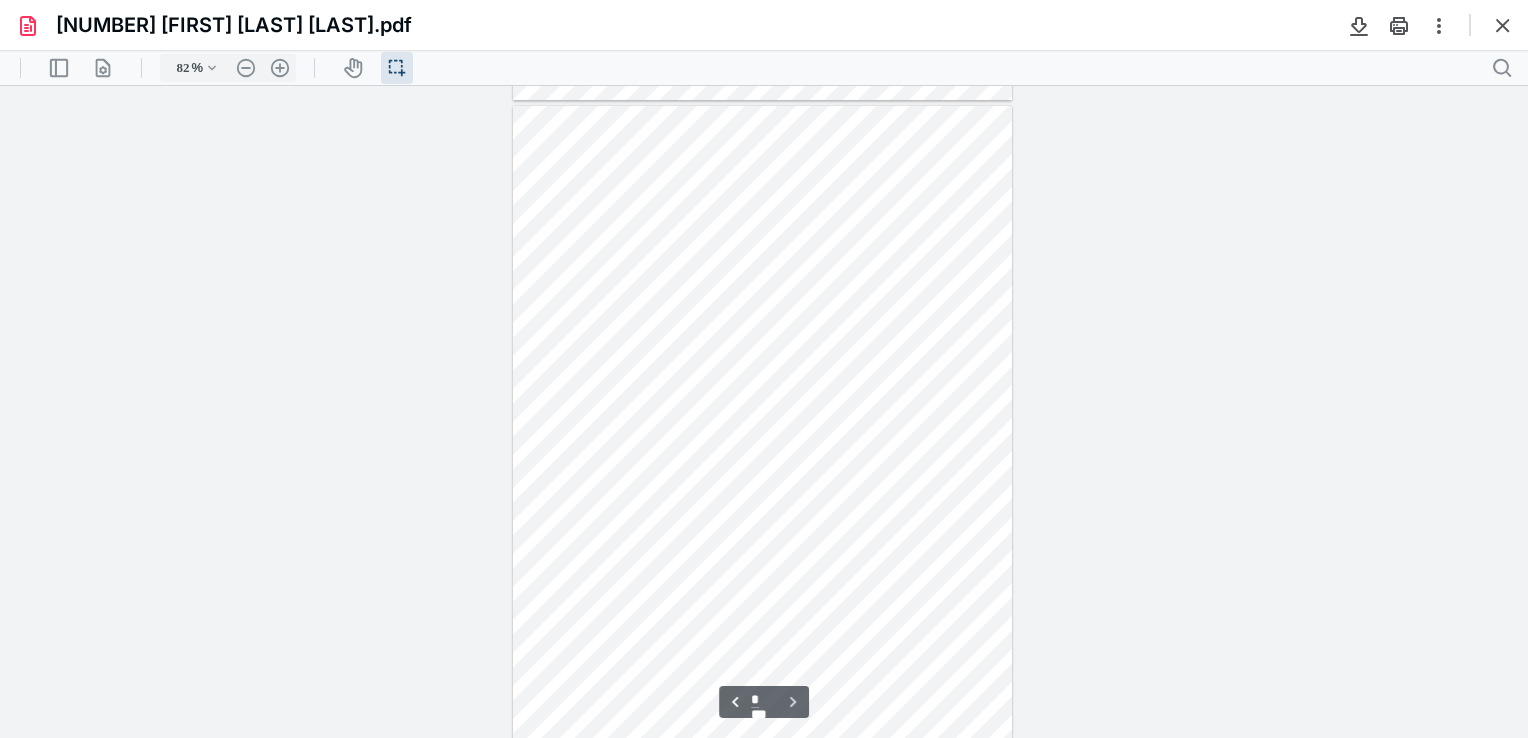 scroll, scrollTop: 1942, scrollLeft: 0, axis: vertical 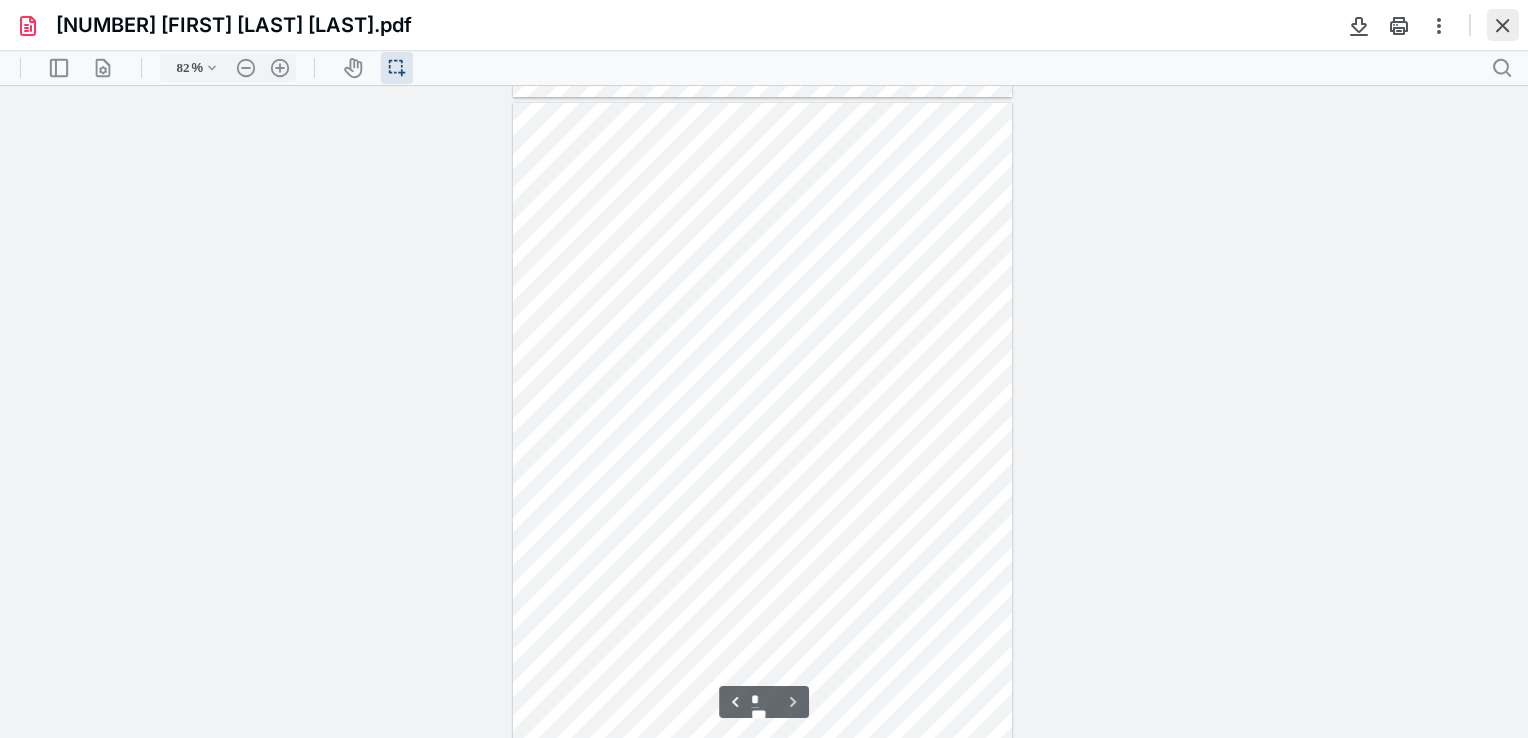 click at bounding box center [1503, 25] 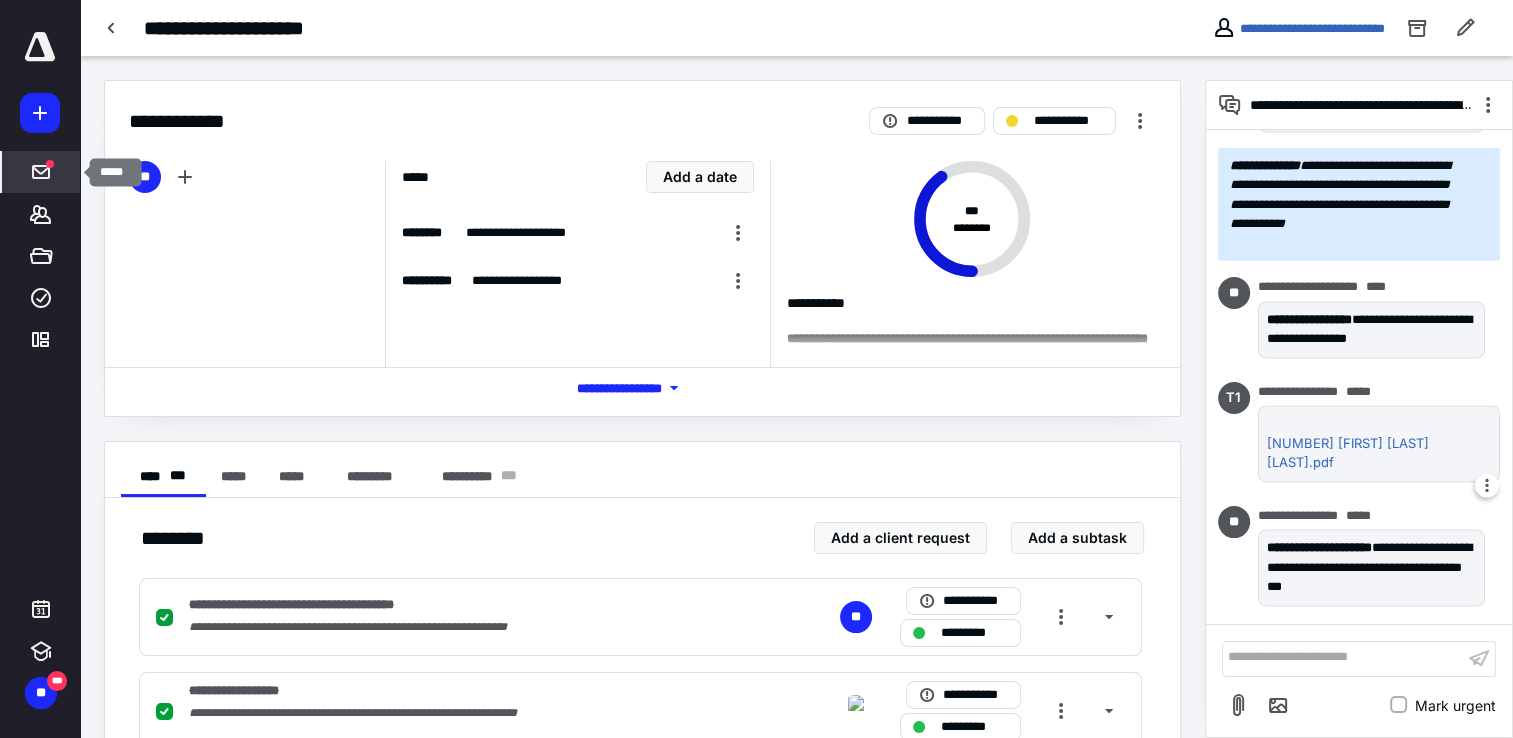 click 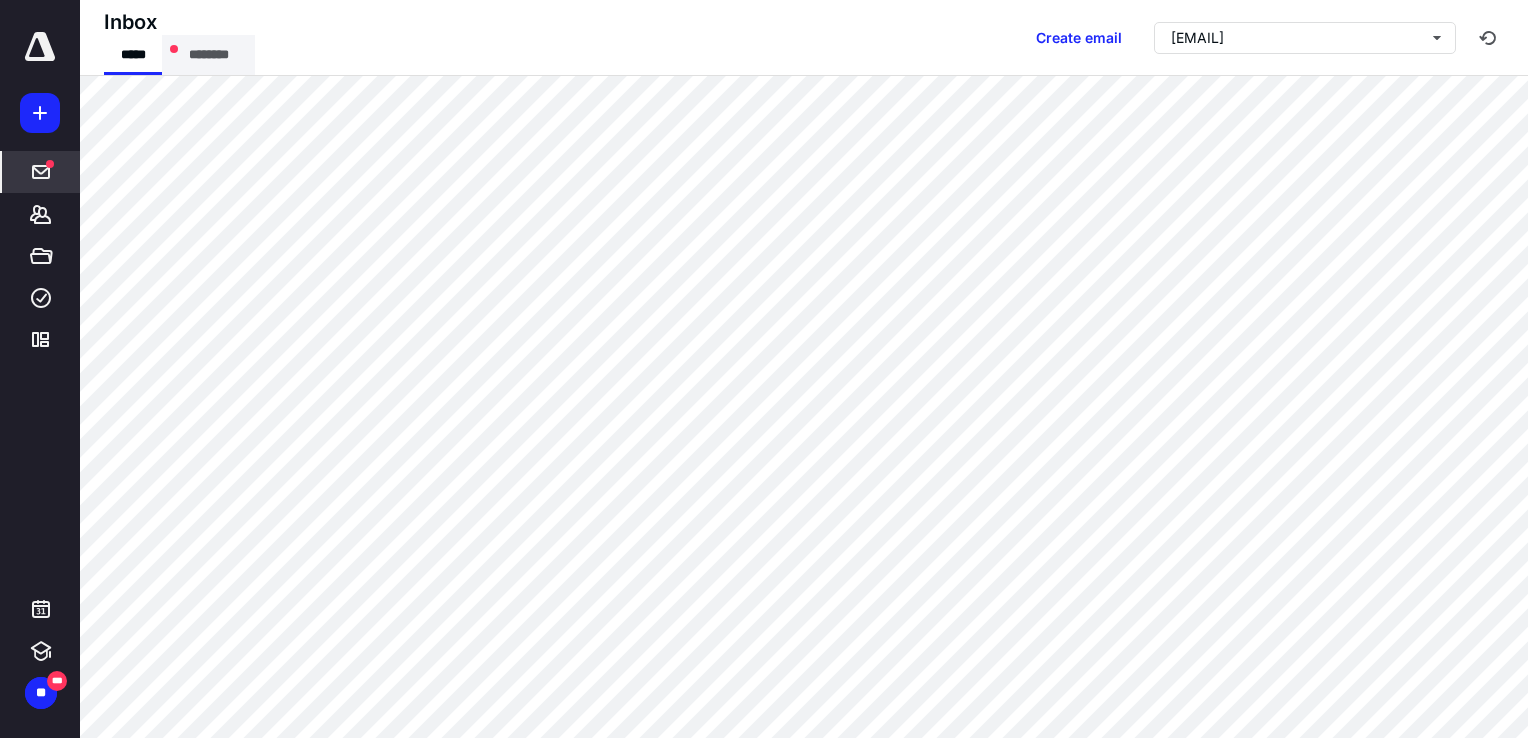 click on "********" at bounding box center (208, 55) 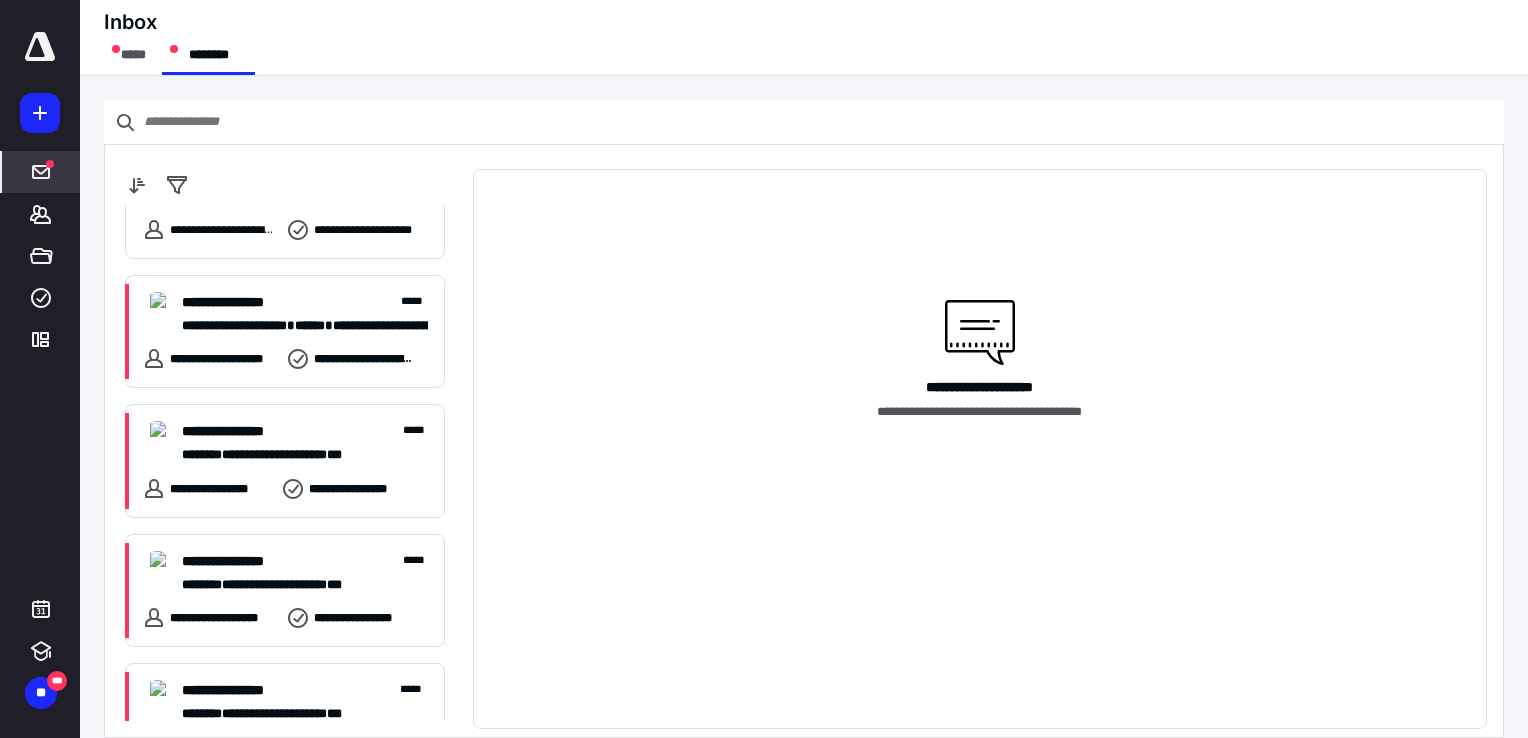 scroll, scrollTop: 0, scrollLeft: 0, axis: both 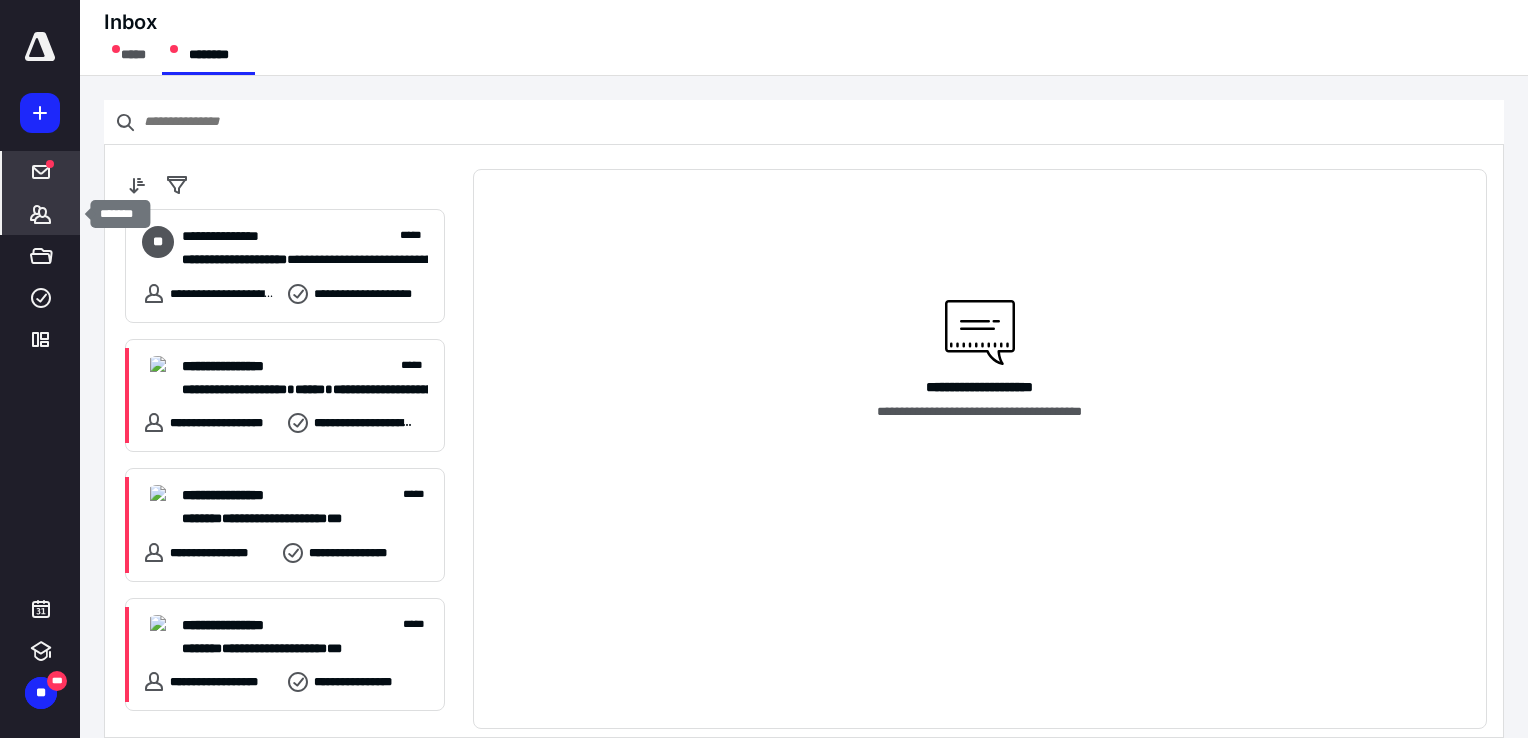 click 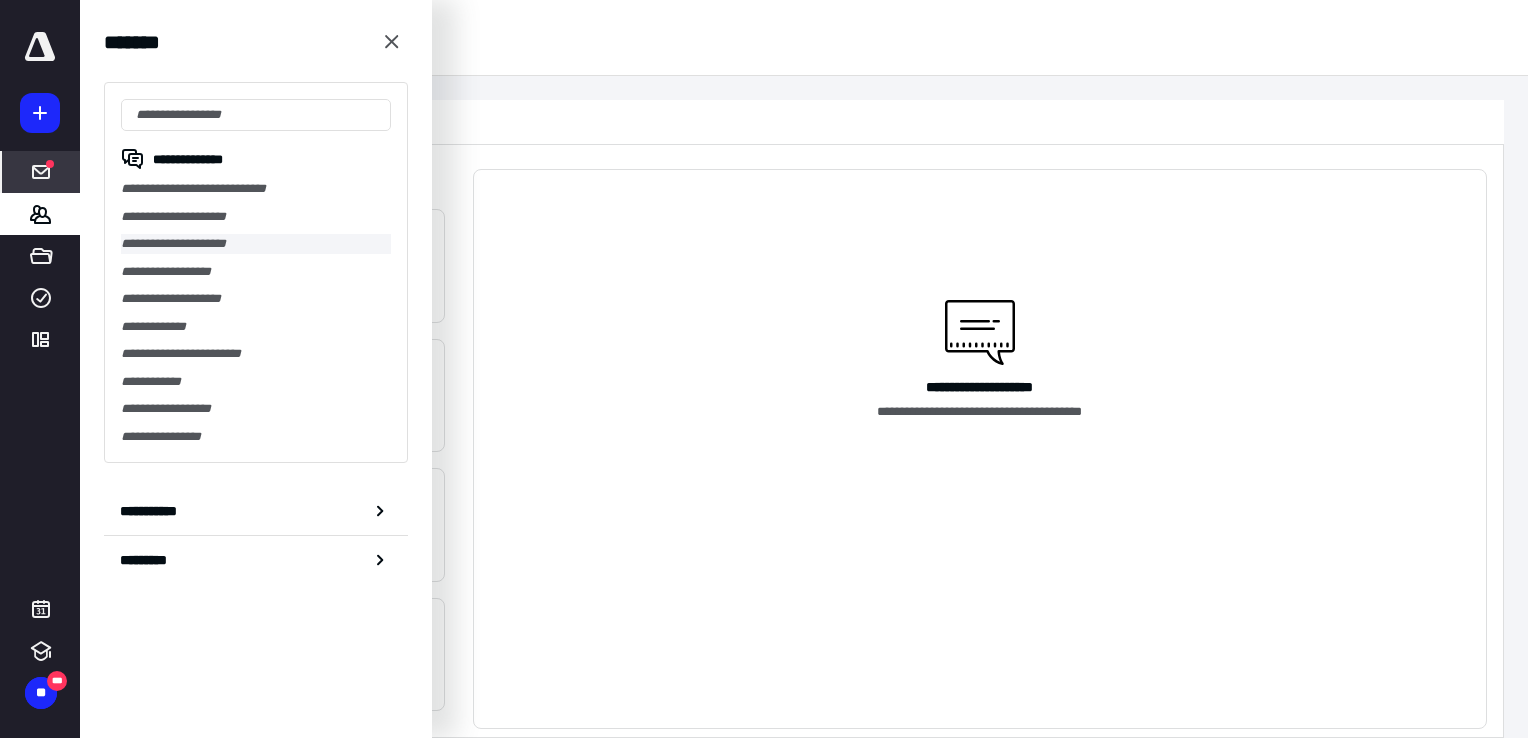 click on "**********" at bounding box center [256, 244] 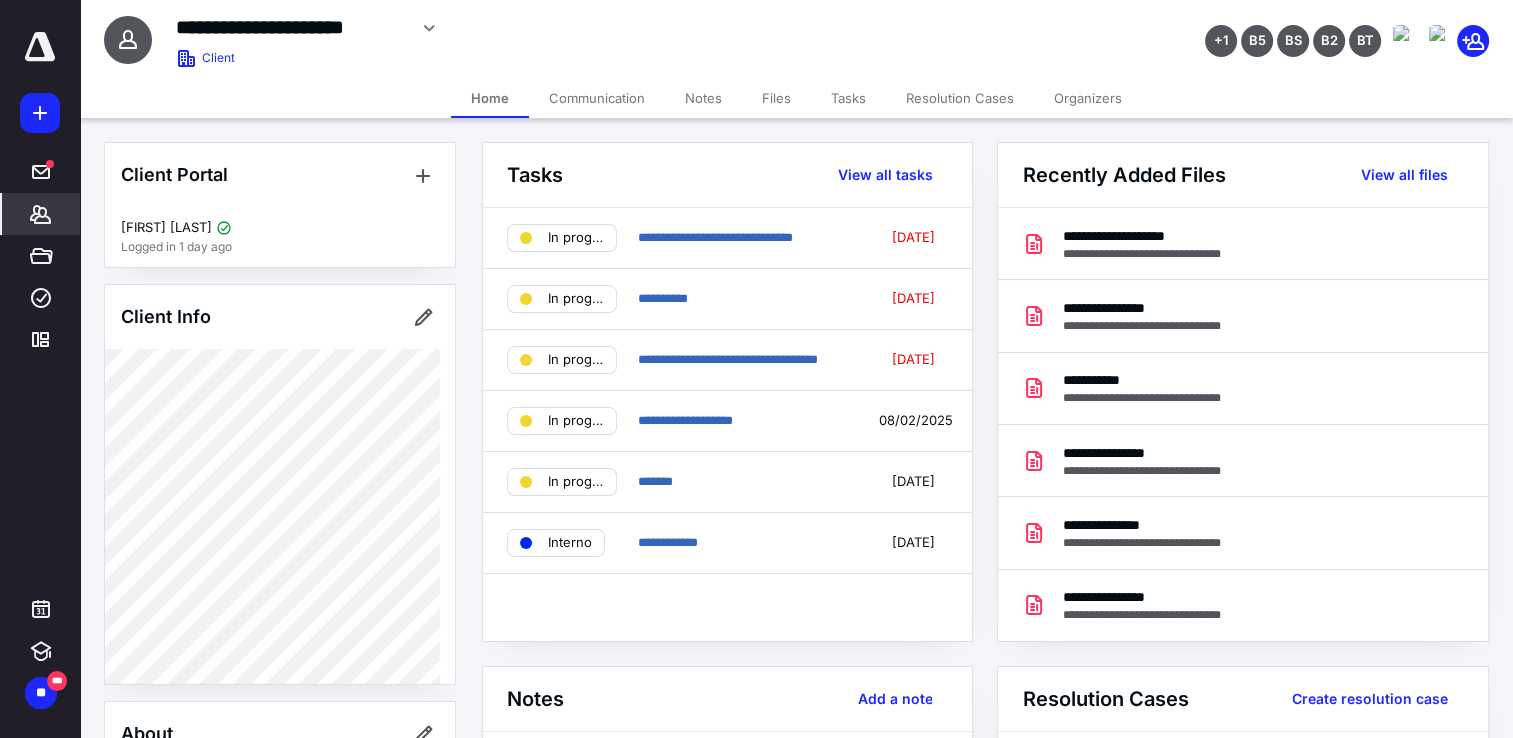 click on "Notes" at bounding box center [703, 98] 